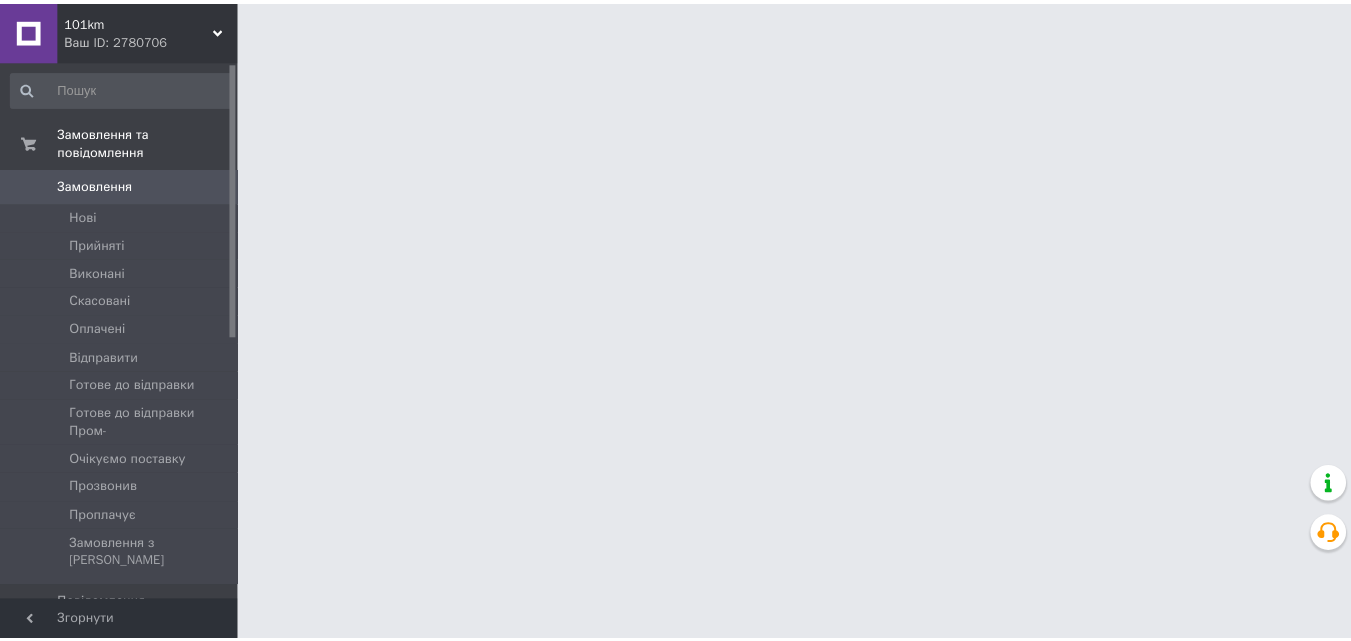scroll, scrollTop: 0, scrollLeft: 0, axis: both 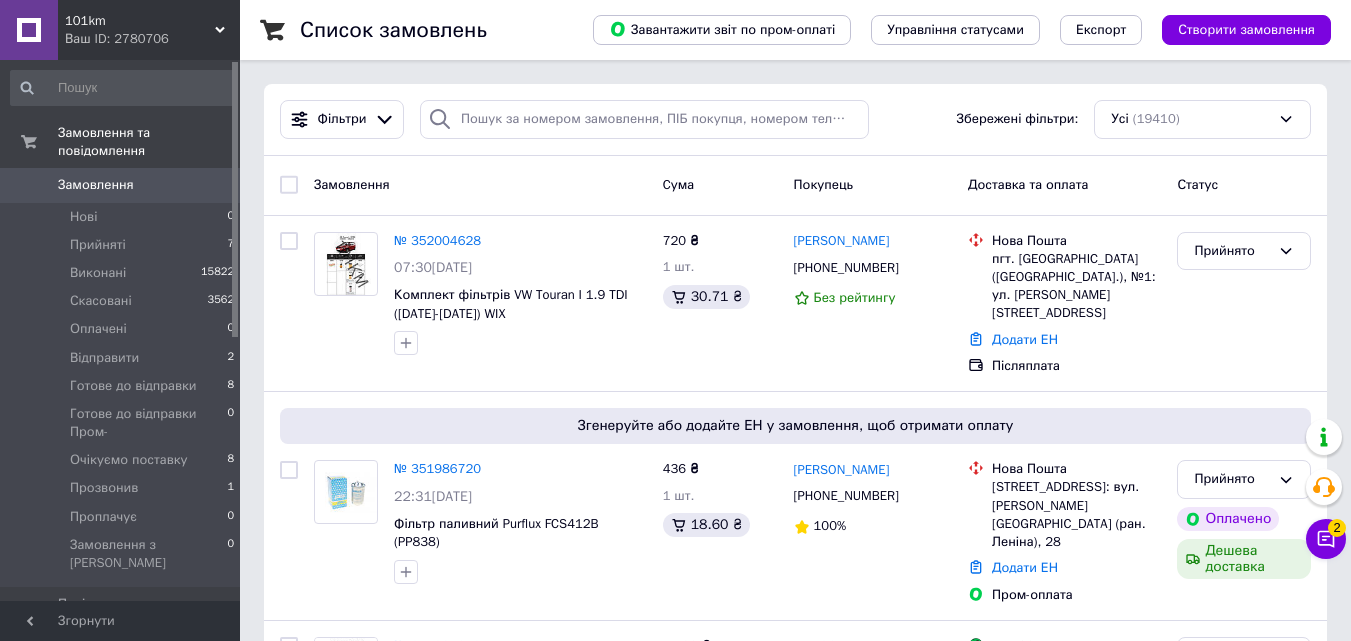 click on "Чат з покупцем 2" at bounding box center [1326, 539] 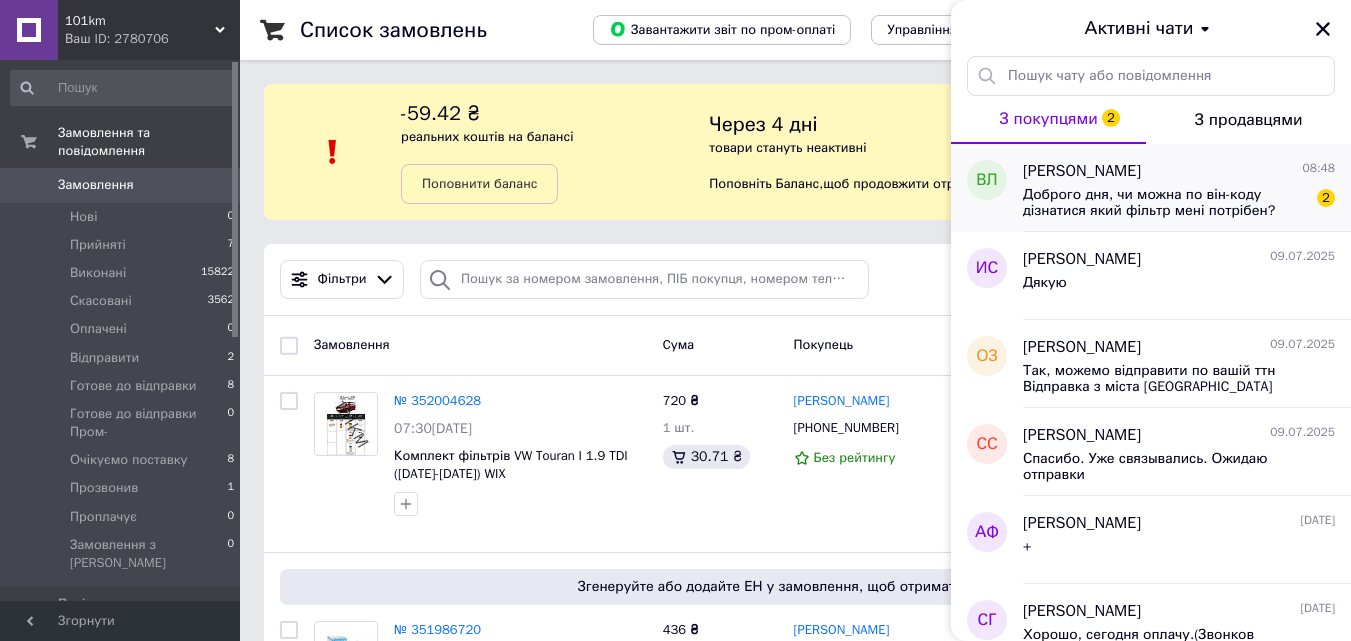 click on "Доброго дня, чи можна по він-коду дізнатися який фільтр мені потрібен?" at bounding box center (1165, 203) 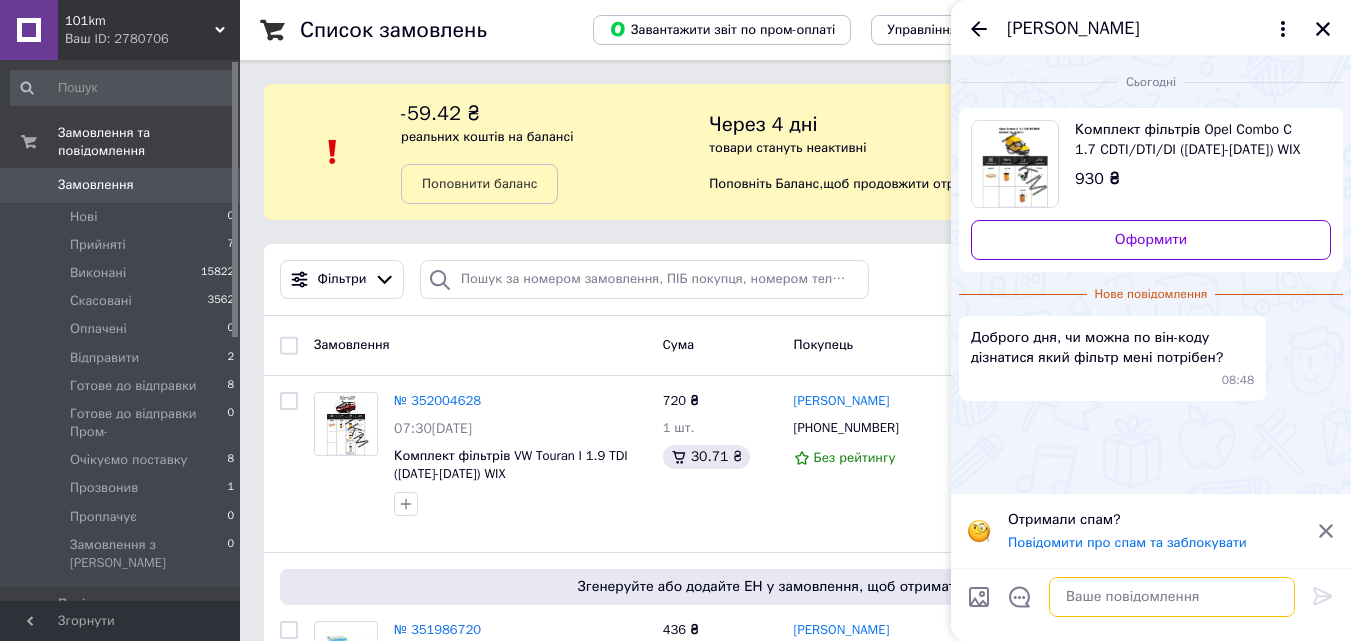 click at bounding box center (1172, 597) 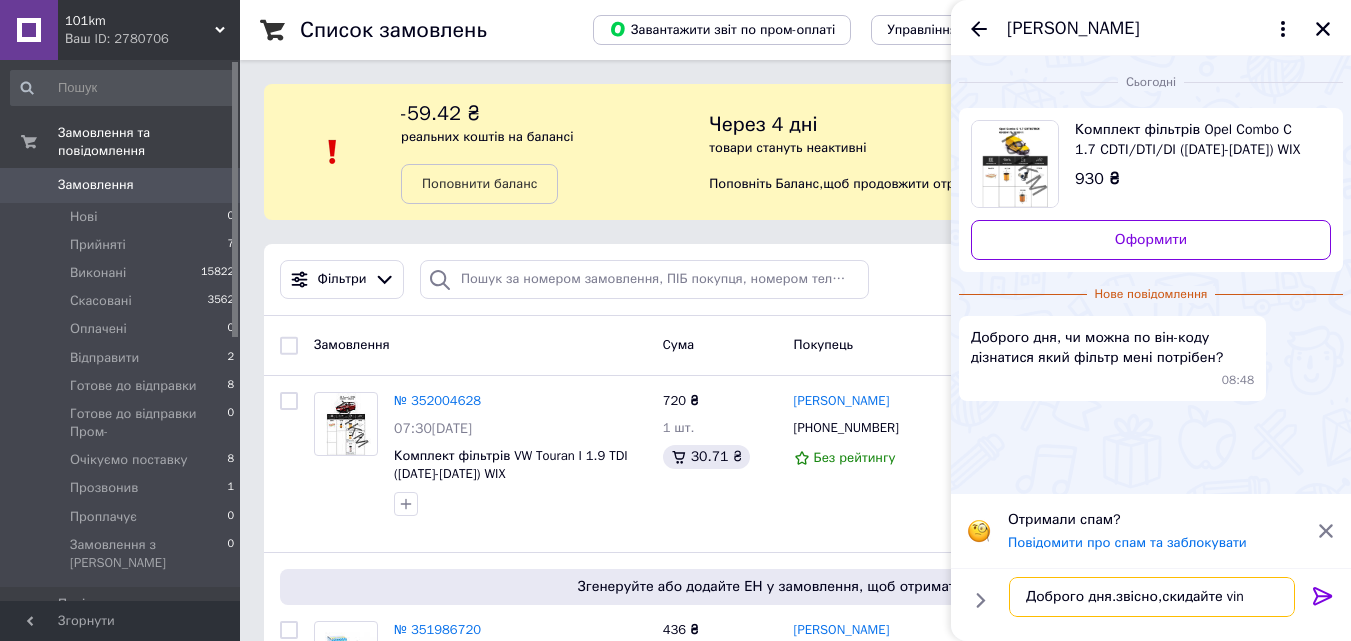 type on "Доброго дня.звісно,скидайте vin" 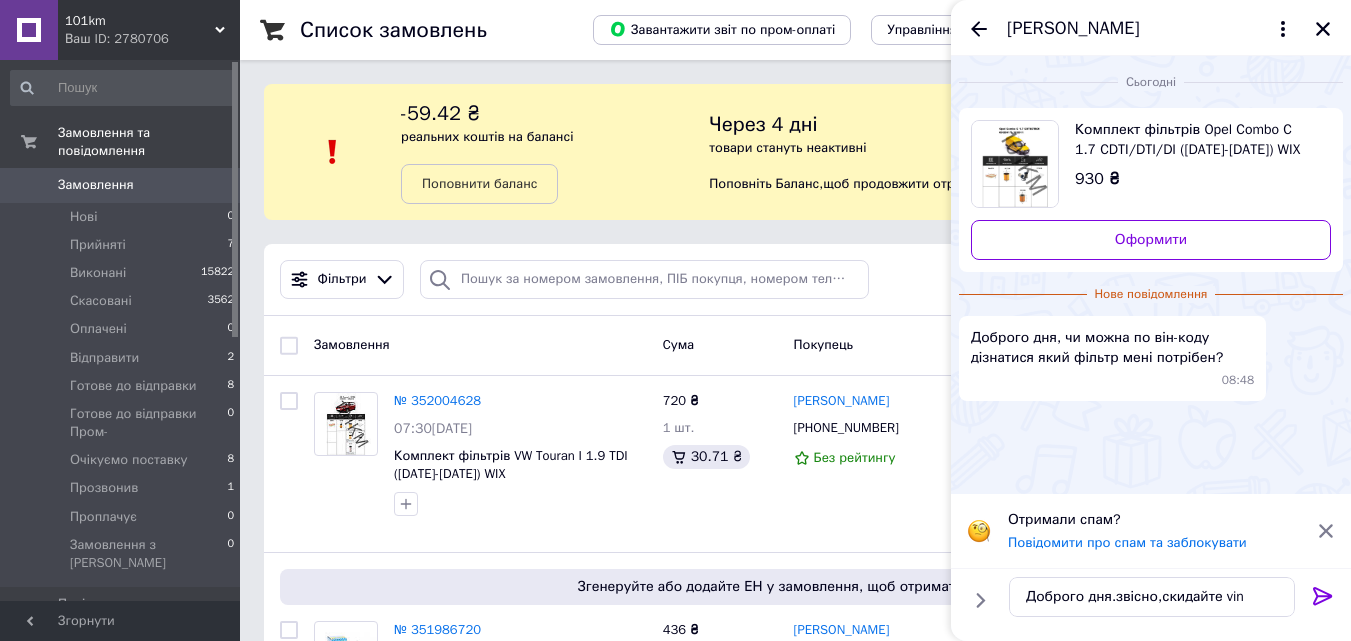 click at bounding box center [1323, 600] 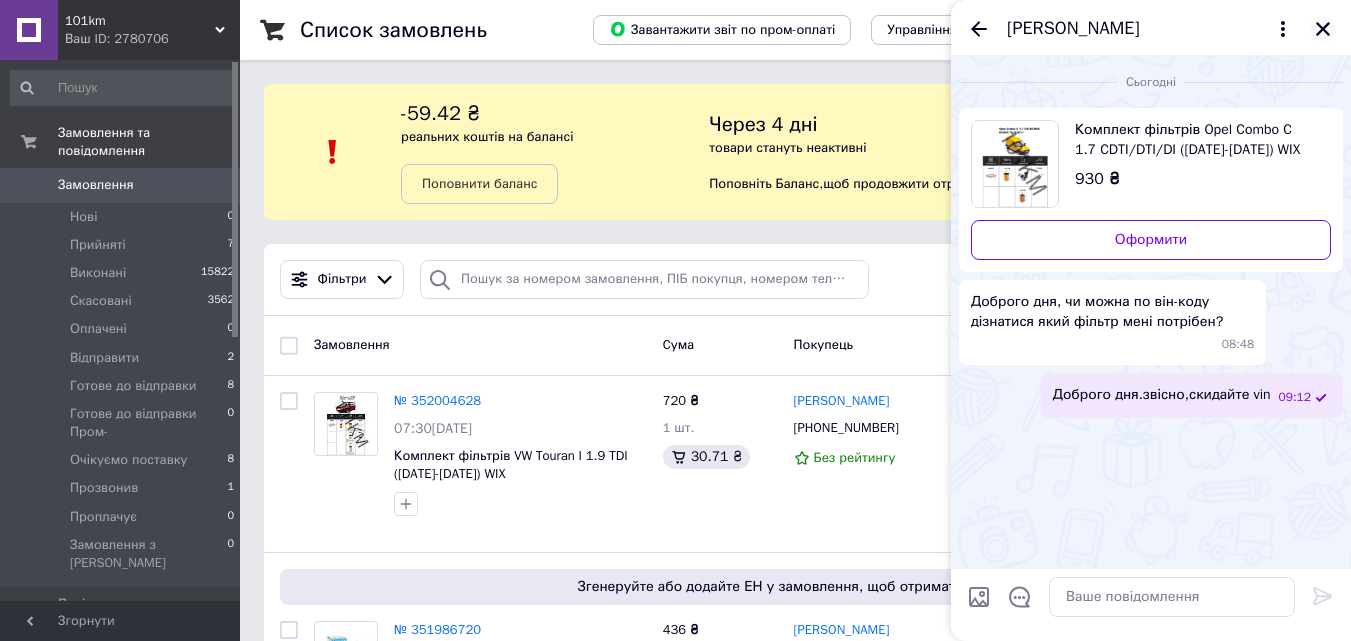click 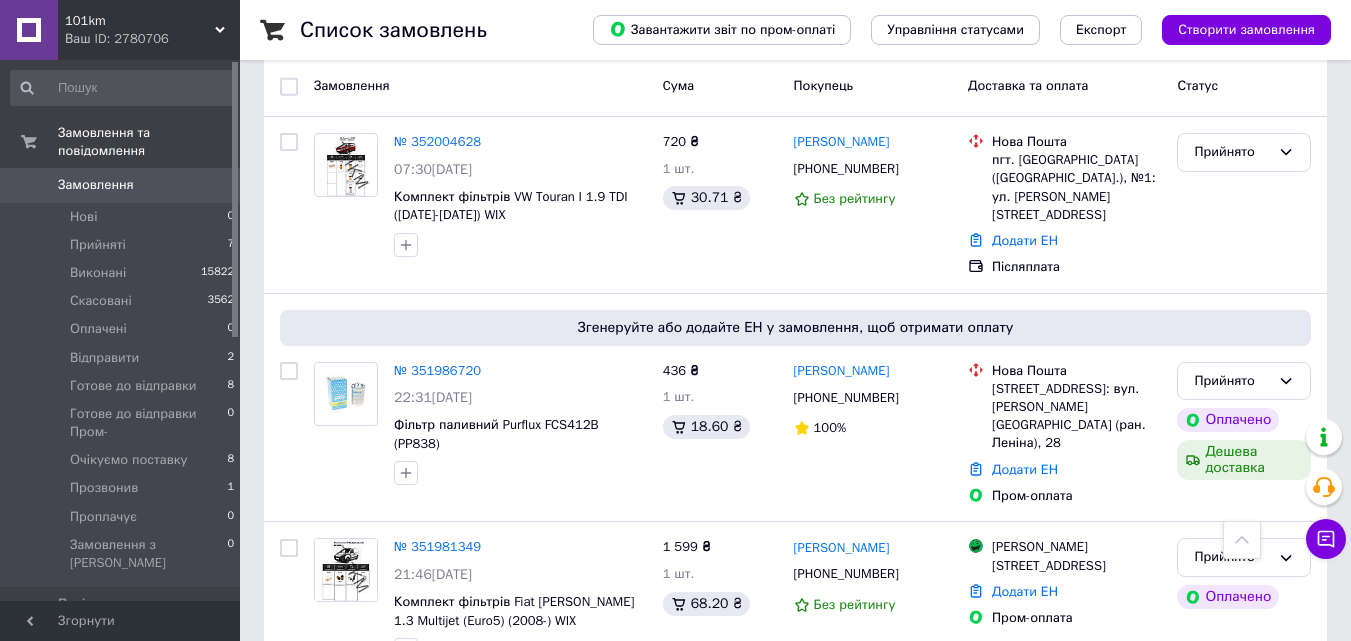 scroll, scrollTop: 200, scrollLeft: 0, axis: vertical 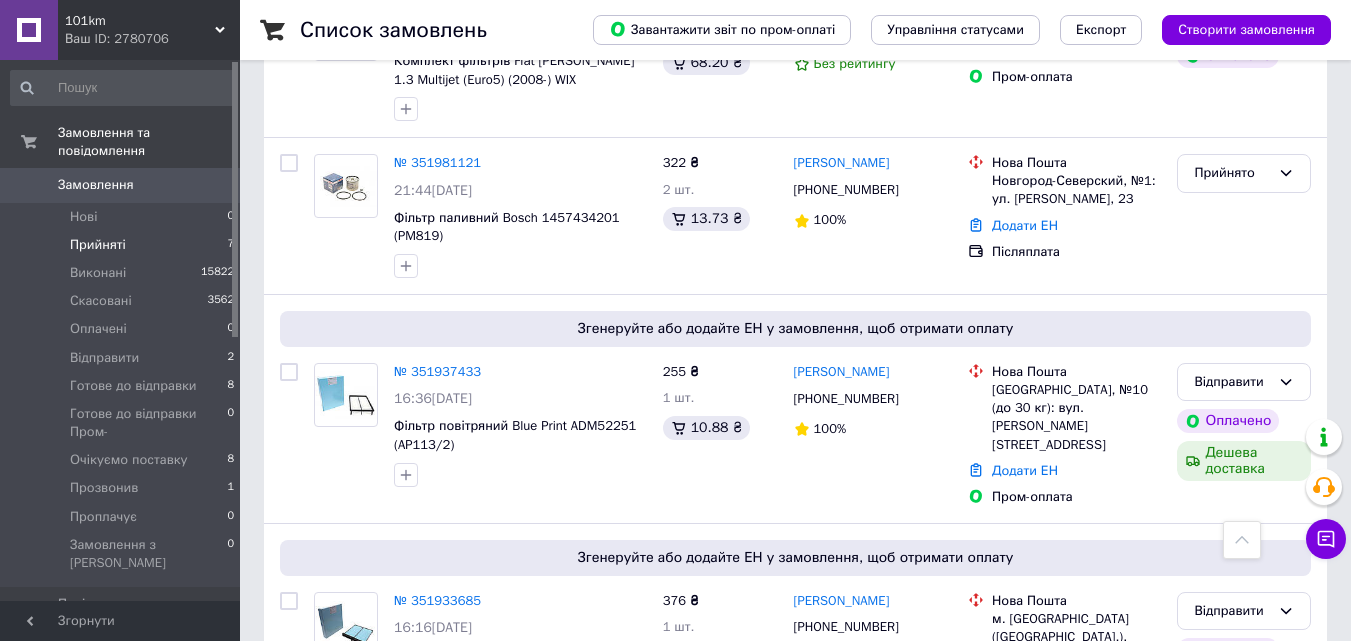 click on "Прийняті 7" at bounding box center (123, 245) 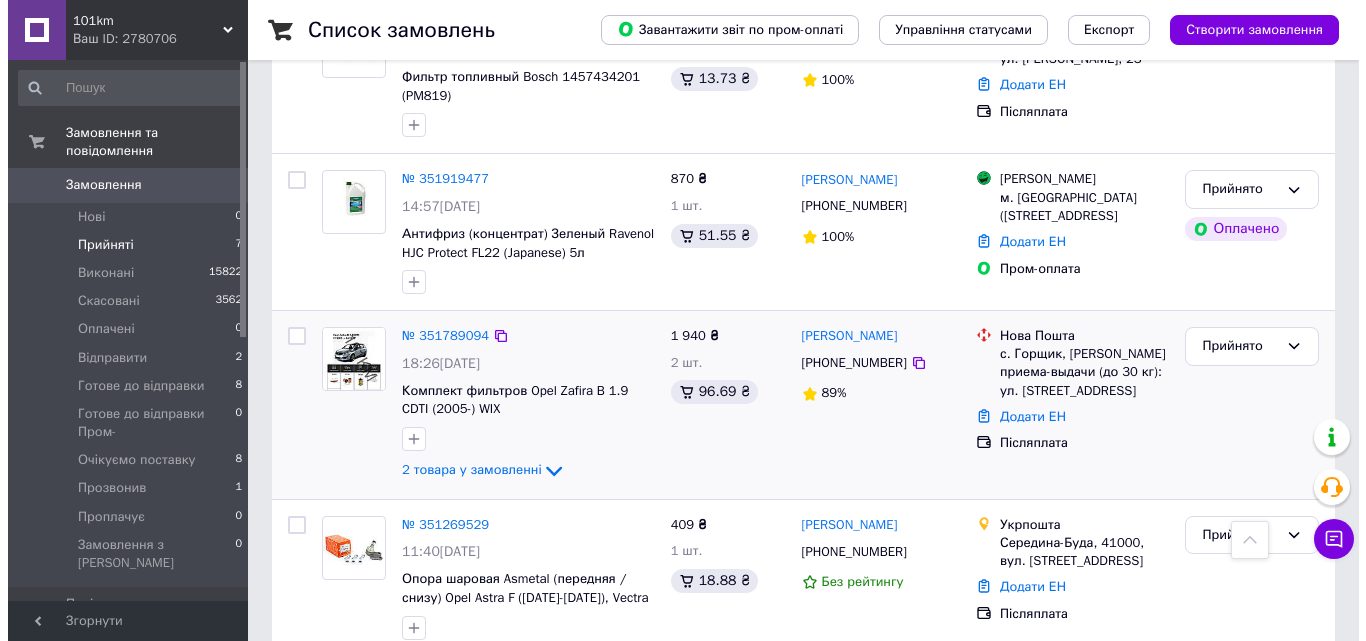 scroll, scrollTop: 1014, scrollLeft: 0, axis: vertical 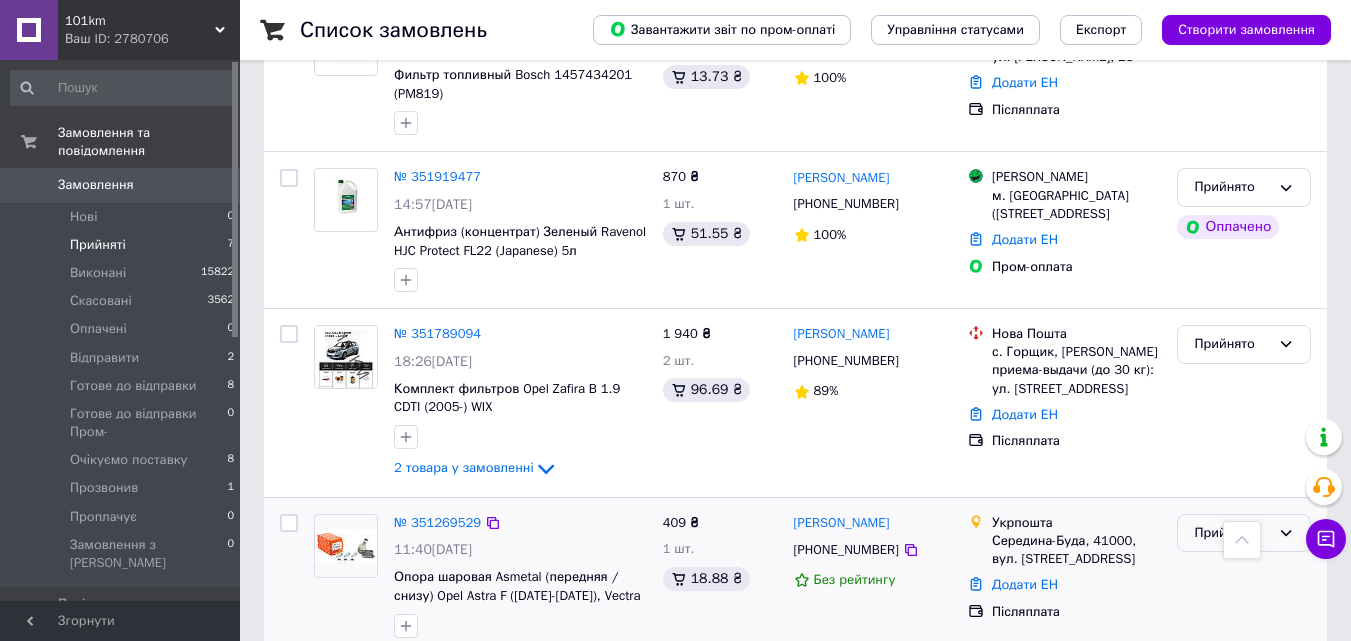 click on "Прийнято" at bounding box center [1232, 533] 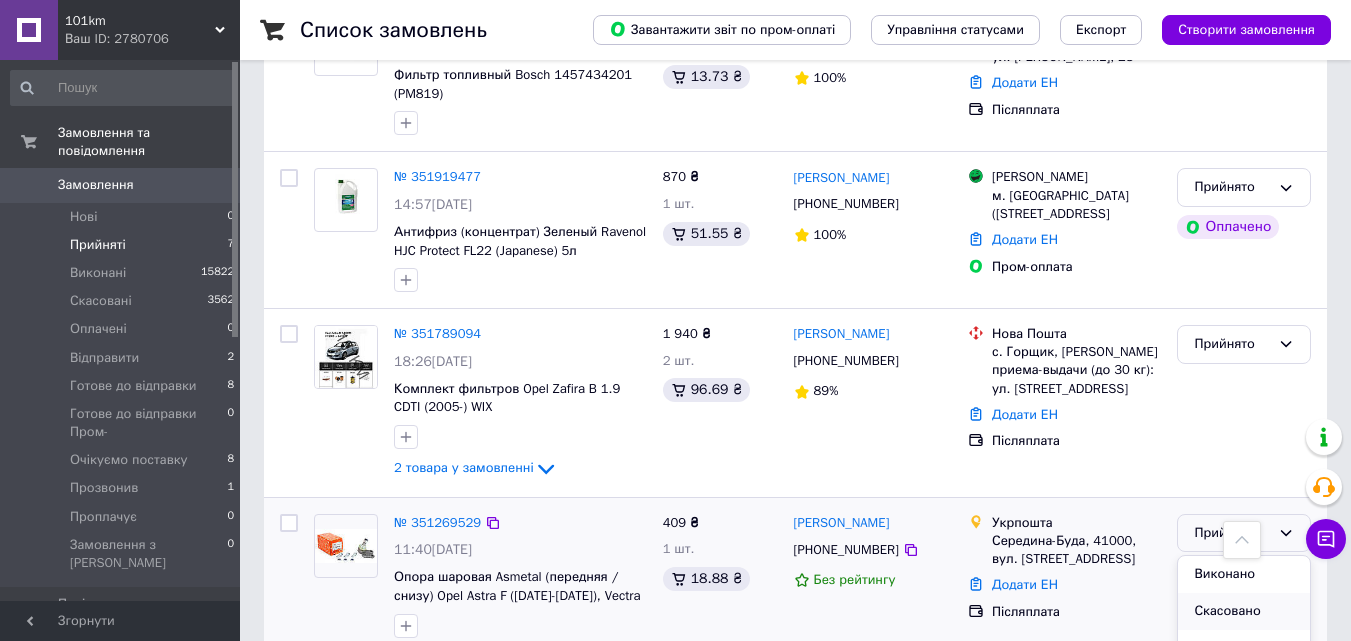 click on "Скасовано" at bounding box center [1244, 611] 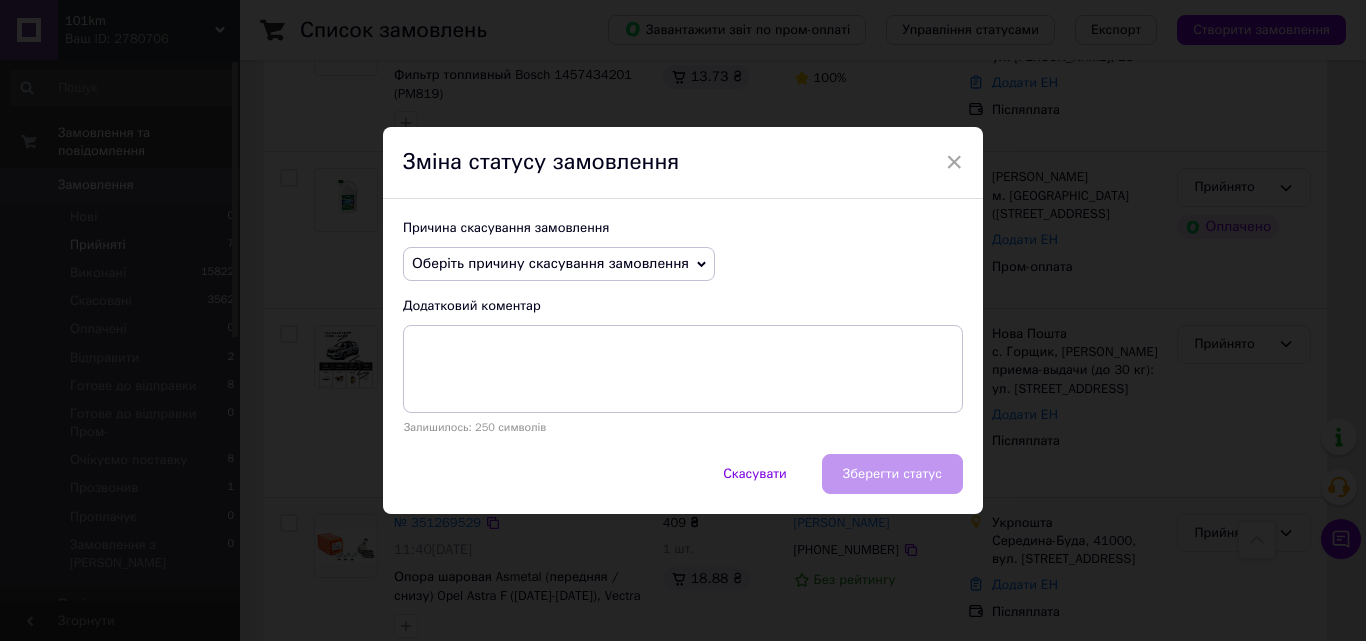 click on "Оберіть причину скасування замовлення" at bounding box center [559, 264] 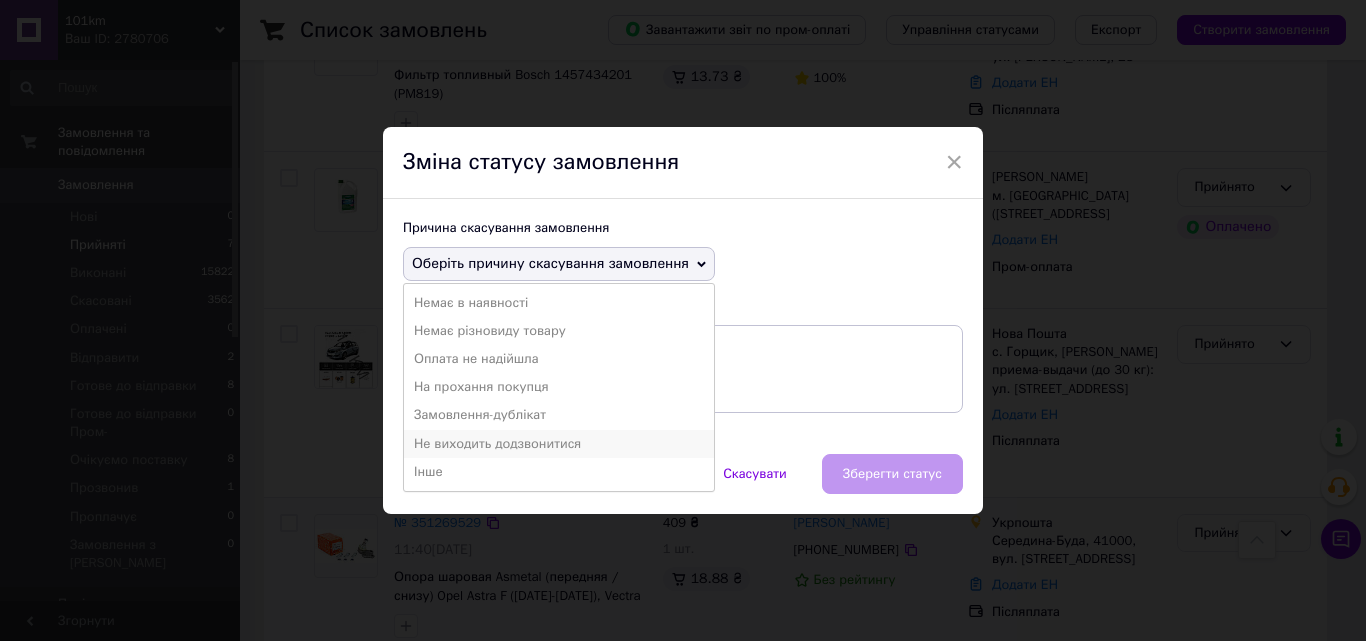 click on "Не виходить додзвонитися" at bounding box center [559, 444] 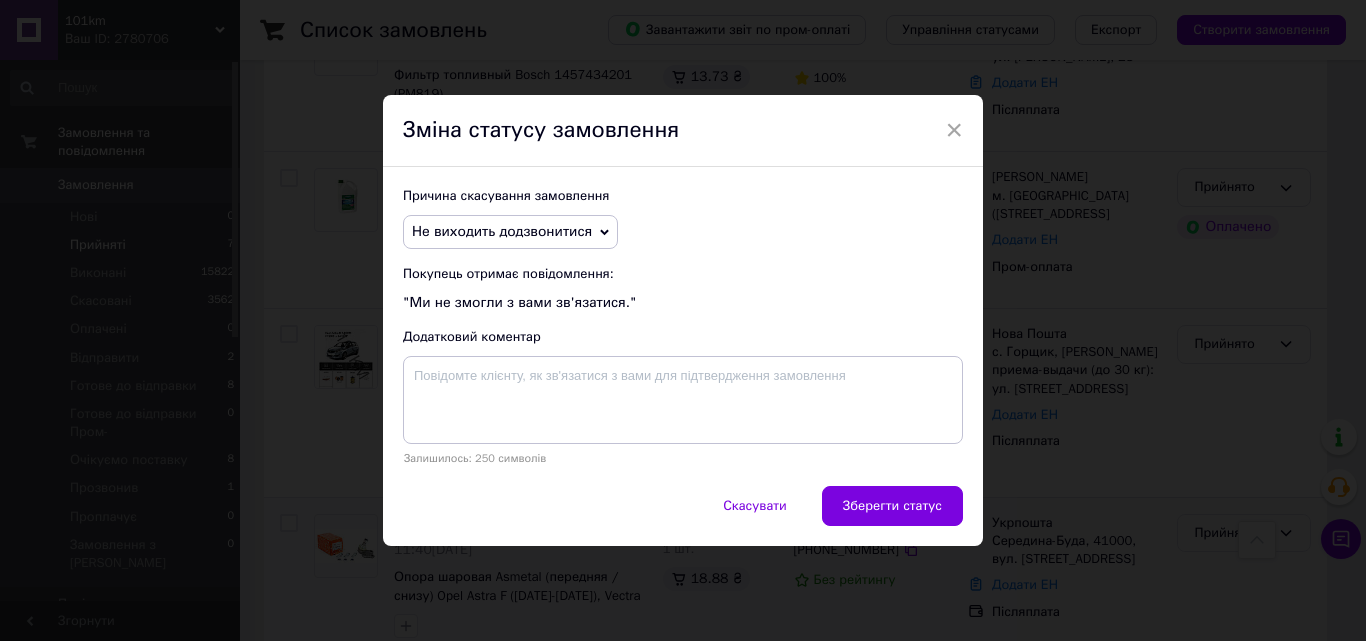 click on "× Зміна статусу замовлення Причина скасування замовлення Не виходить додзвонитися Немає в наявності Немає різновиду товару Оплата не надійшла На прохання покупця Замовлення-дублікат Інше Покупець отримає повідомлення: "Ми не змогли з вами зв'язатися." Додатковий коментар Залишилось: 250 символів Скасувати   Зберегти статус" at bounding box center (683, 320) 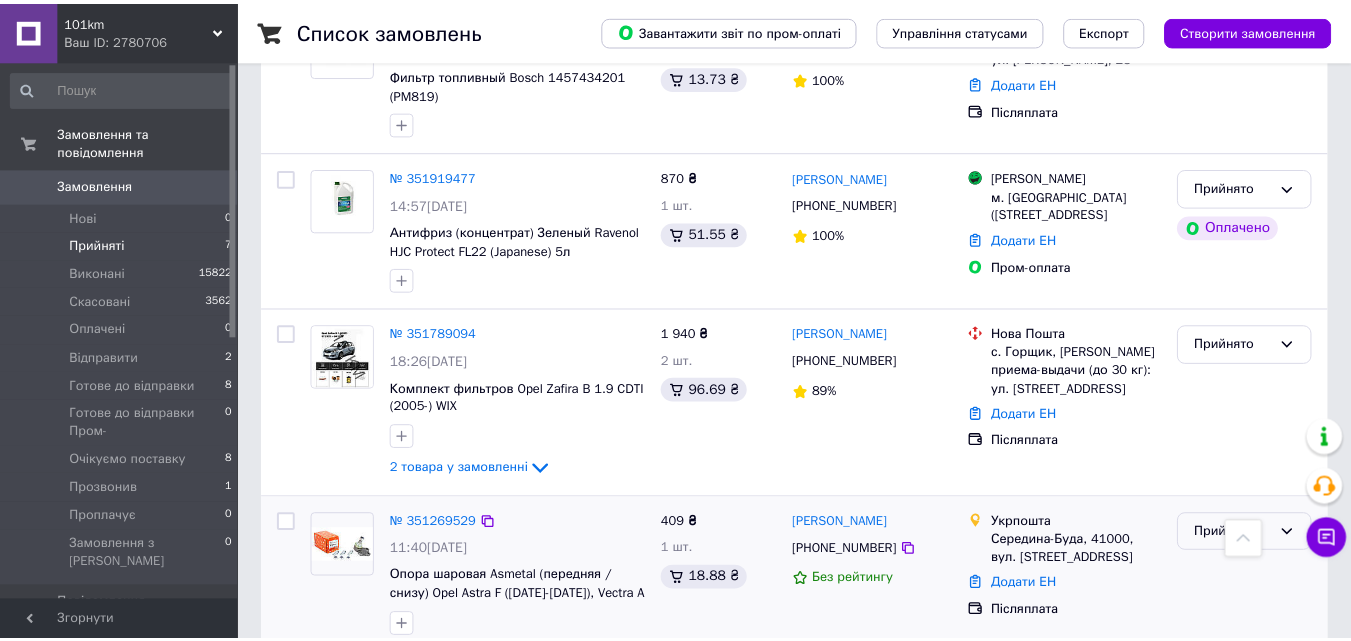 scroll, scrollTop: 1009, scrollLeft: 0, axis: vertical 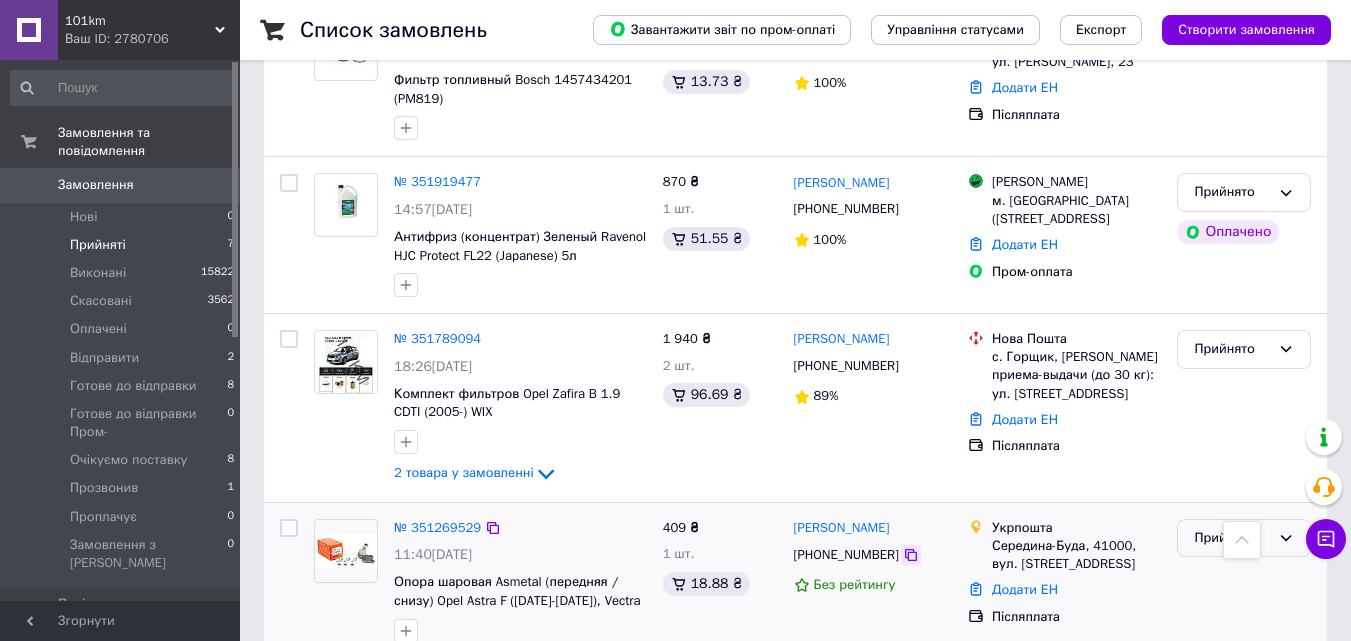 click 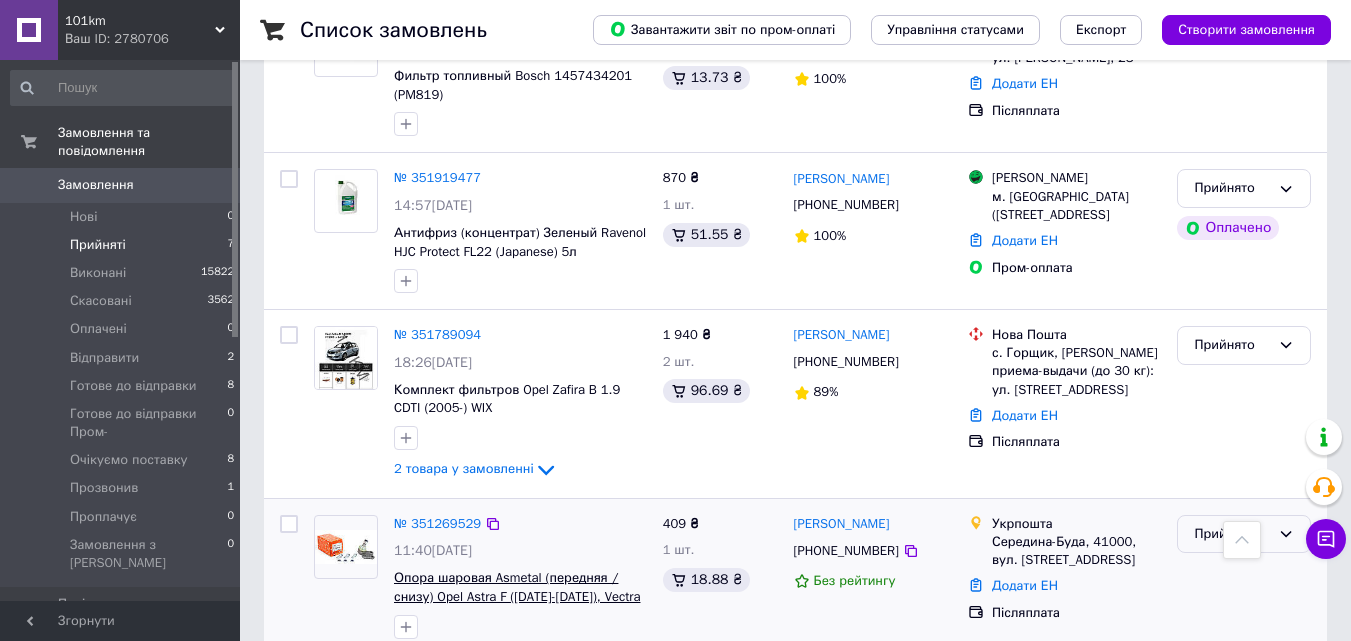 scroll, scrollTop: 1014, scrollLeft: 0, axis: vertical 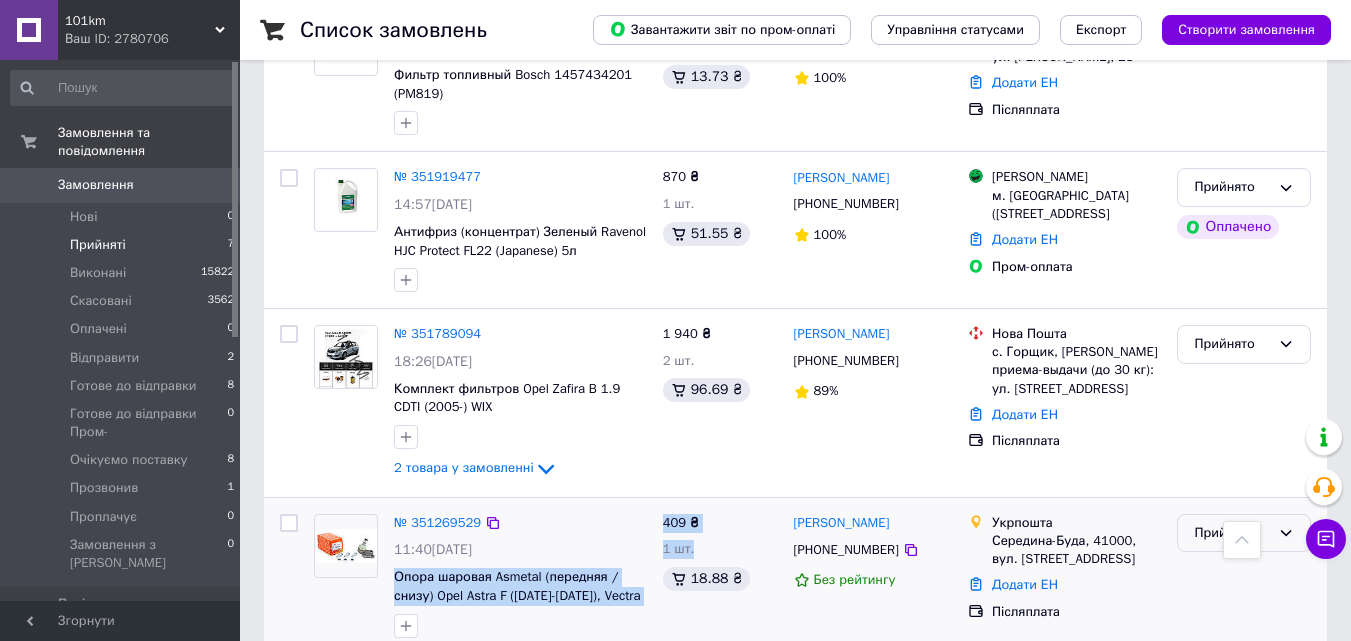 drag, startPoint x: 657, startPoint y: 565, endPoint x: 388, endPoint y: 542, distance: 269.98148 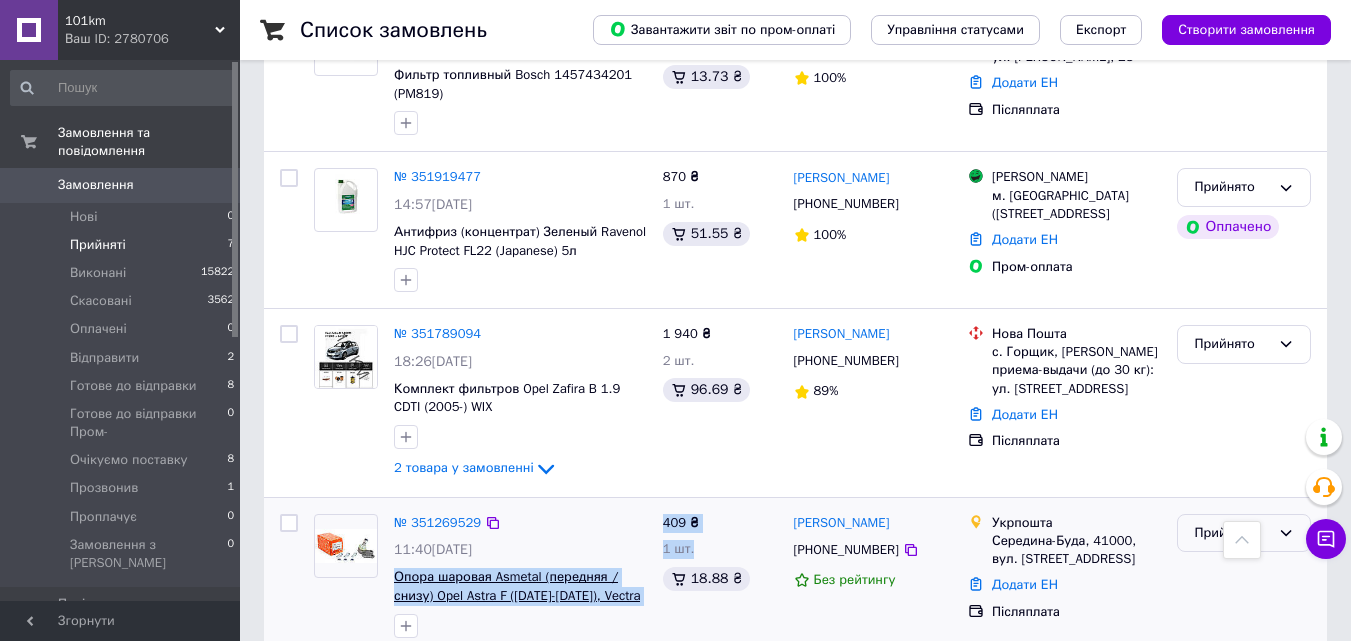 copy on "Опора шаровая Asmetal (передняя / снизу) Opel Astra F (1991-1999), Vectra A (1988-1995) 409 ₴ 1 шт." 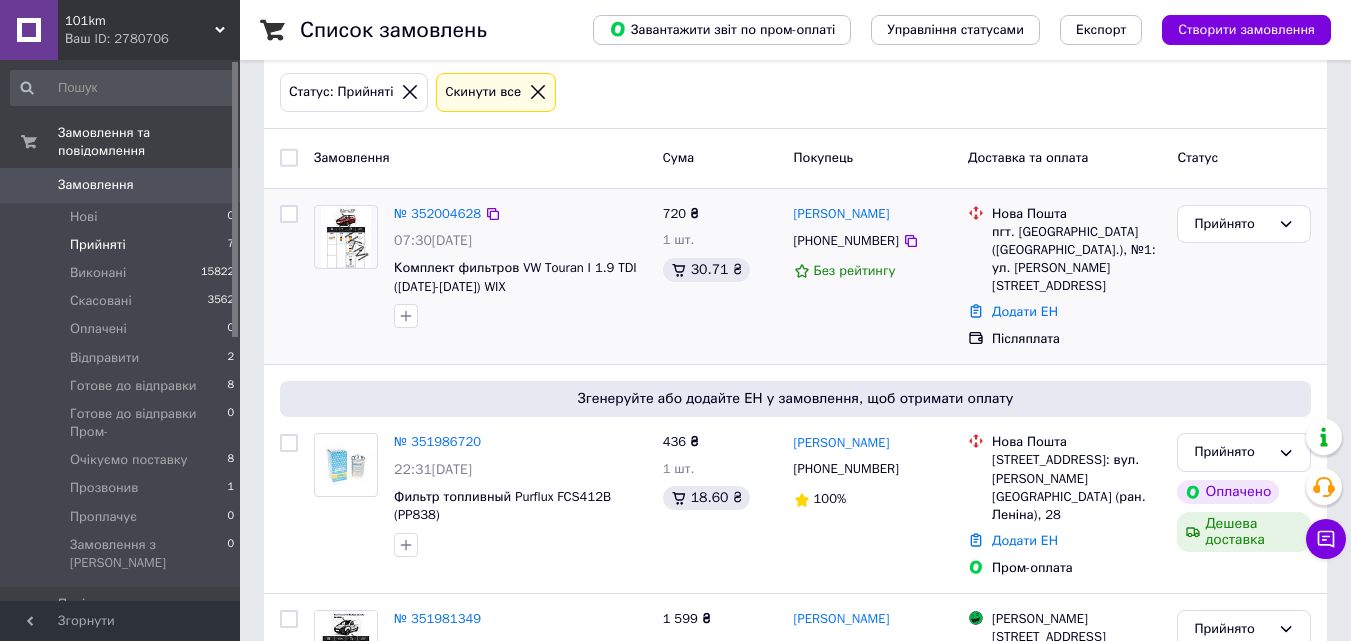 scroll, scrollTop: 214, scrollLeft: 0, axis: vertical 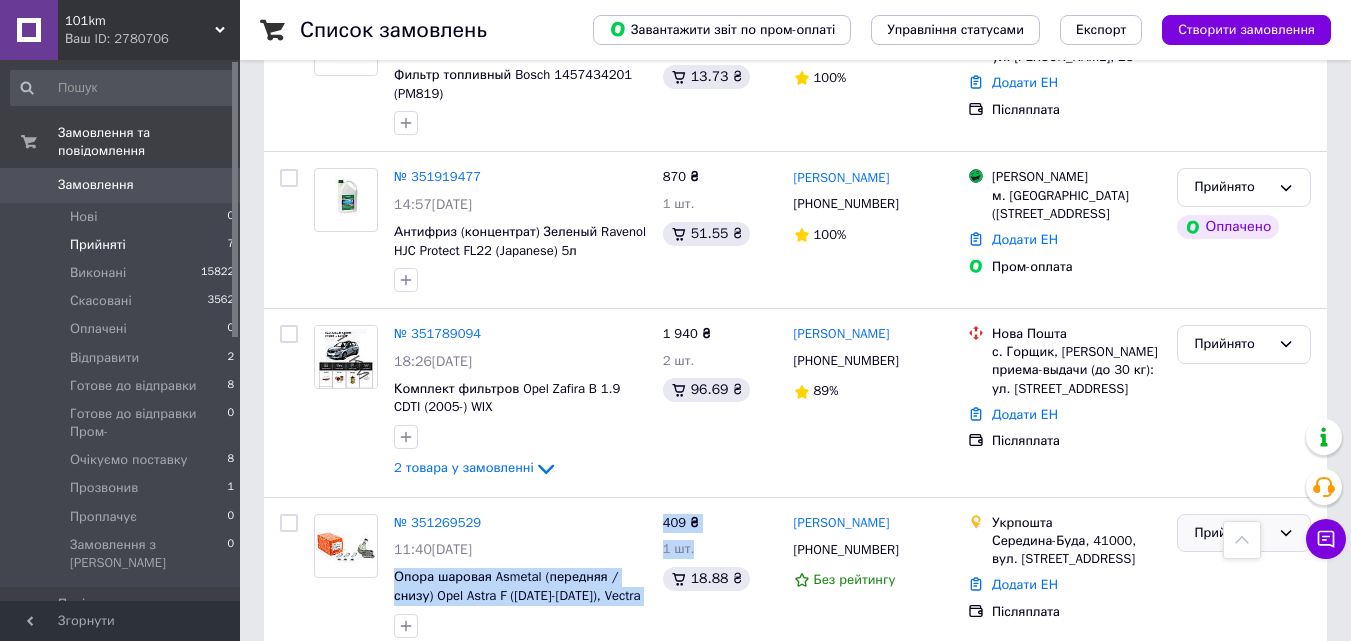 click on "Прийнято" at bounding box center [1232, 533] 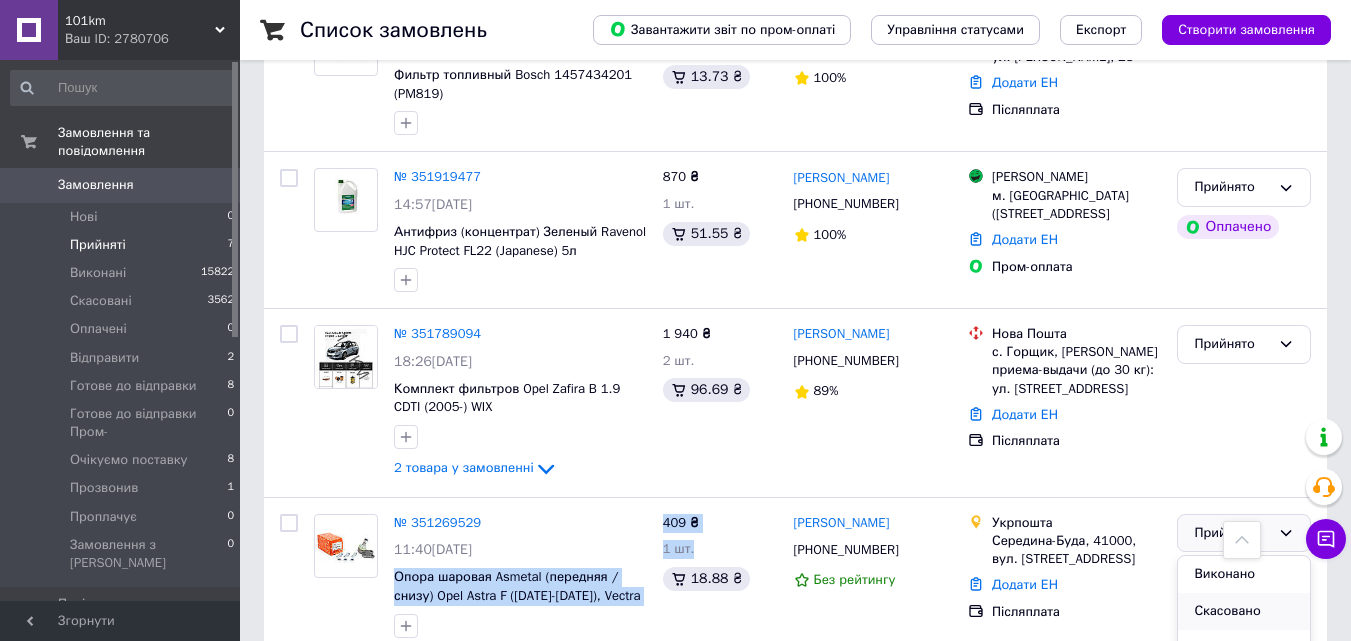 click on "Скасовано" at bounding box center [1244, 611] 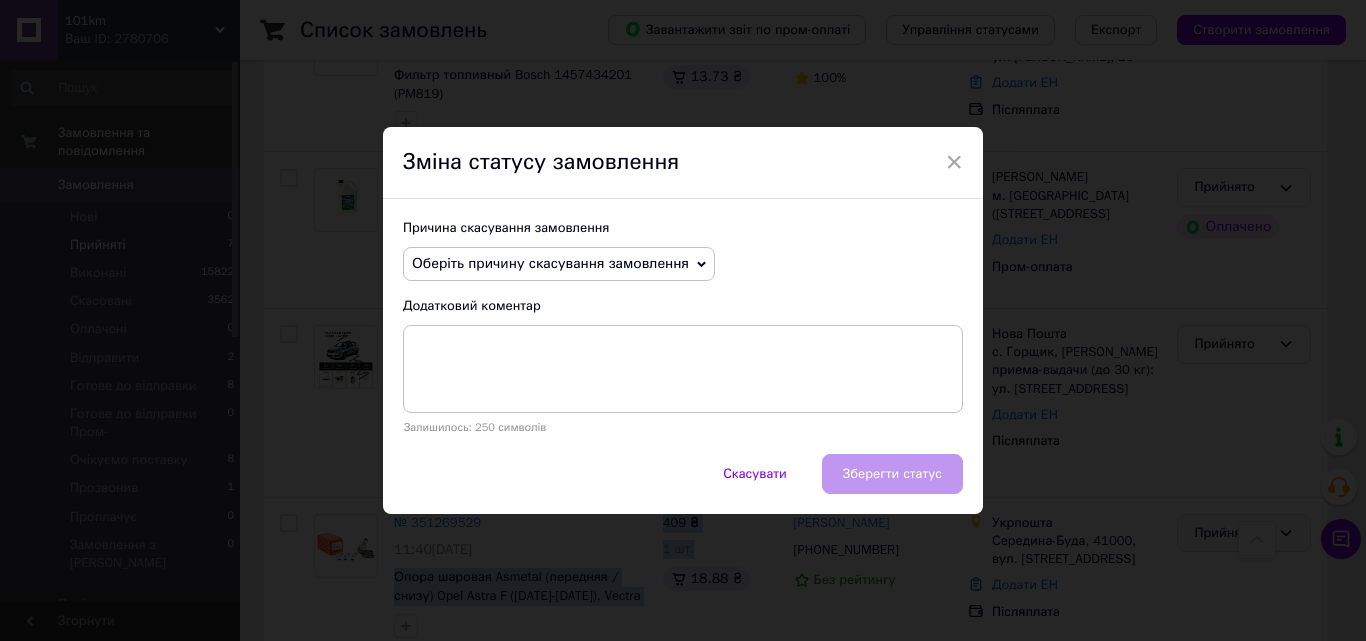 click on "Оберіть причину скасування замовлення" at bounding box center [550, 263] 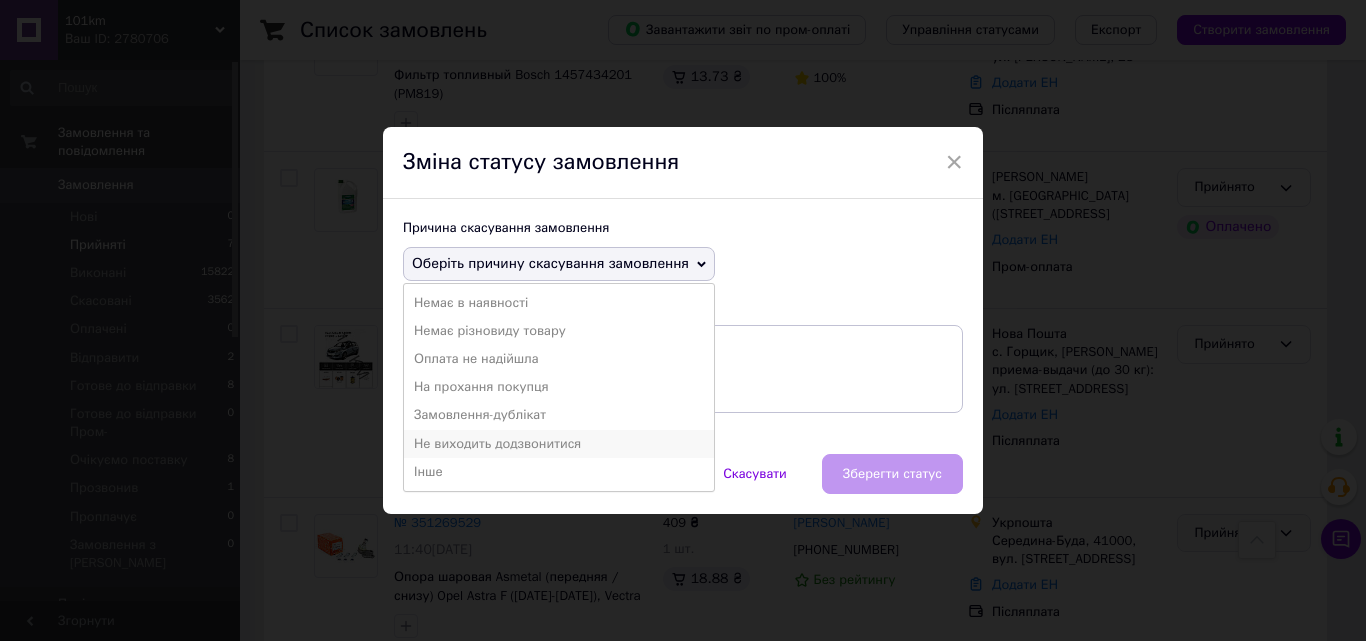 click on "Не виходить додзвонитися" at bounding box center (559, 444) 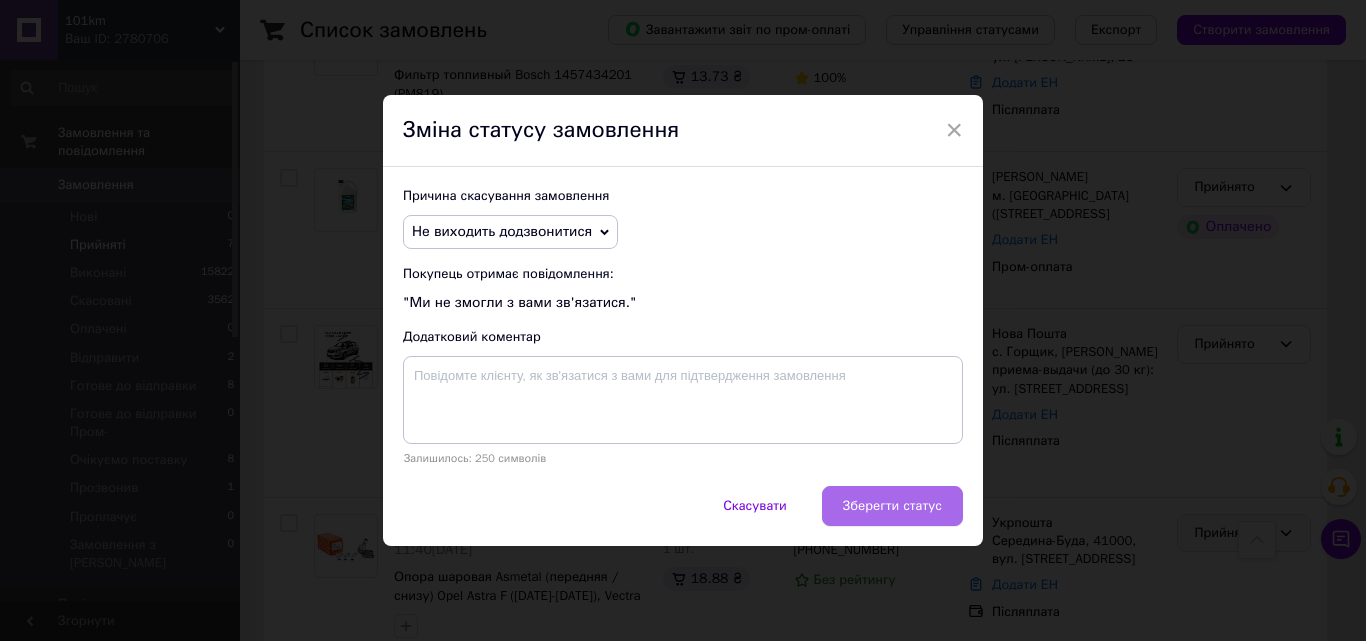 click on "Зберегти статус" at bounding box center [892, 506] 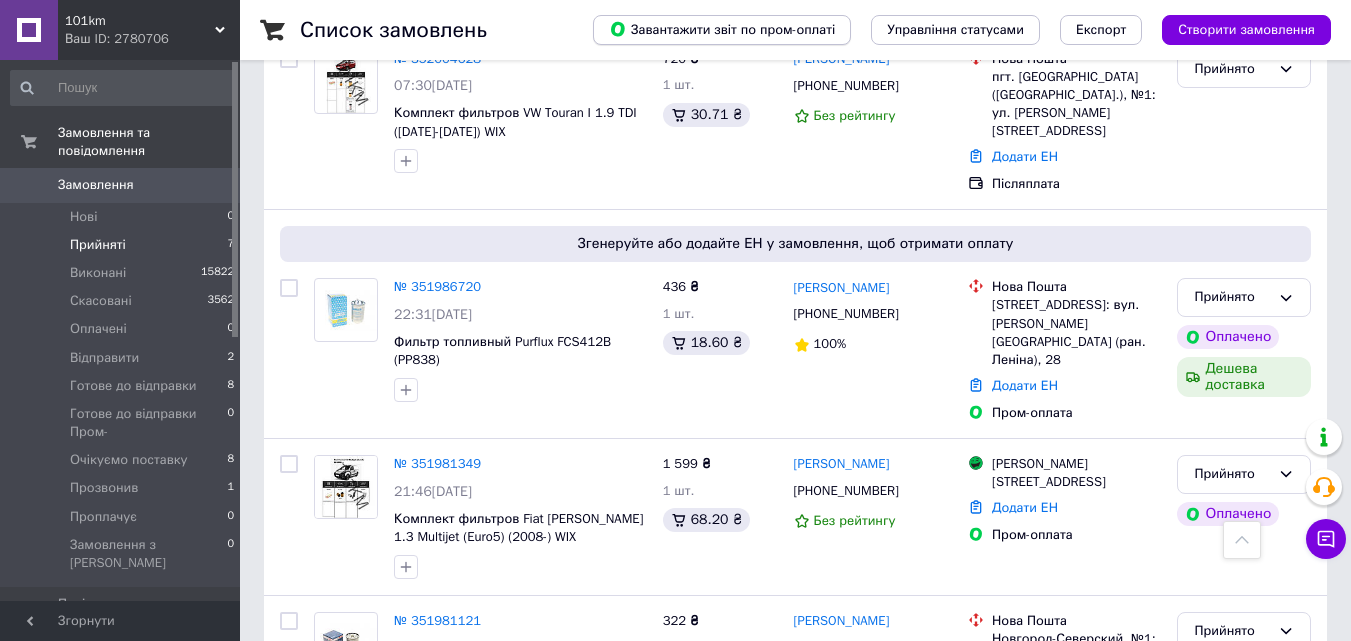 scroll, scrollTop: 409, scrollLeft: 0, axis: vertical 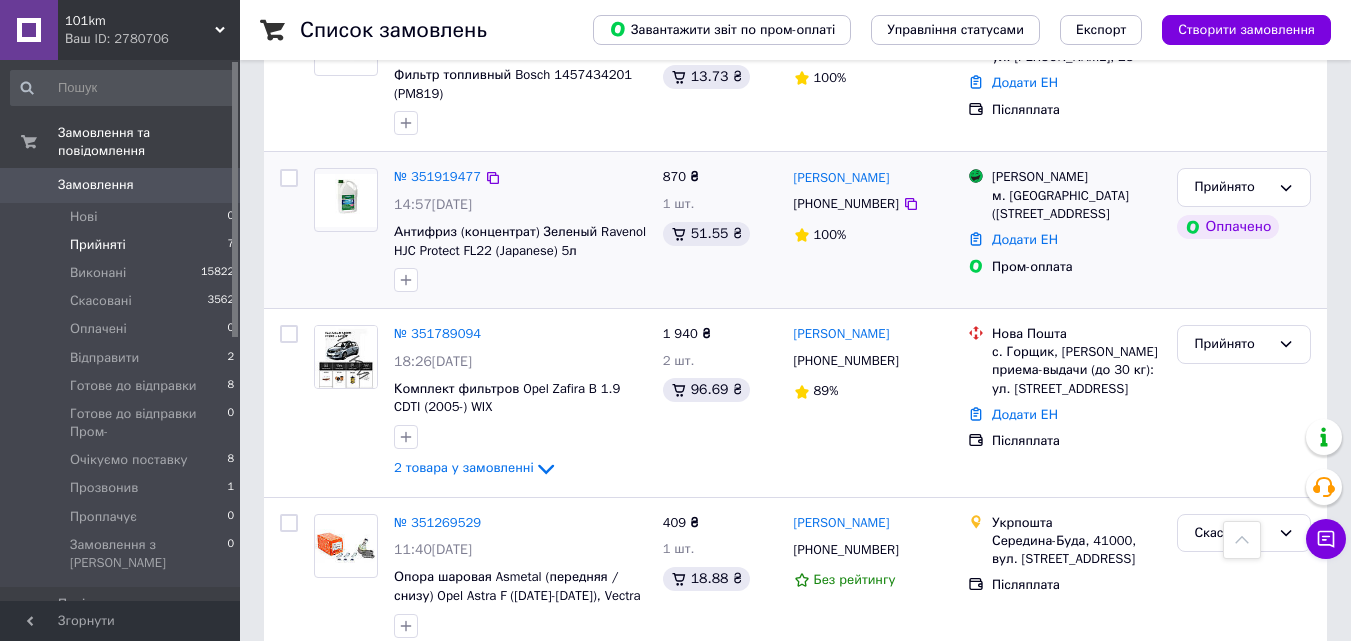 click on "14:57, 09.07.2025" at bounding box center [520, 205] 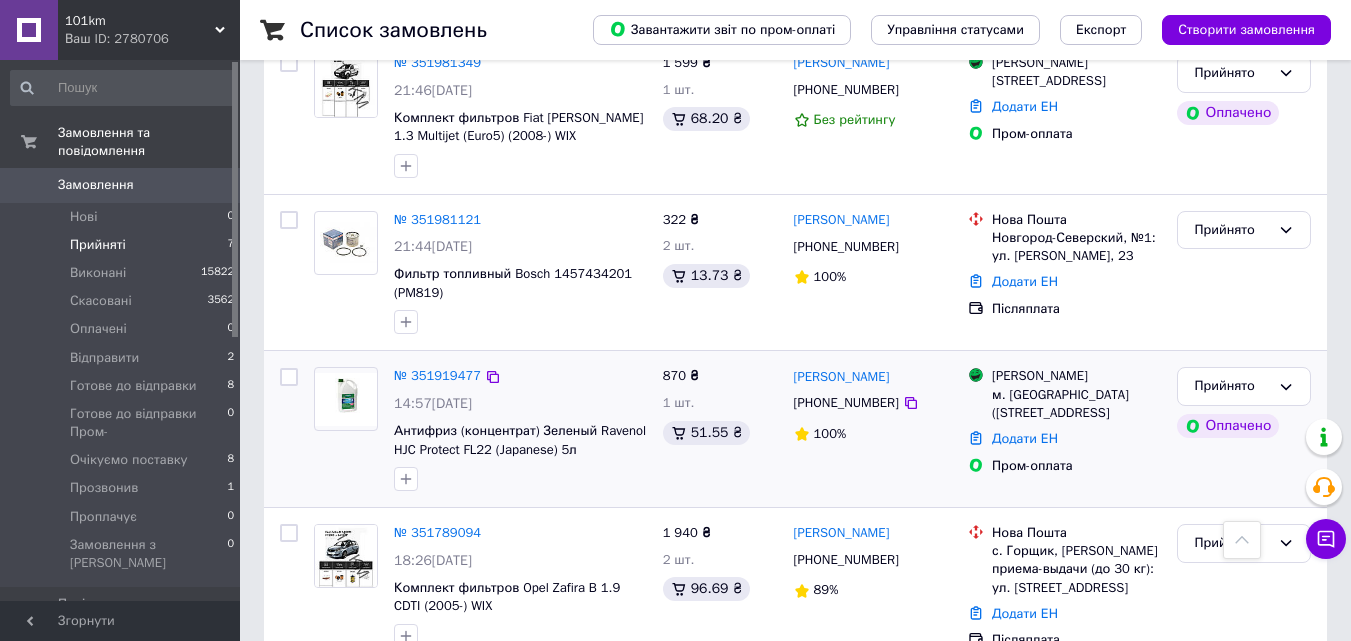scroll, scrollTop: 814, scrollLeft: 0, axis: vertical 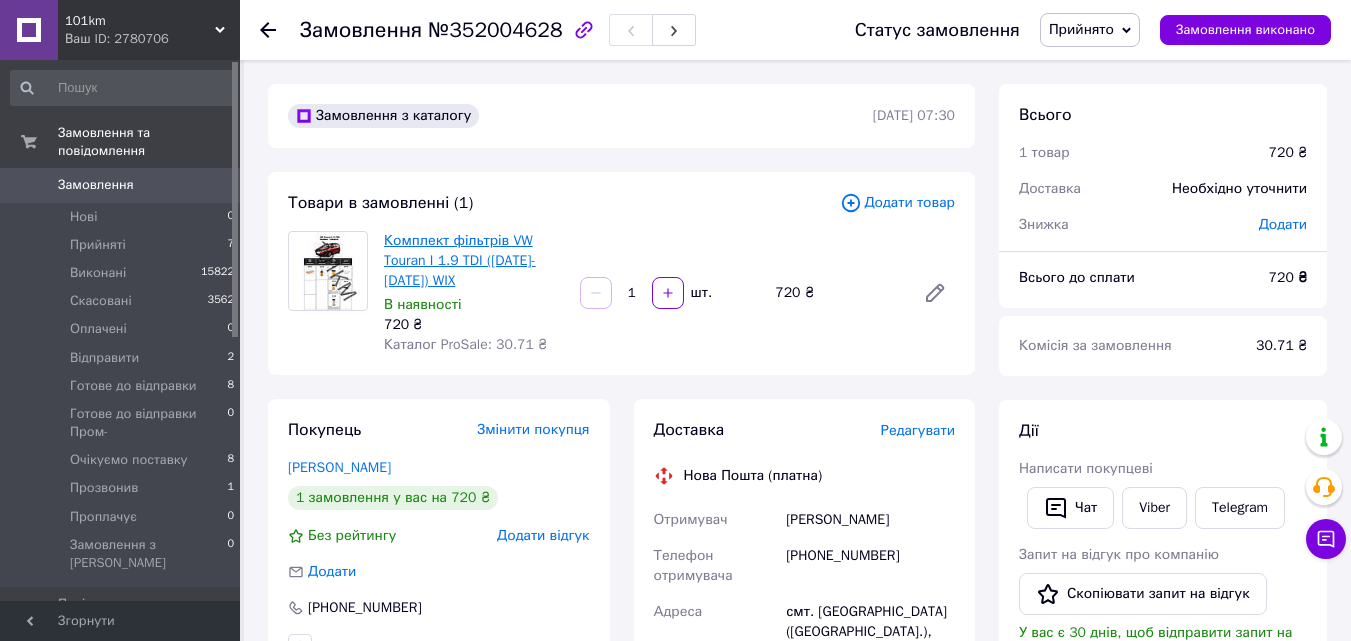 click on "Комплект фільтрів VW Touran I 1.9 TDI (2003-2010) WIX" at bounding box center (460, 260) 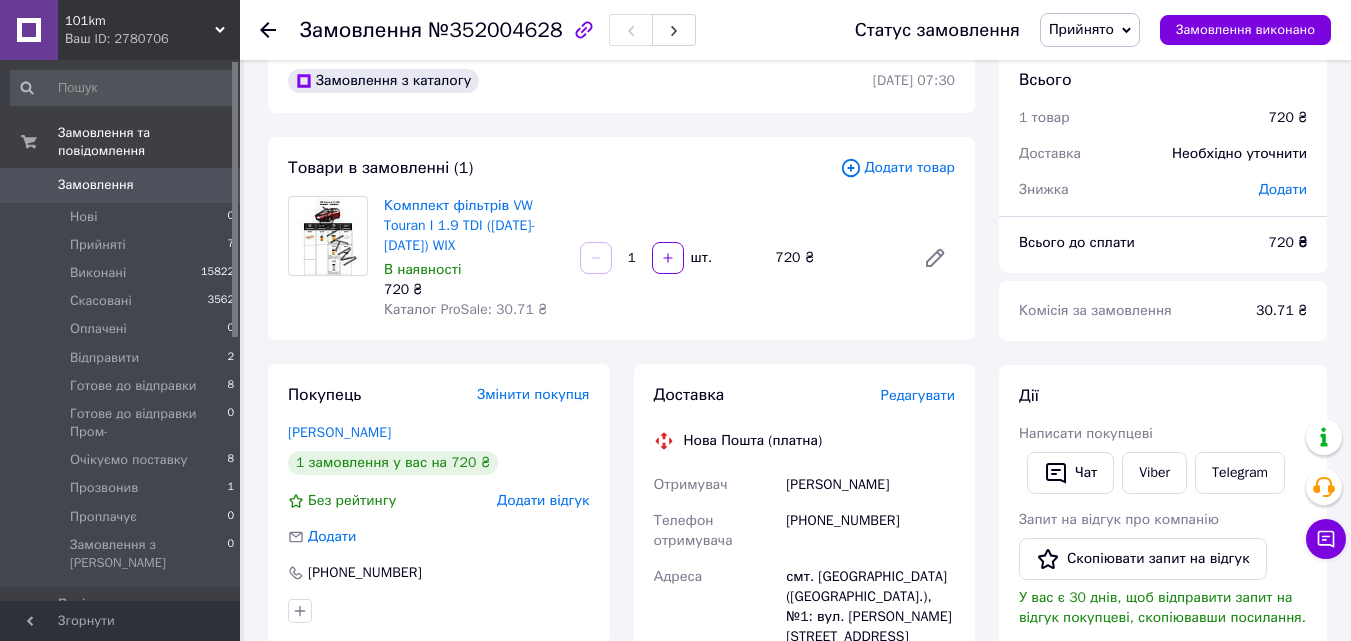 scroll, scrollTop: 0, scrollLeft: 0, axis: both 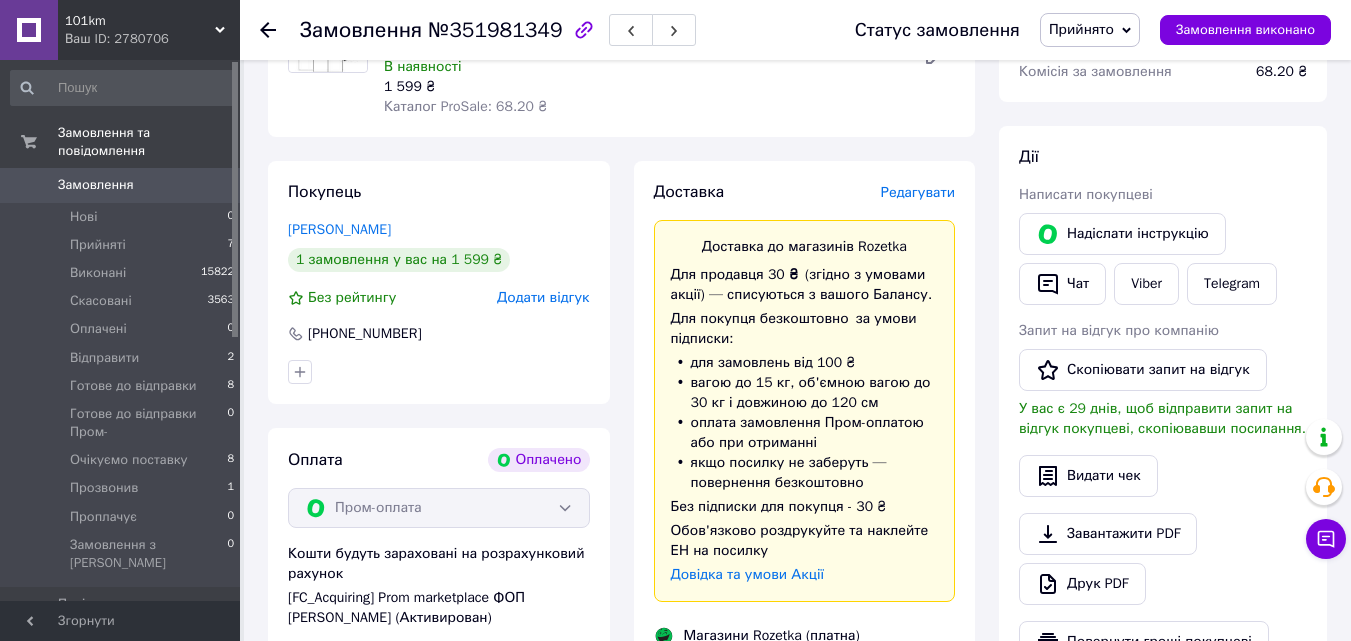 click on "+380679731712" at bounding box center (365, 334) 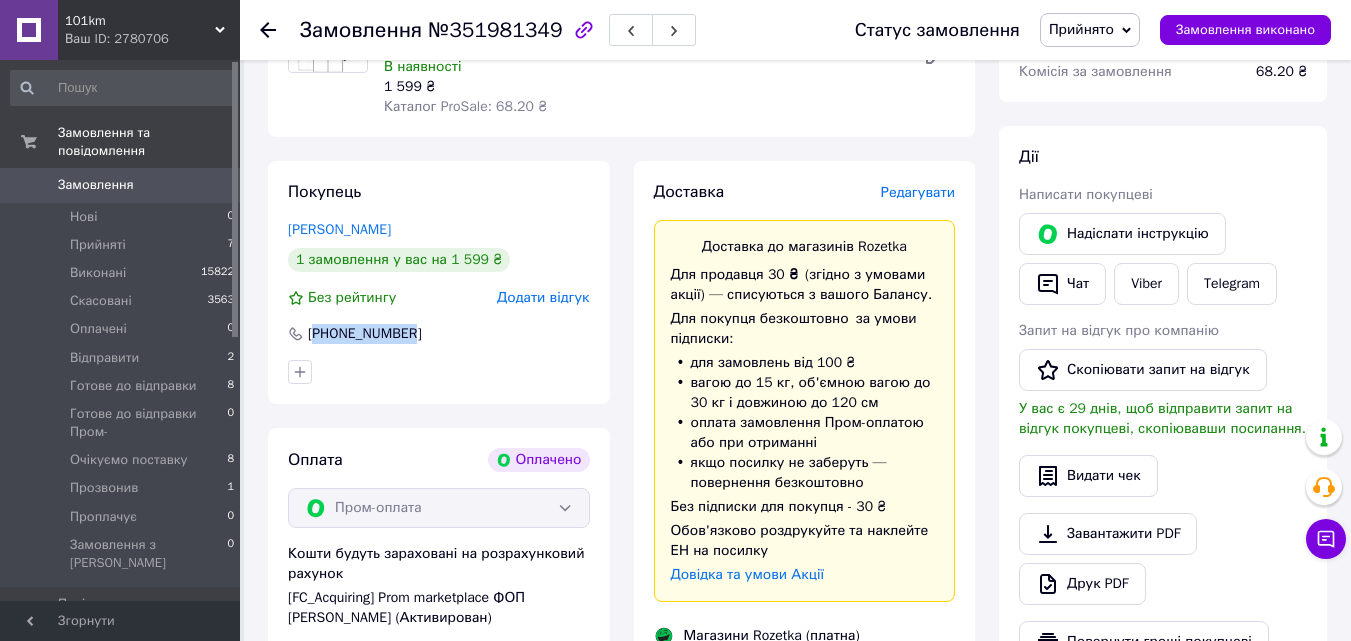 click on "+380679731712" at bounding box center (365, 334) 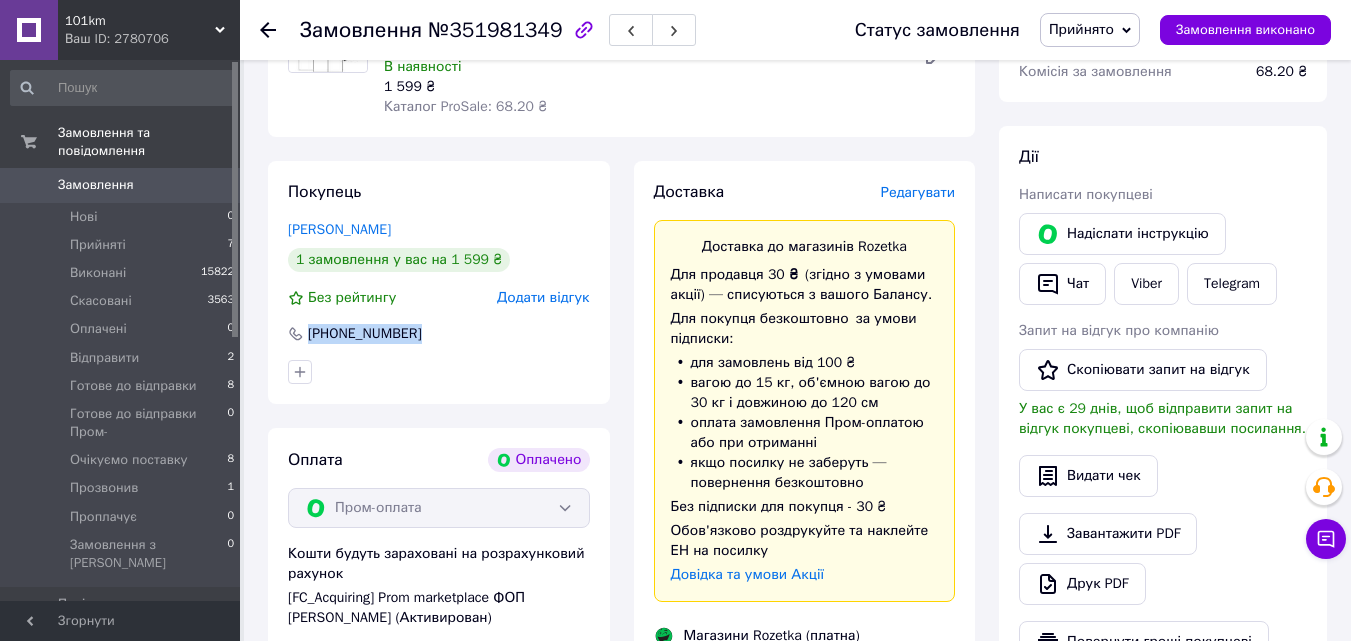 click on "+380679731712" at bounding box center [365, 334] 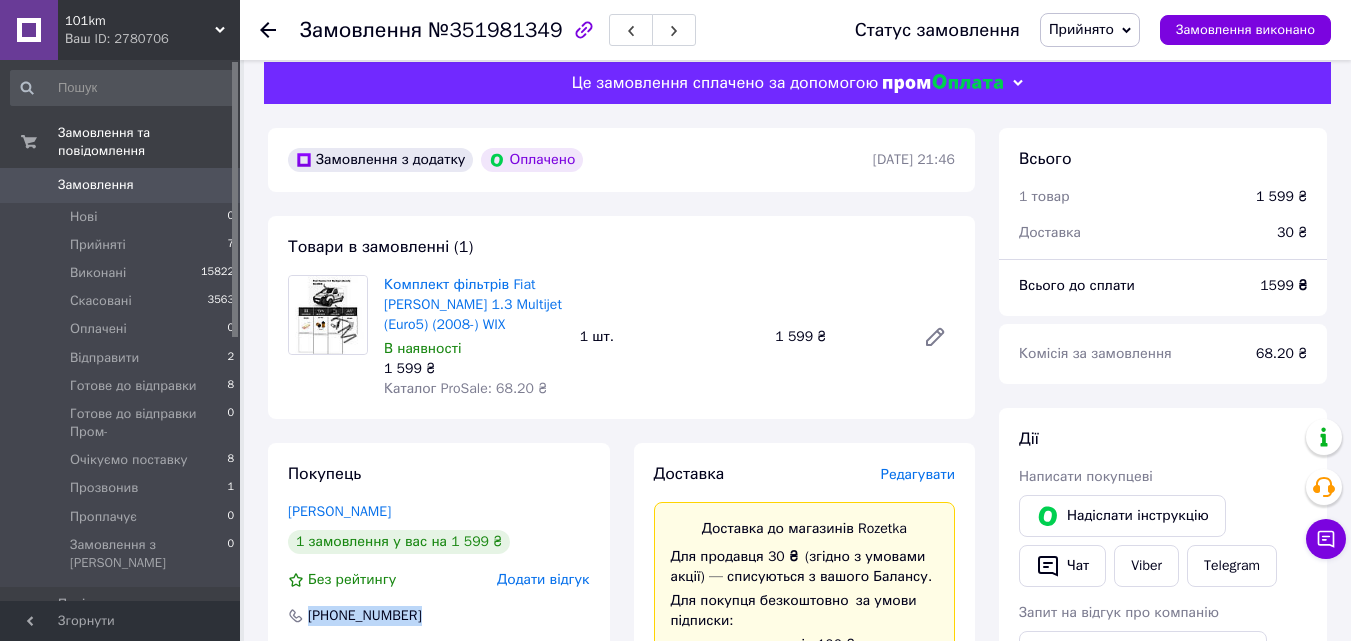 scroll, scrollTop: 0, scrollLeft: 0, axis: both 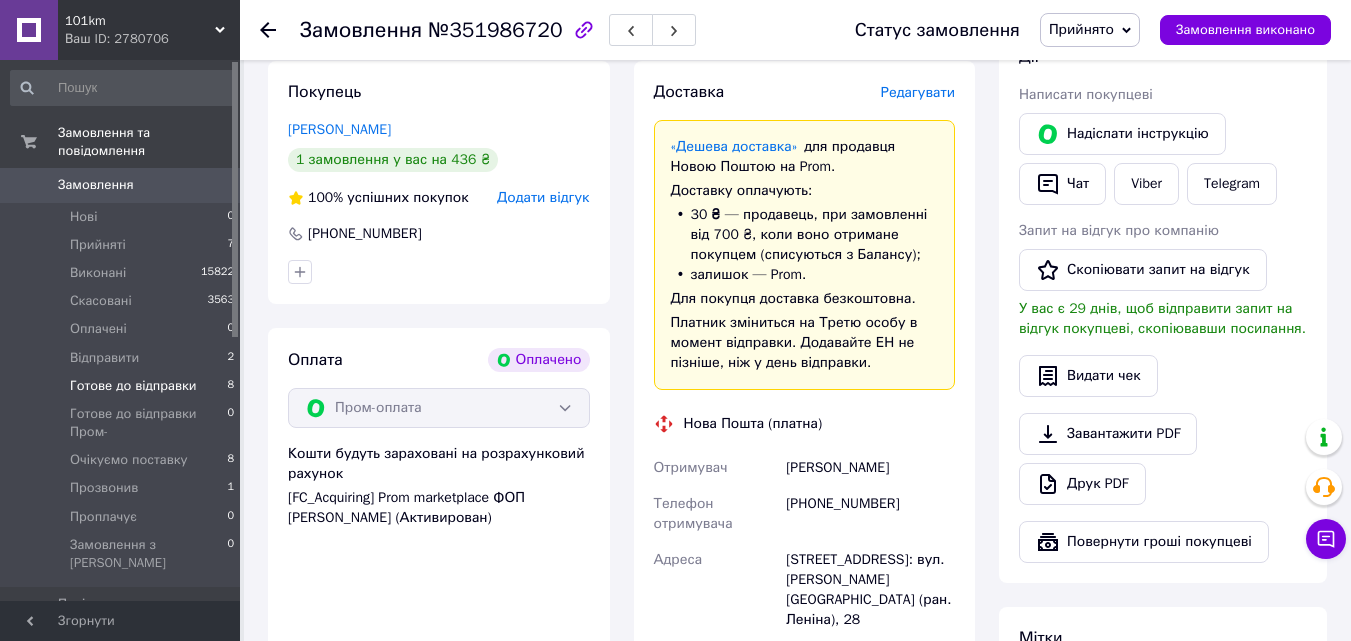 click on "Готове до відправки" at bounding box center [133, 386] 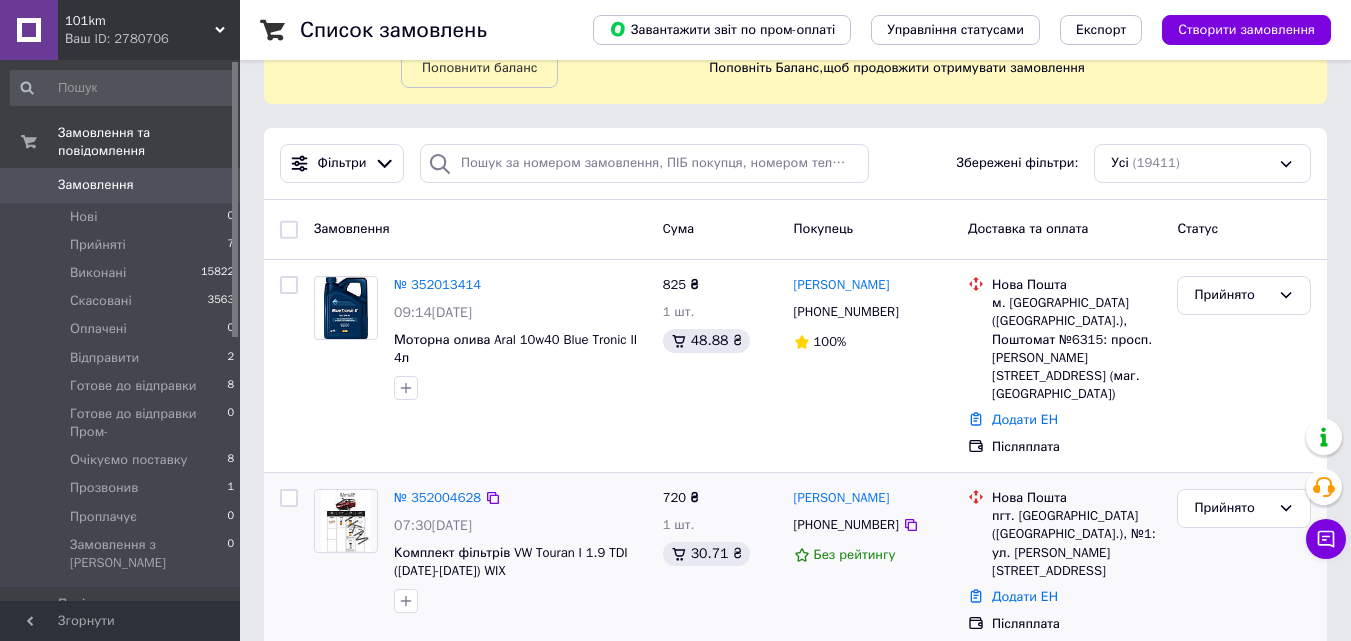 scroll, scrollTop: 100, scrollLeft: 0, axis: vertical 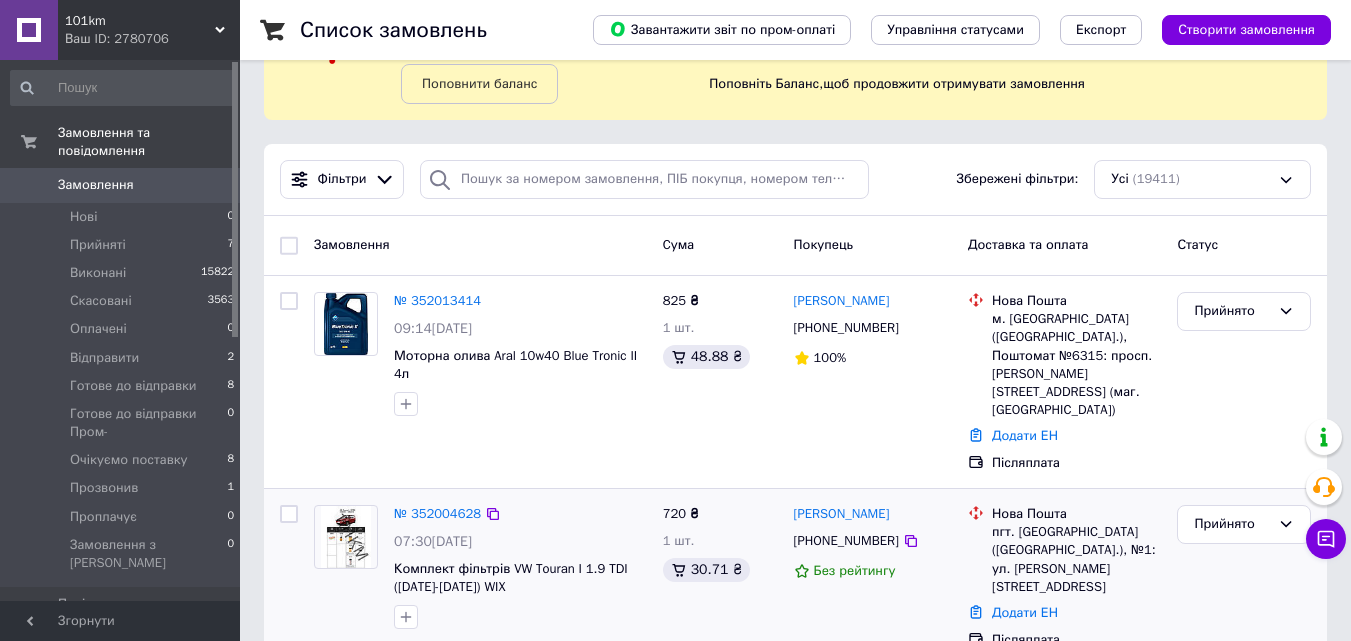 drag, startPoint x: 749, startPoint y: 431, endPoint x: 660, endPoint y: 459, distance: 93.30059 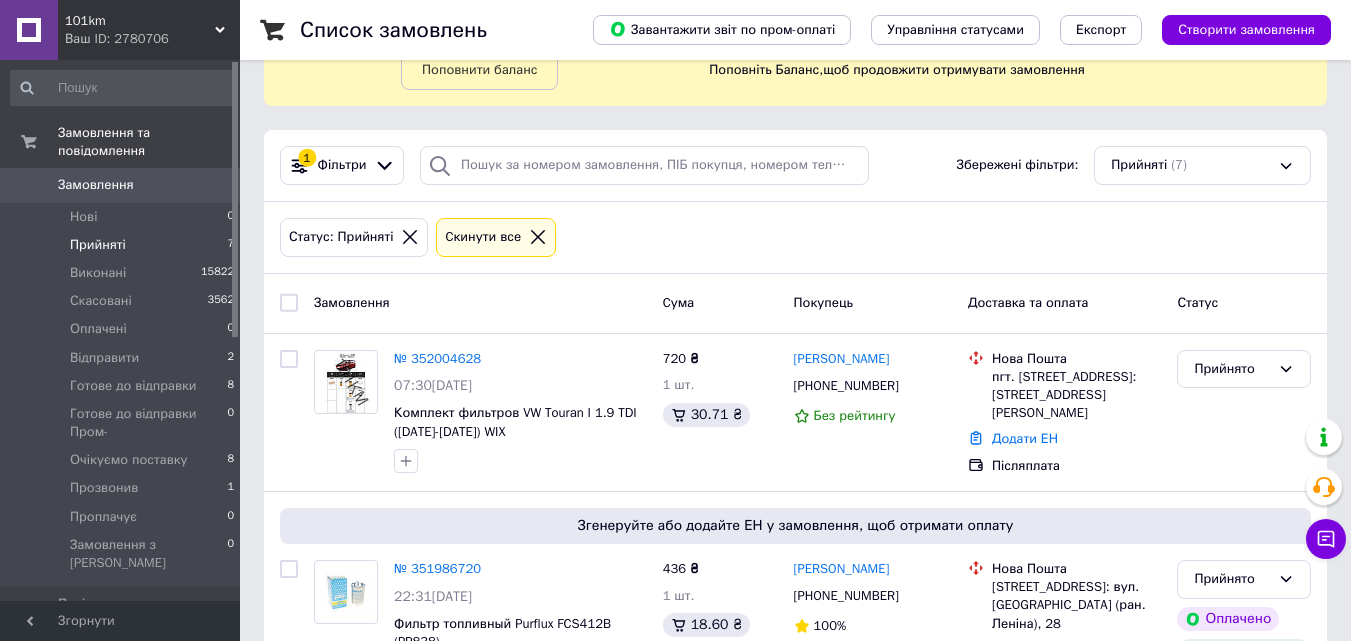 scroll, scrollTop: 114, scrollLeft: 0, axis: vertical 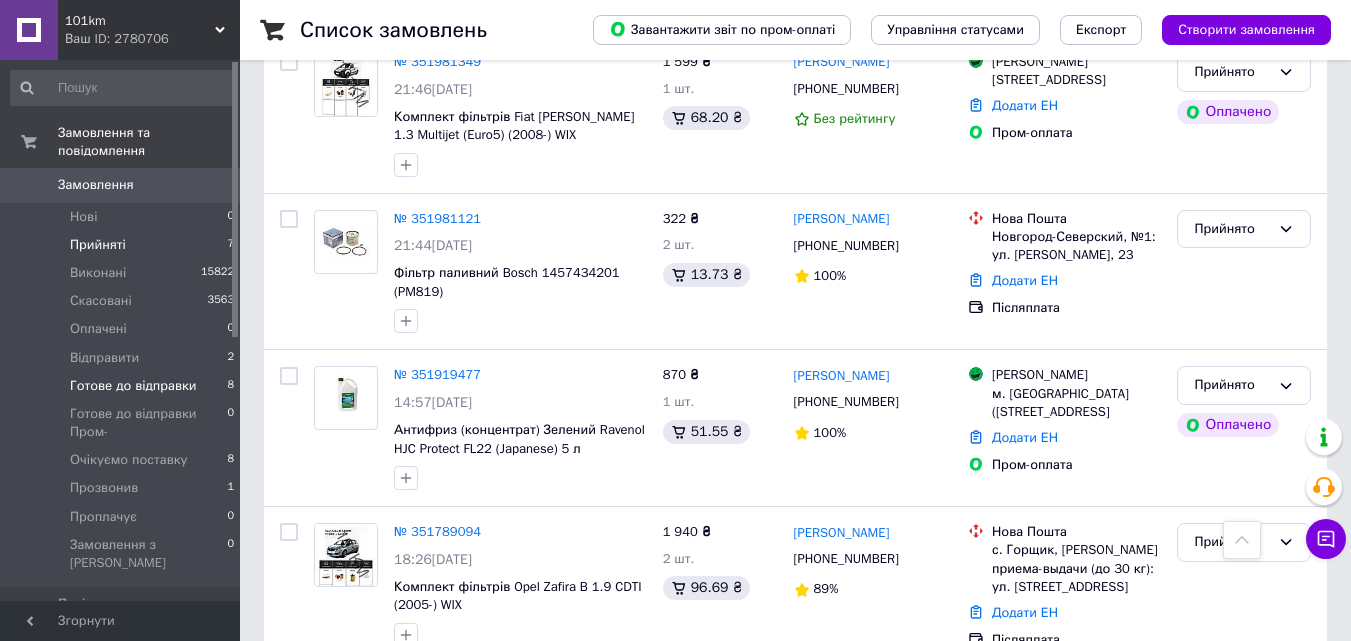 click on "Готове до відправки" at bounding box center (133, 386) 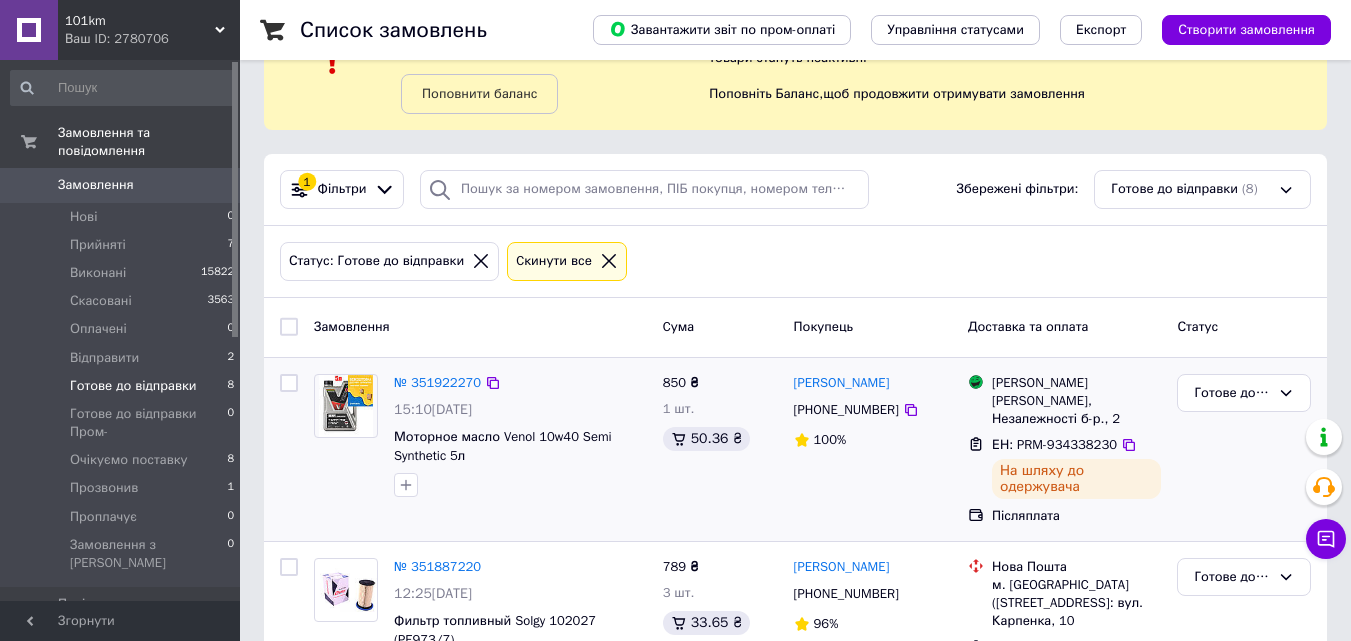 scroll, scrollTop: 200, scrollLeft: 0, axis: vertical 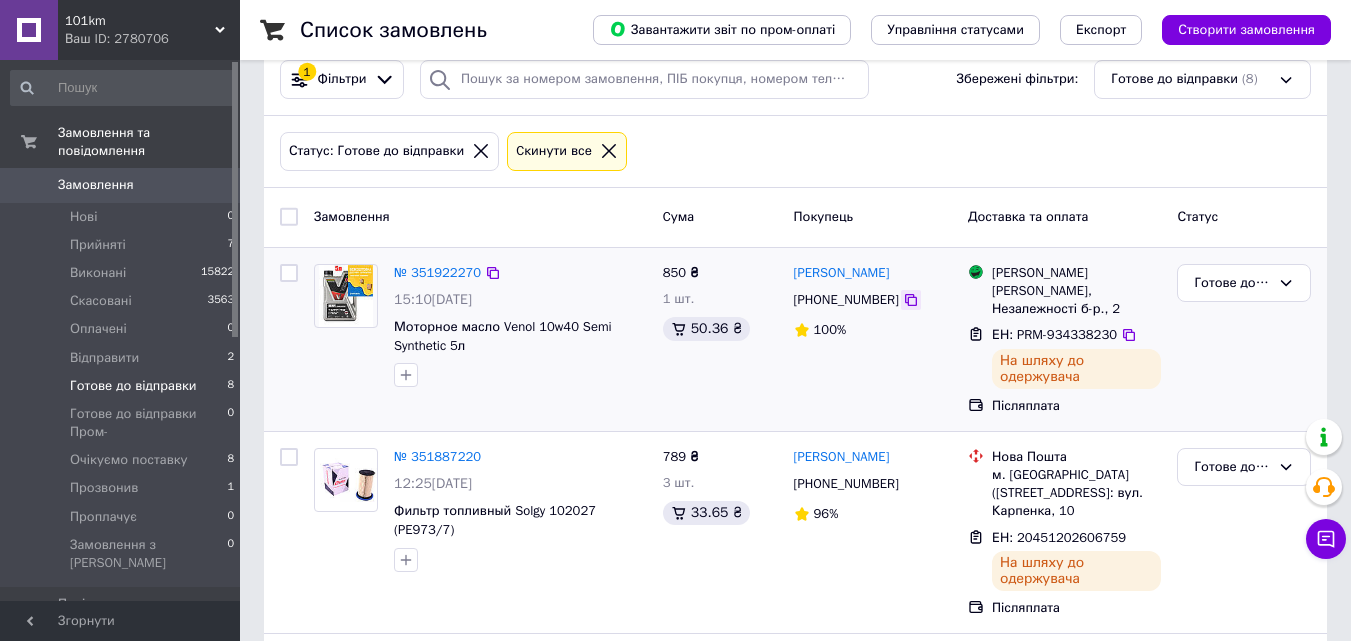 click 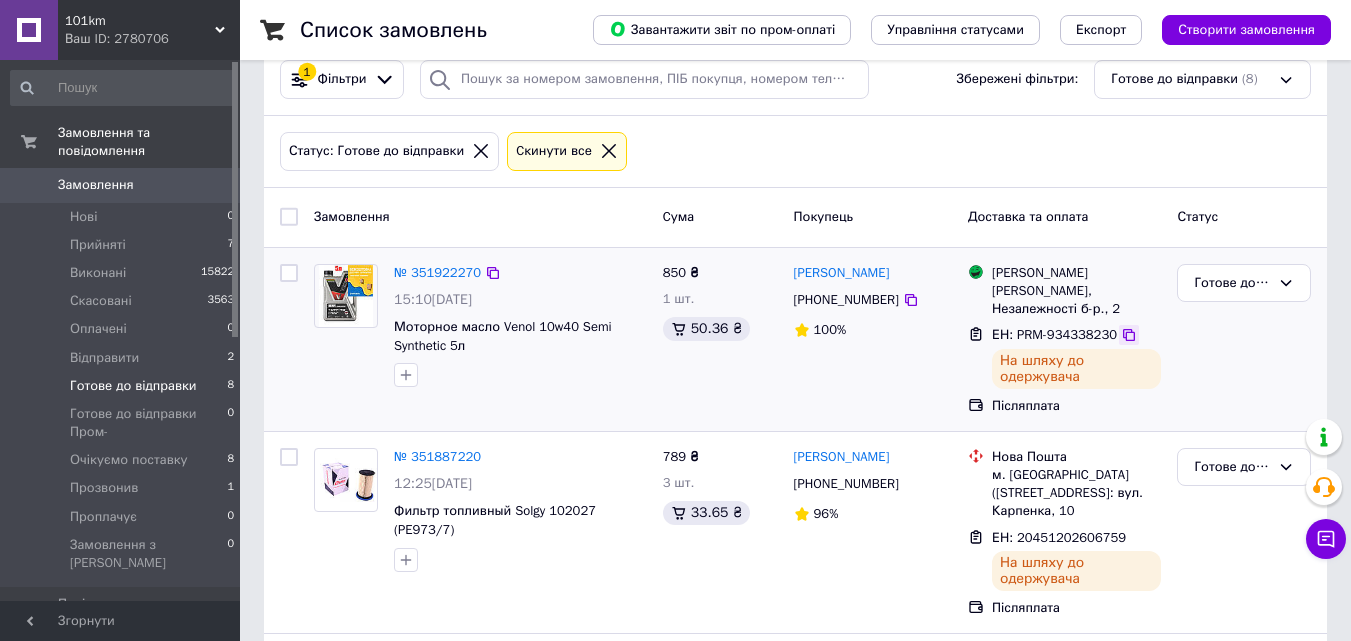 click 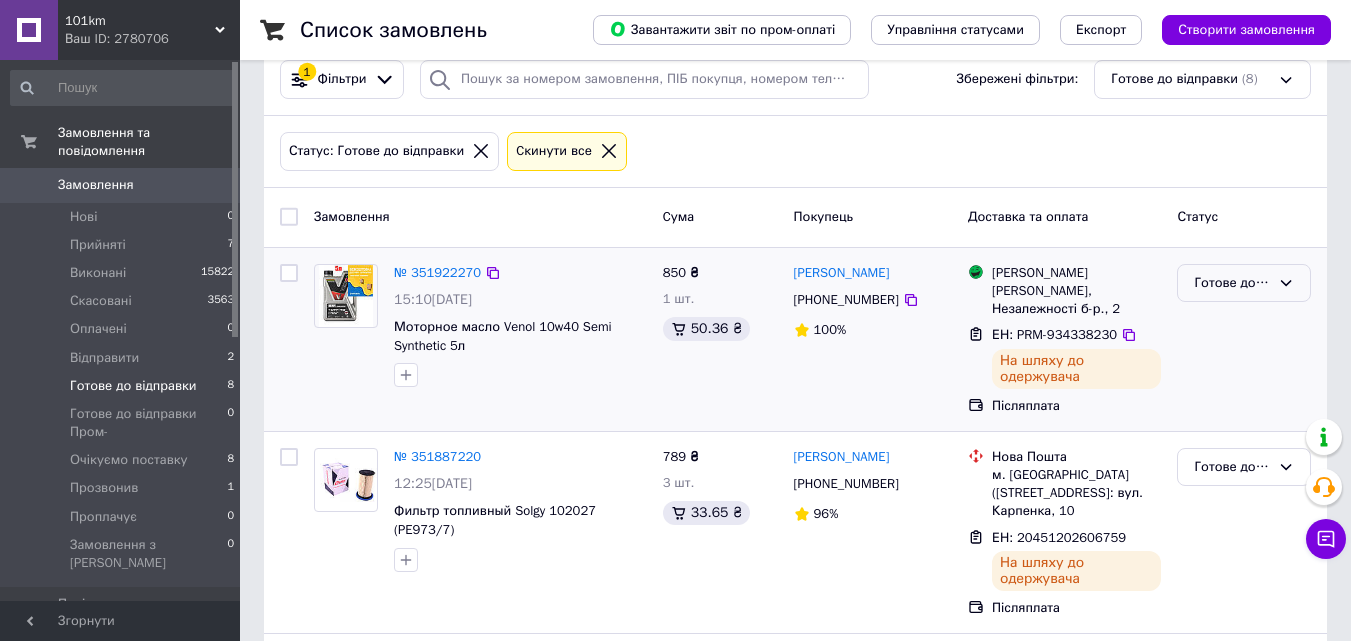 click on "Готове до відправки" at bounding box center [1232, 283] 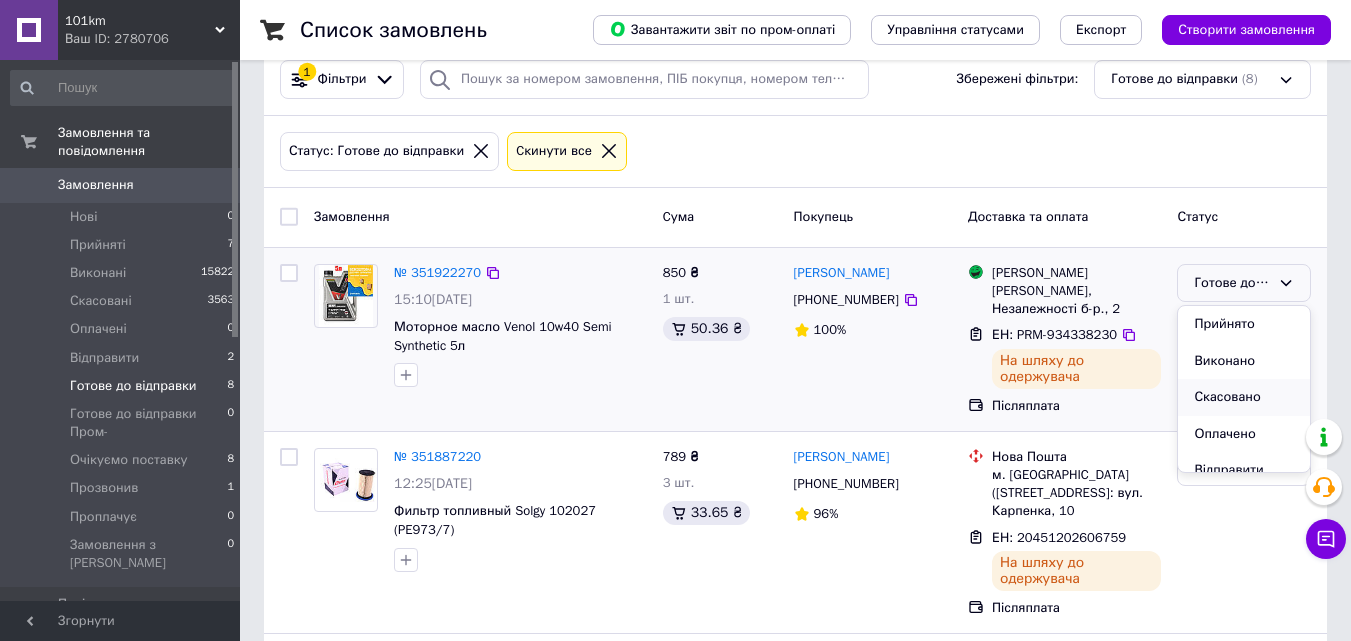 click on "Скасовано" at bounding box center [1244, 397] 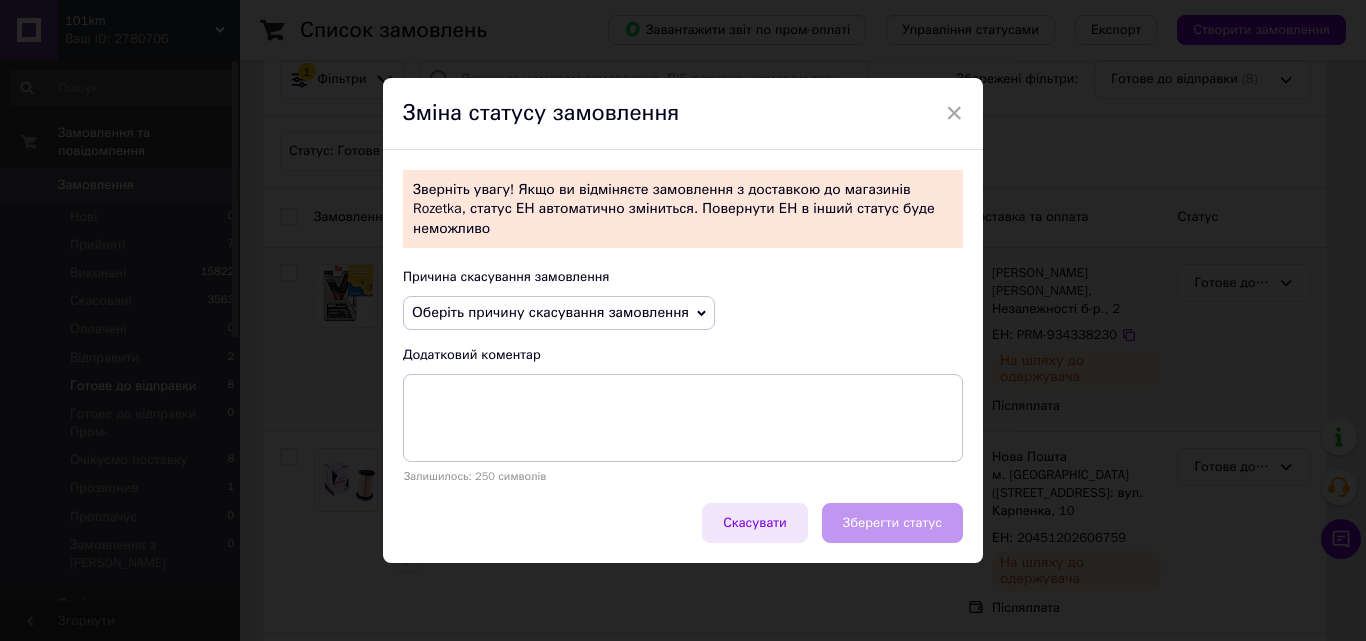 click on "Скасувати" at bounding box center (755, 523) 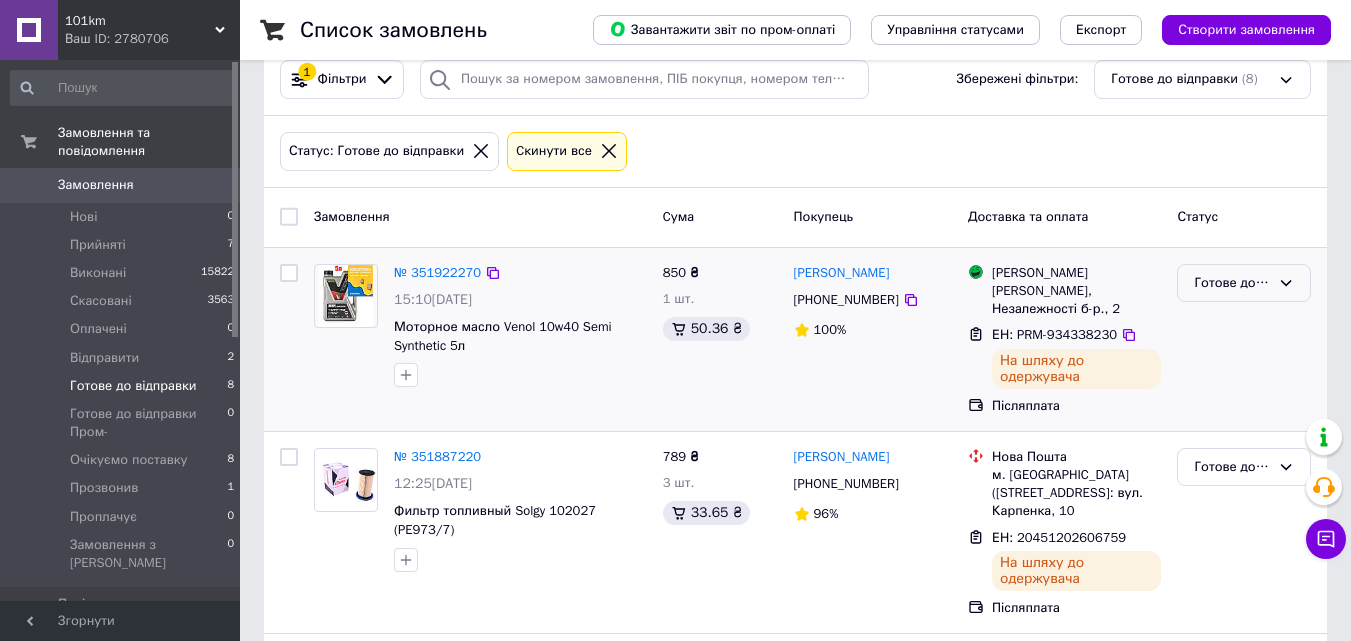 drag, startPoint x: 1222, startPoint y: 274, endPoint x: 1219, endPoint y: 298, distance: 24.186773 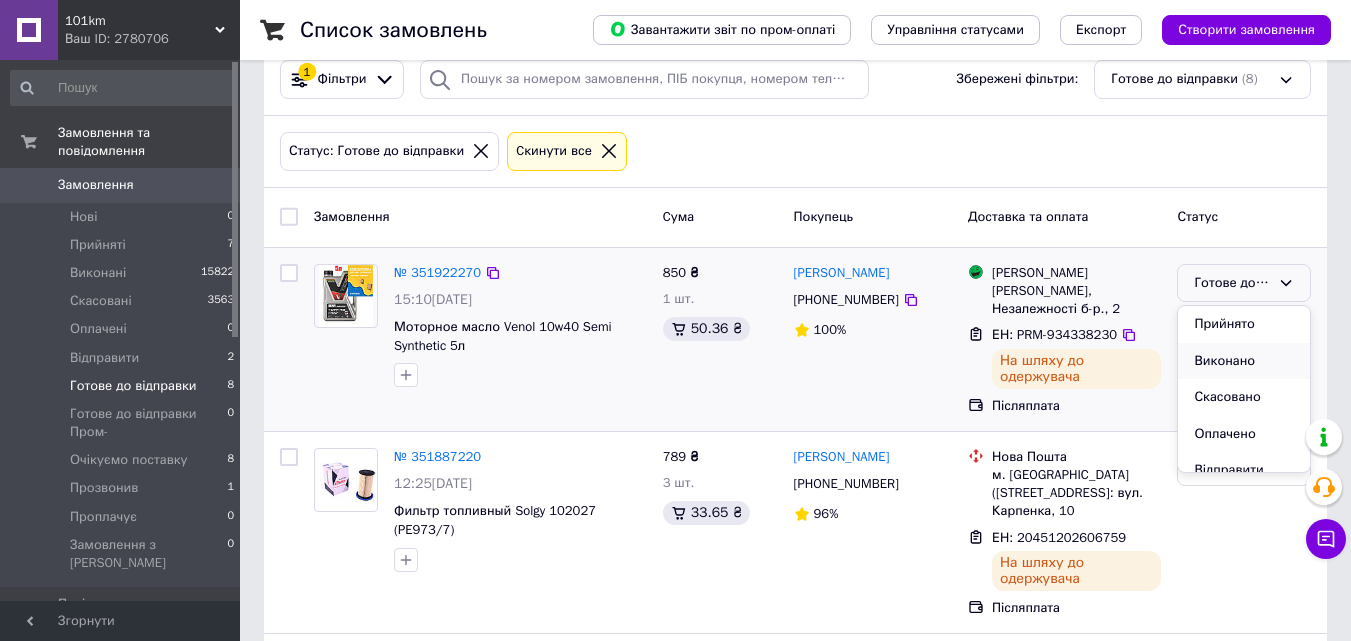 click on "Виконано" at bounding box center [1244, 361] 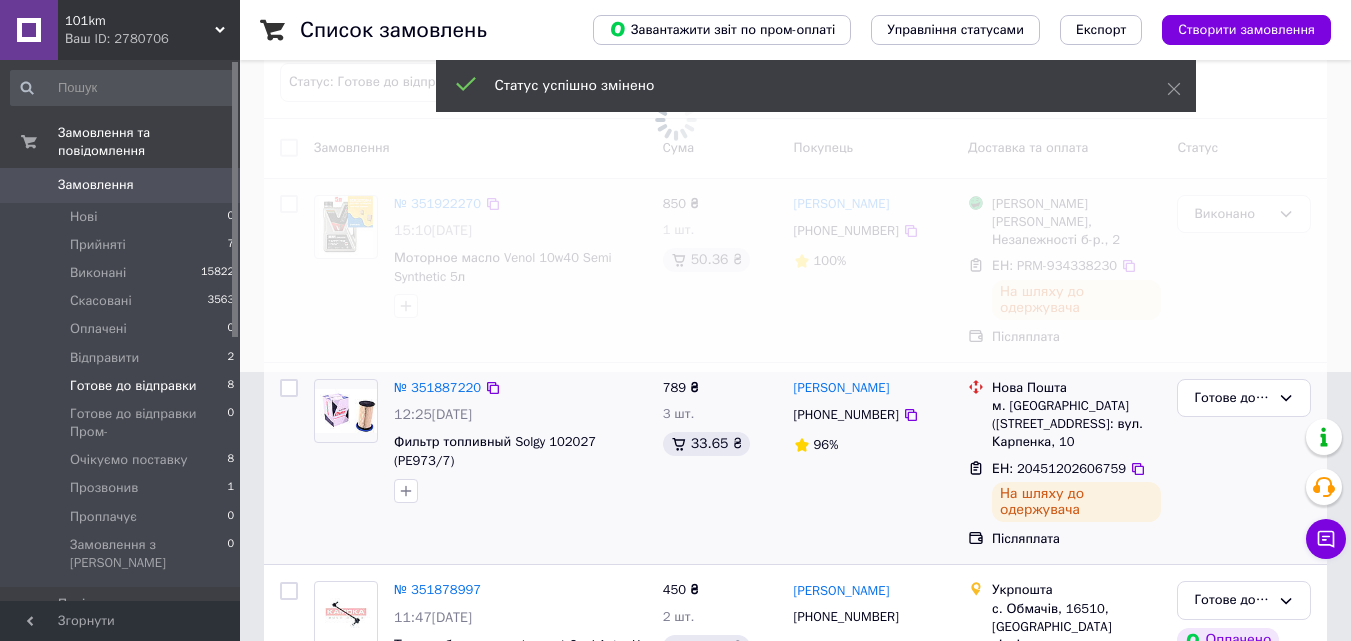 scroll, scrollTop: 300, scrollLeft: 0, axis: vertical 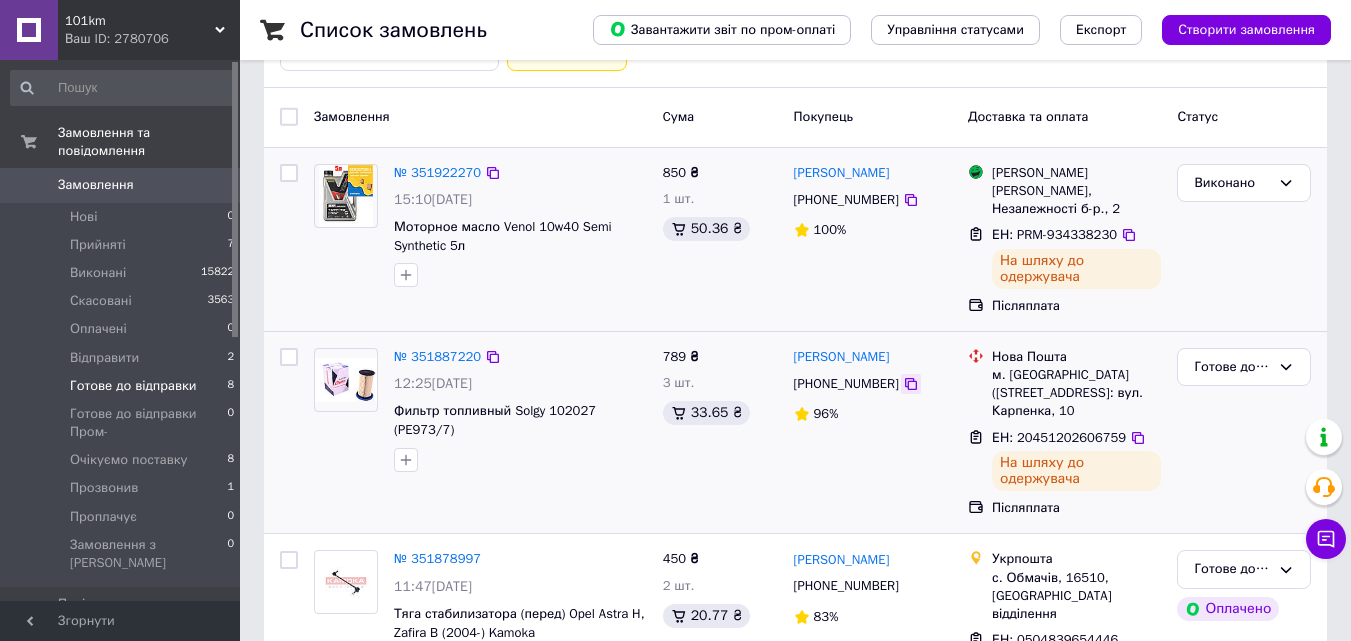 click 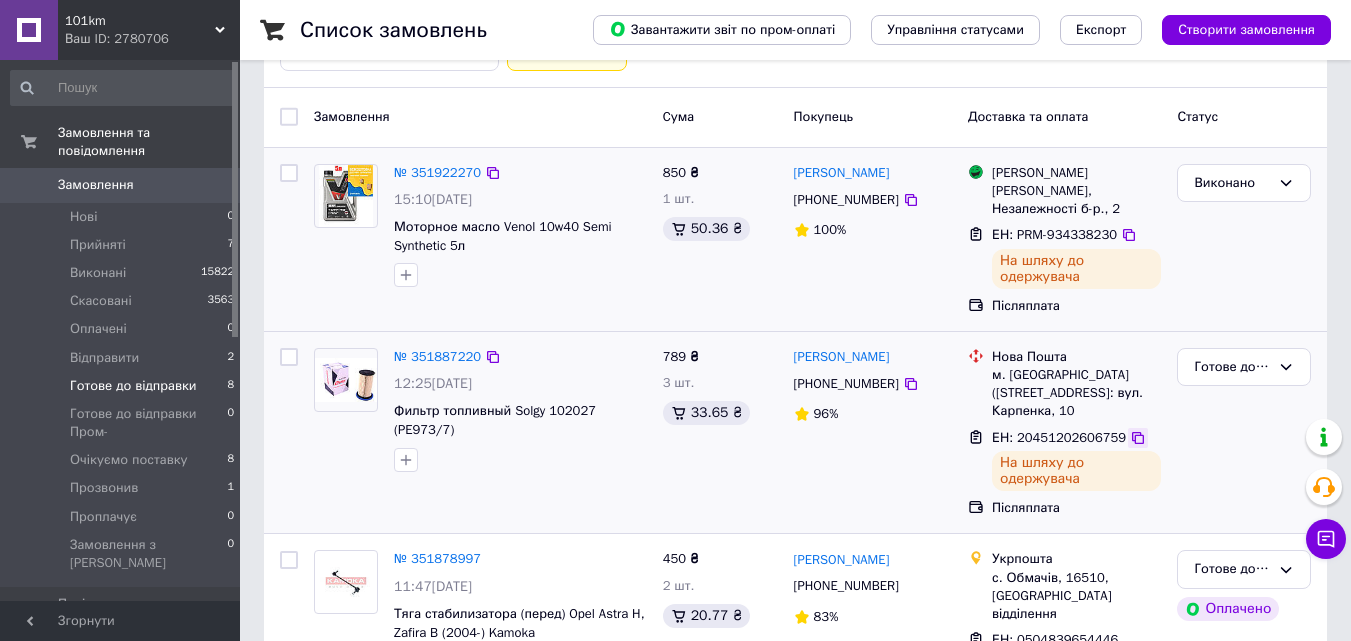 click 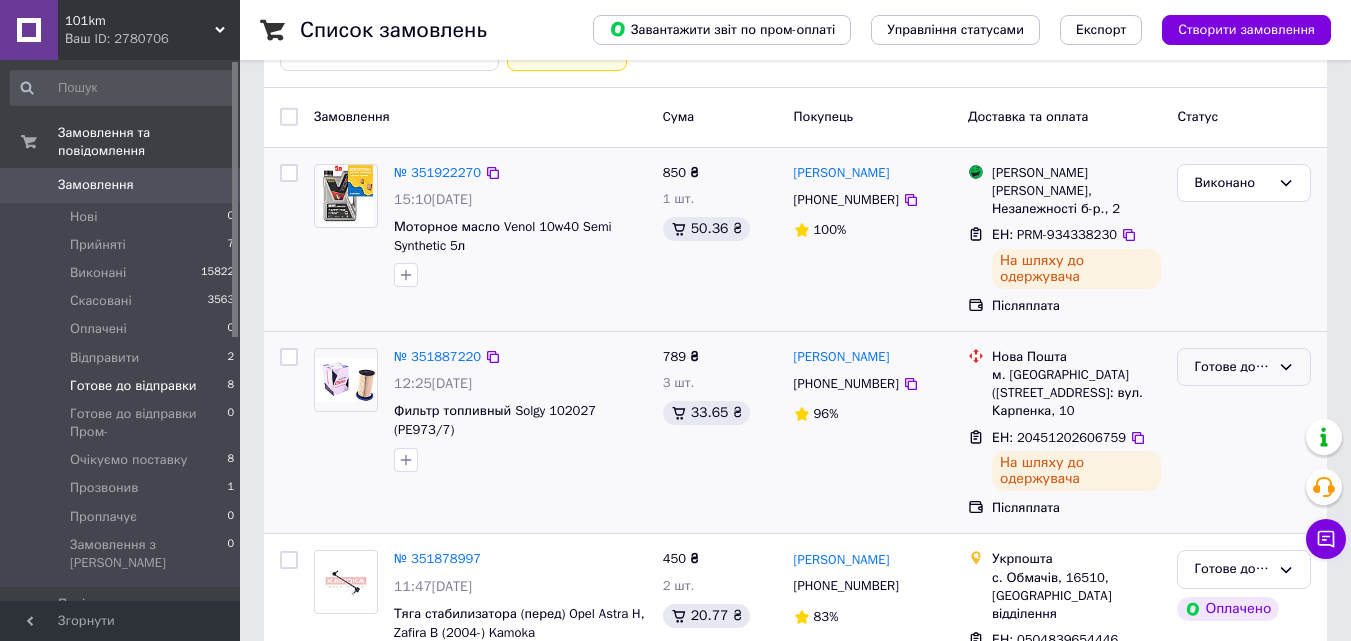 click on "Готове до відправки" at bounding box center [1244, 367] 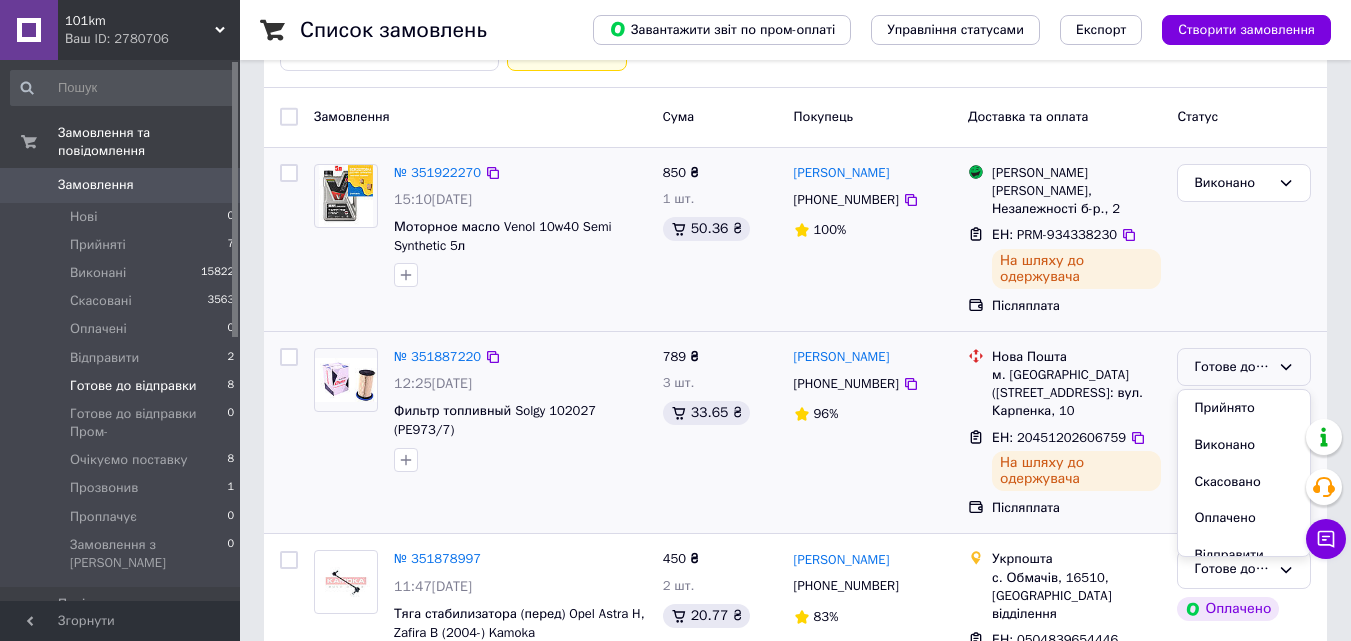 click on "Виконано" at bounding box center [1244, 445] 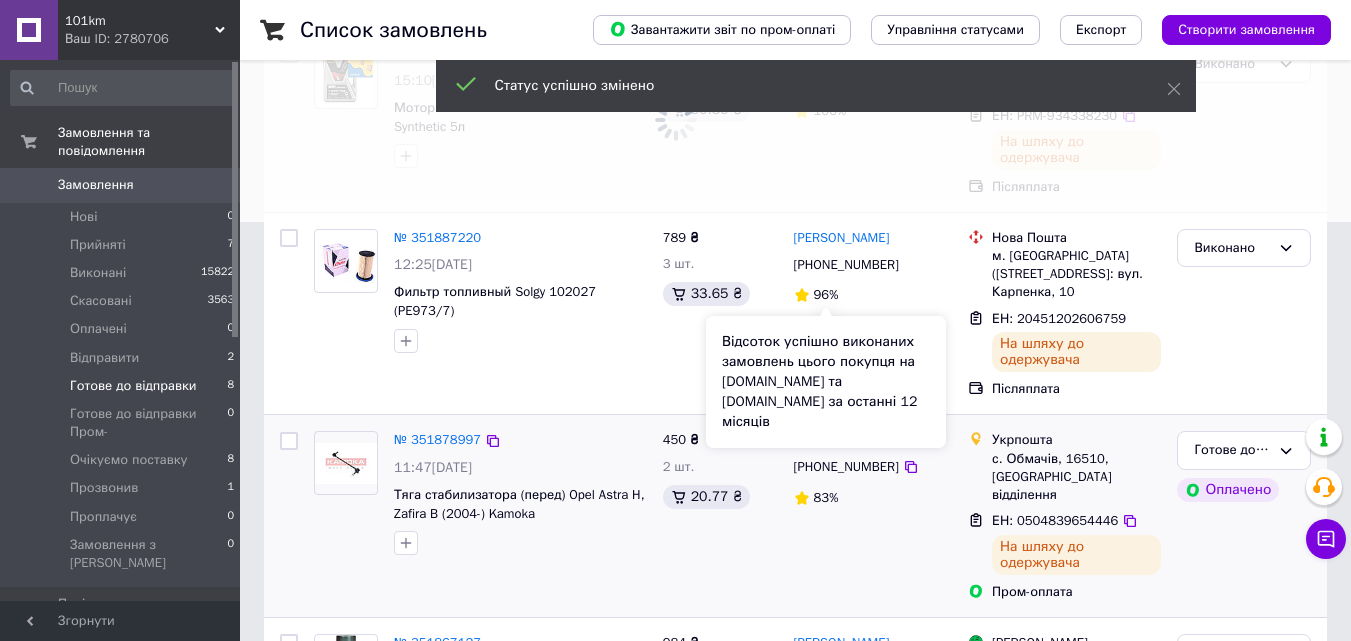 scroll, scrollTop: 600, scrollLeft: 0, axis: vertical 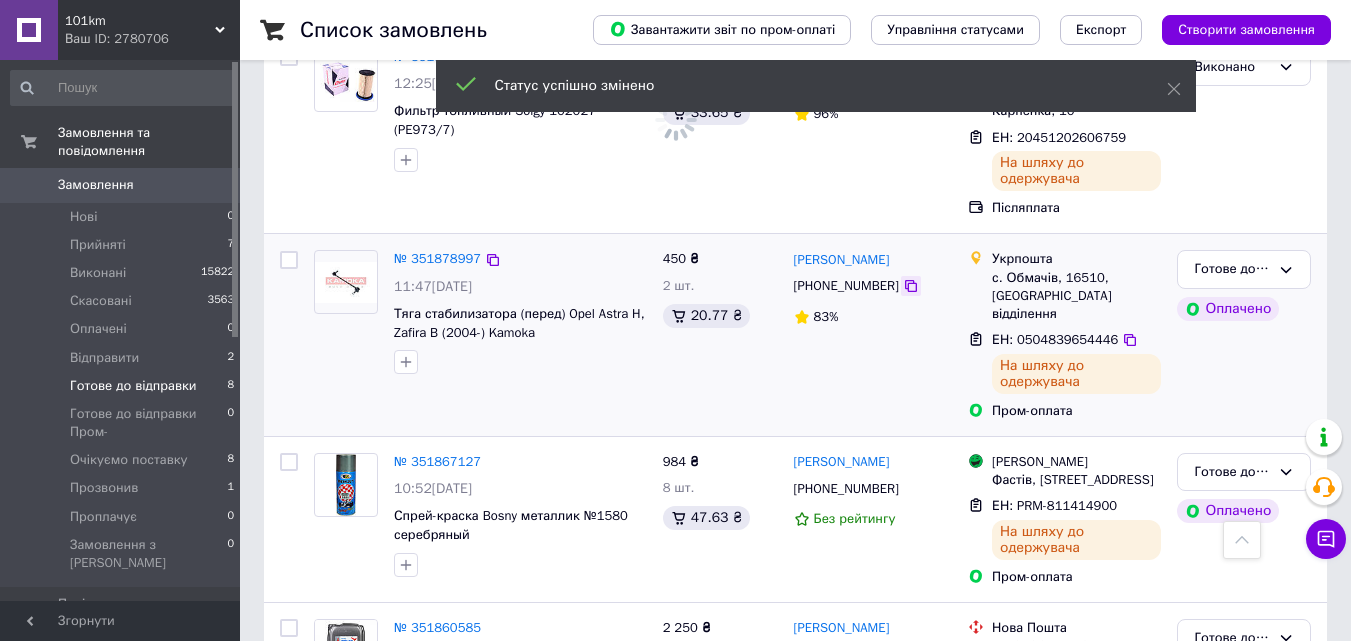 click 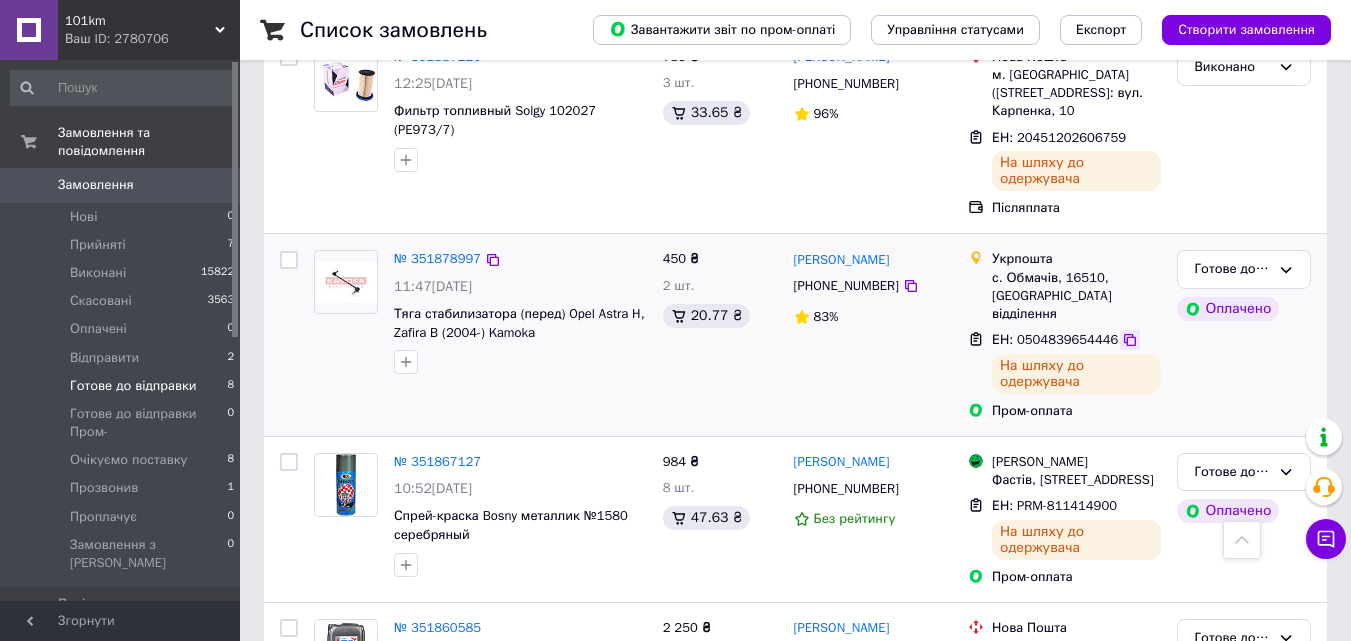 click 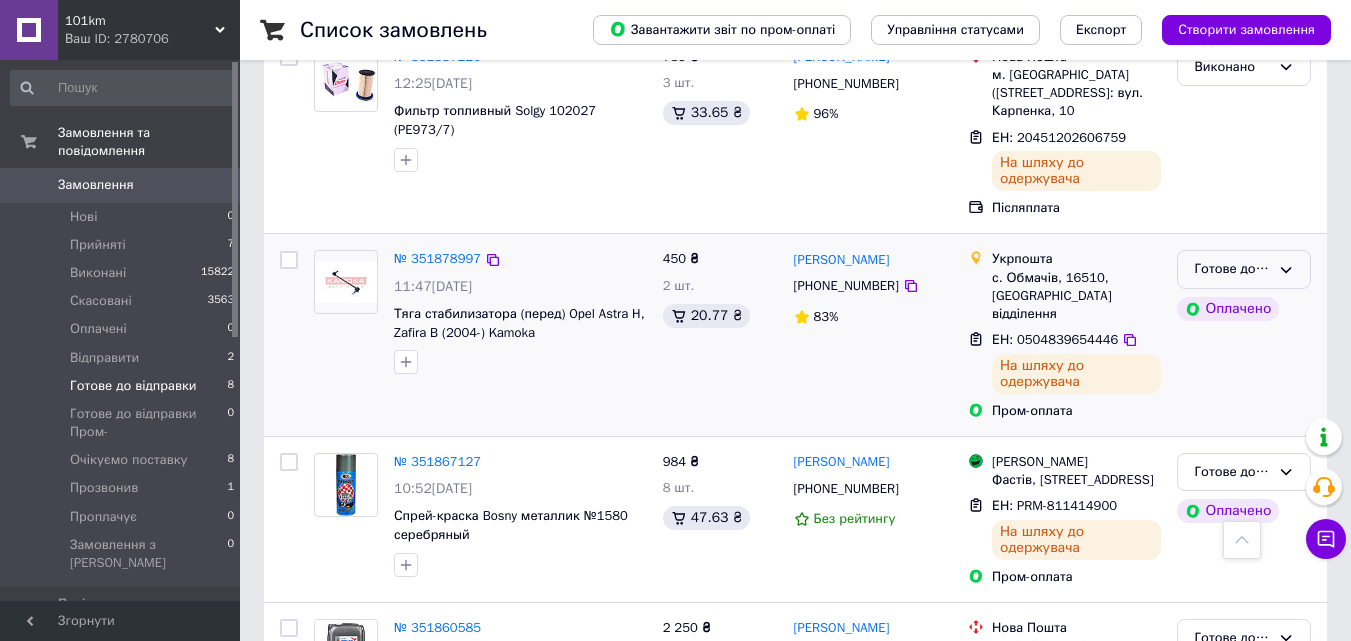 click on "Готове до відправки" at bounding box center [1244, 269] 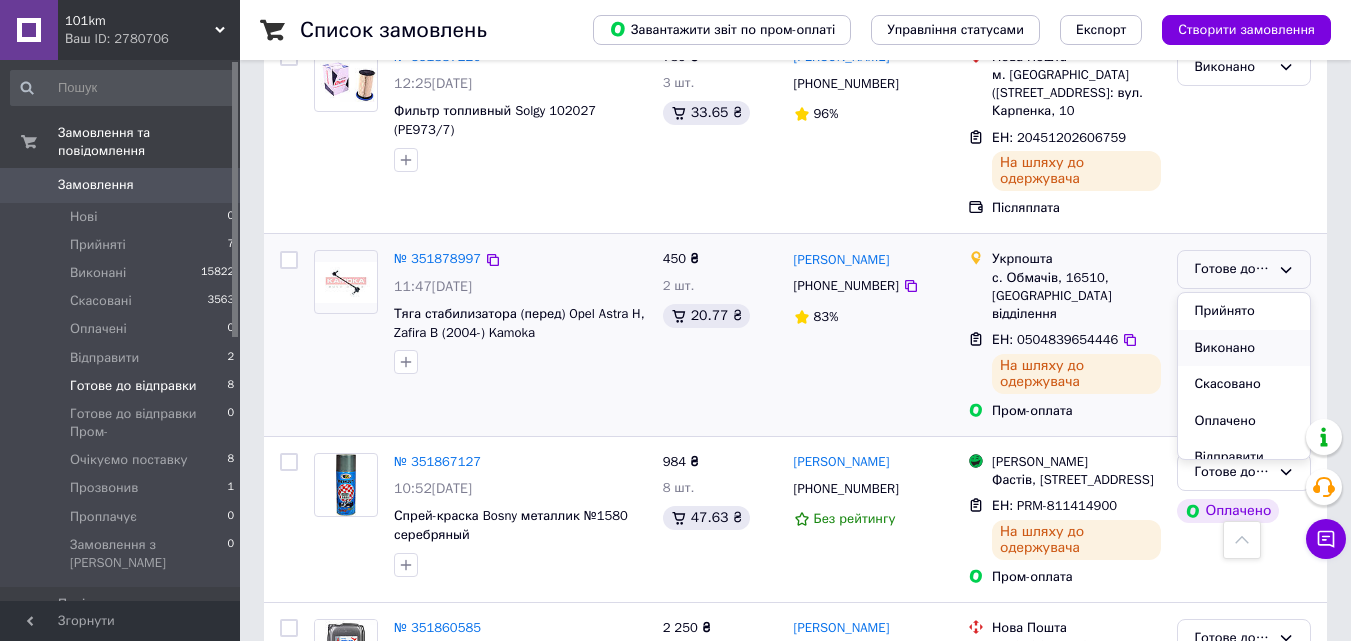 click on "Виконано" at bounding box center [1244, 348] 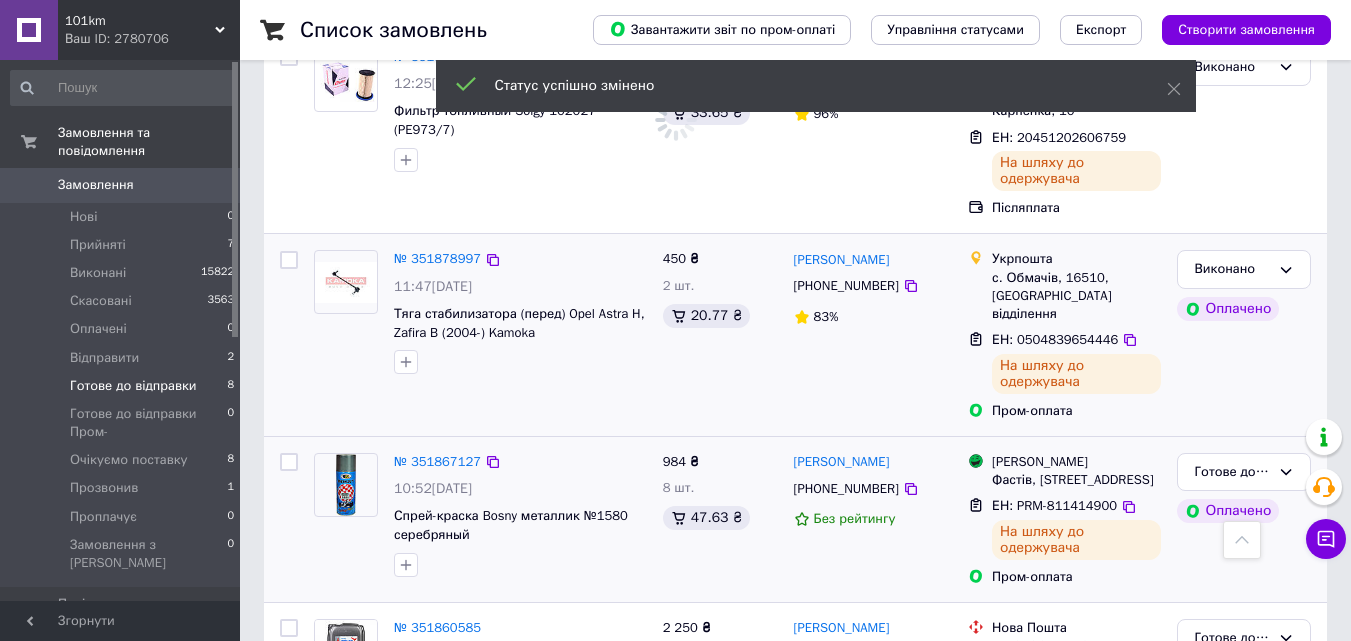 scroll, scrollTop: 800, scrollLeft: 0, axis: vertical 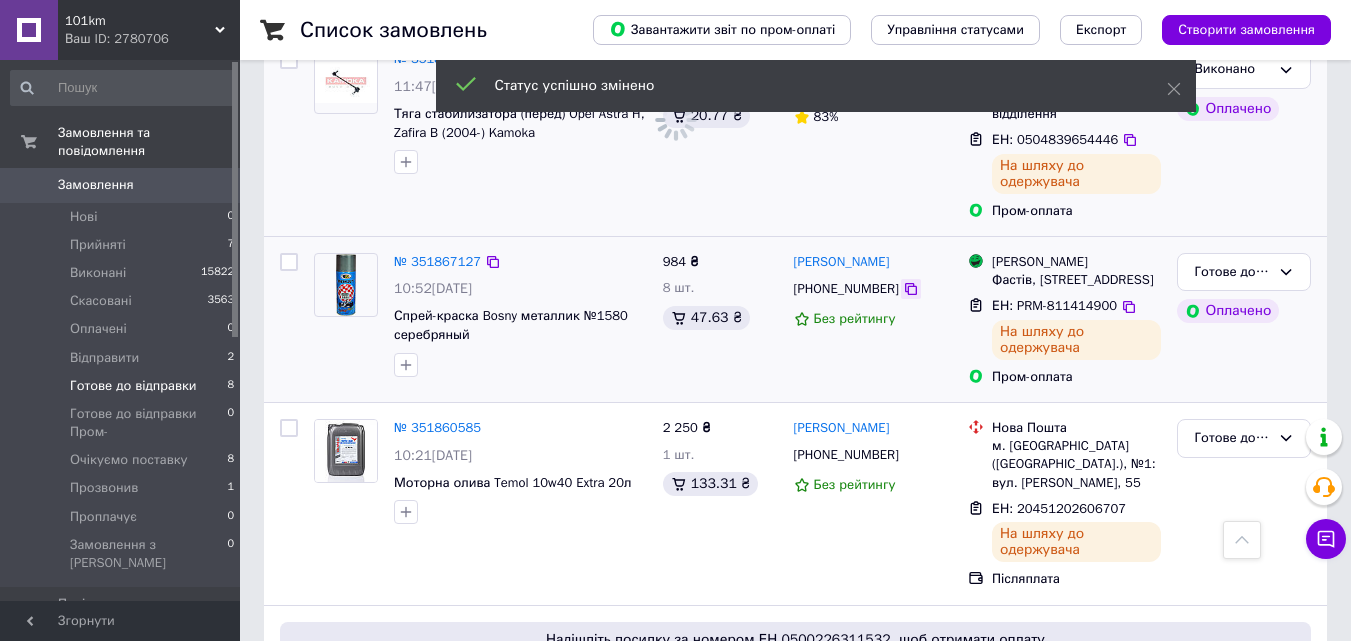 click 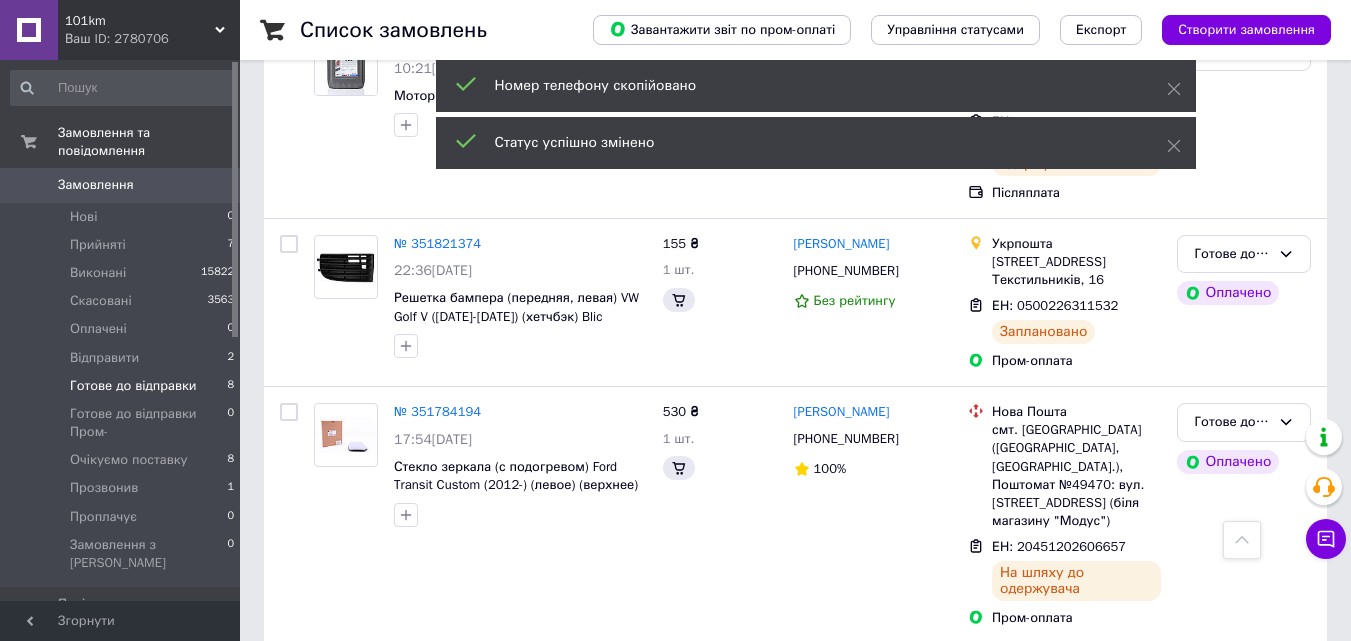 scroll, scrollTop: 414, scrollLeft: 0, axis: vertical 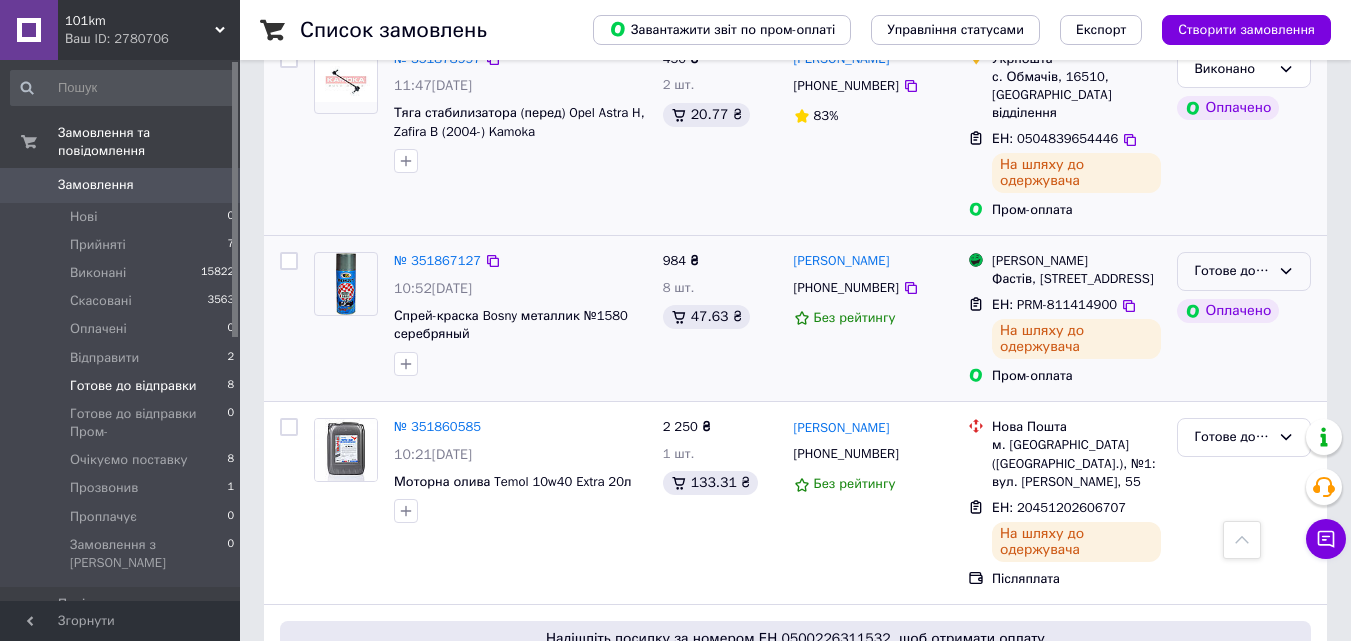 click 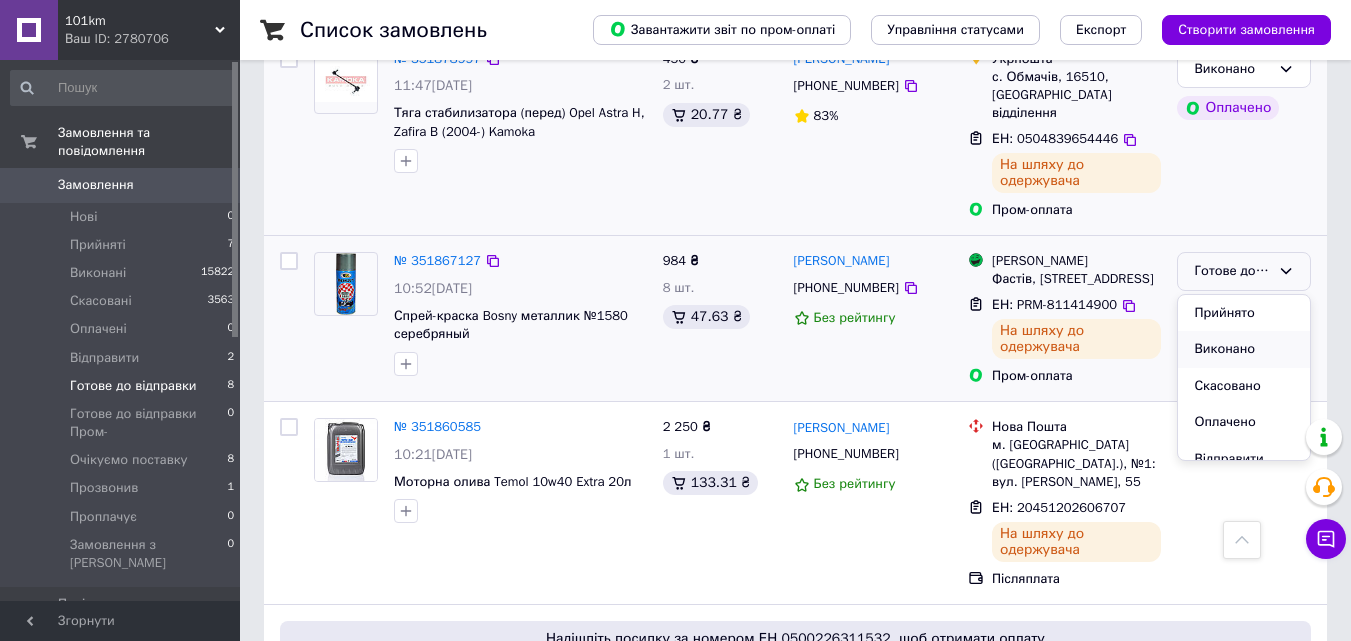 click on "Виконано" at bounding box center (1244, 349) 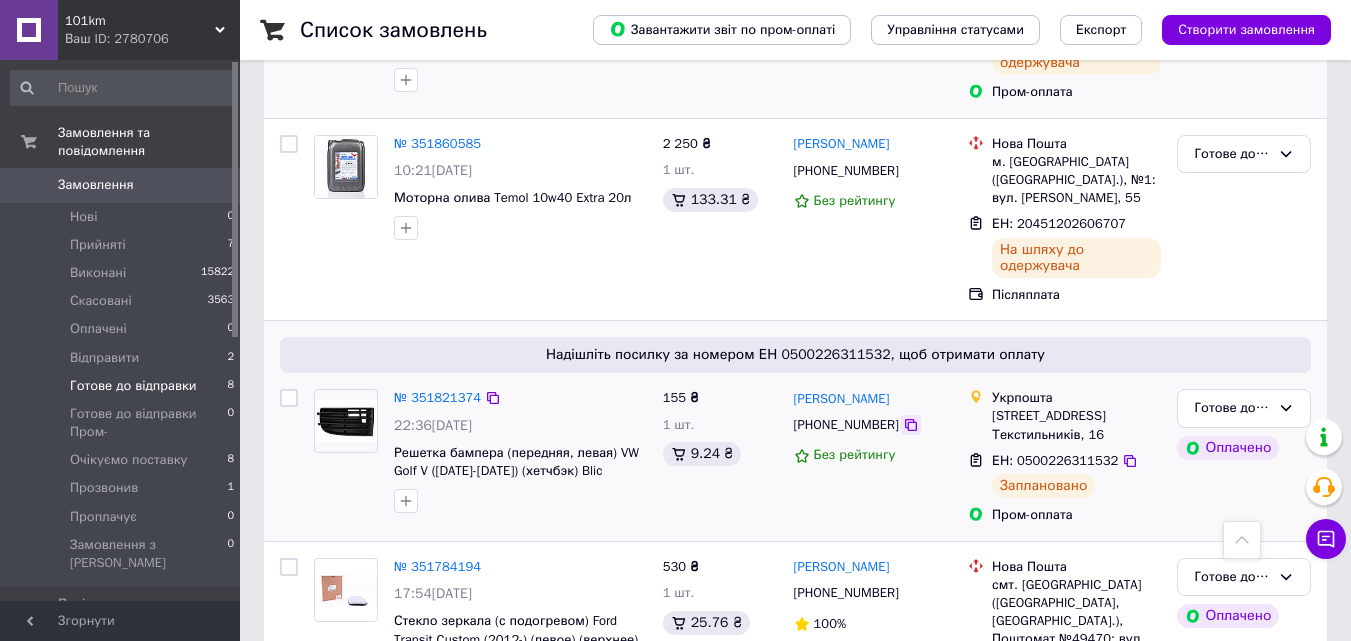 scroll, scrollTop: 460, scrollLeft: 0, axis: vertical 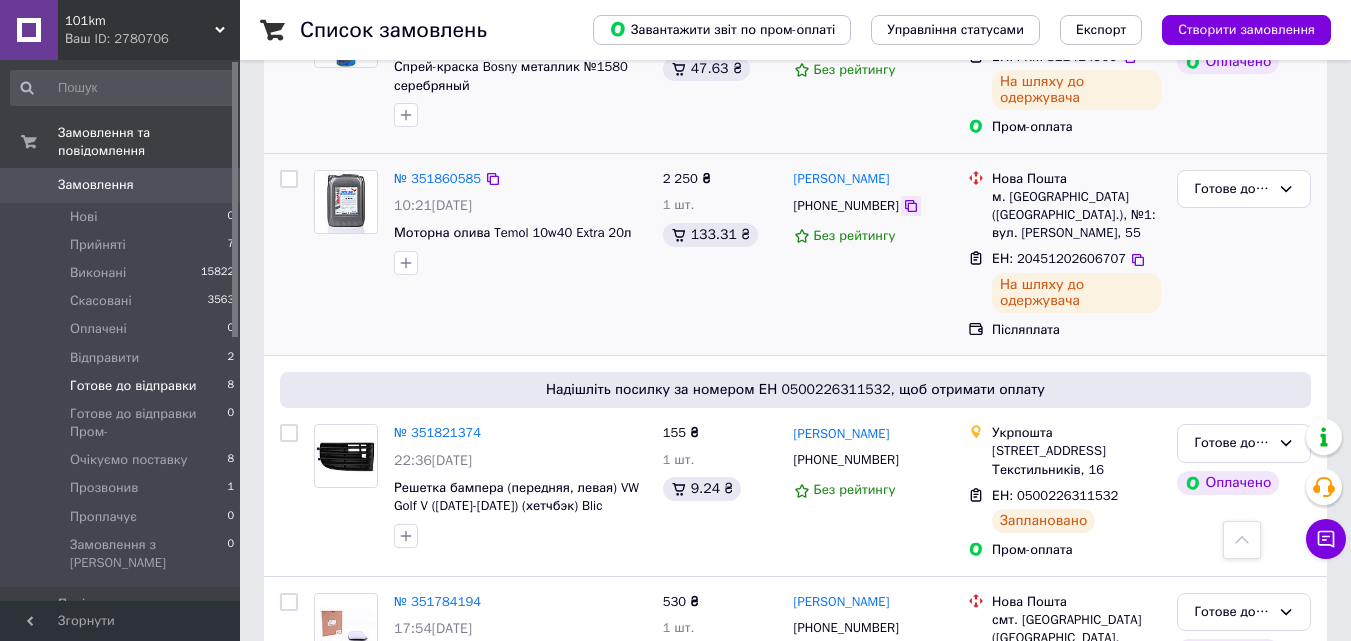click 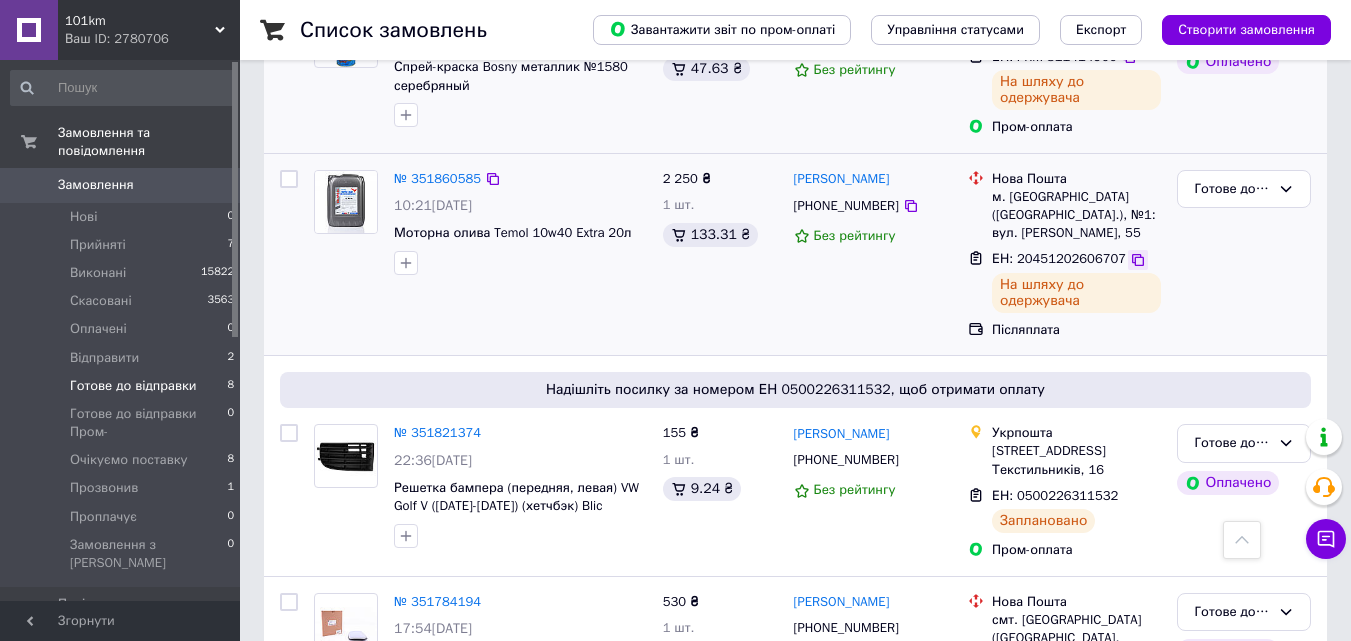 click 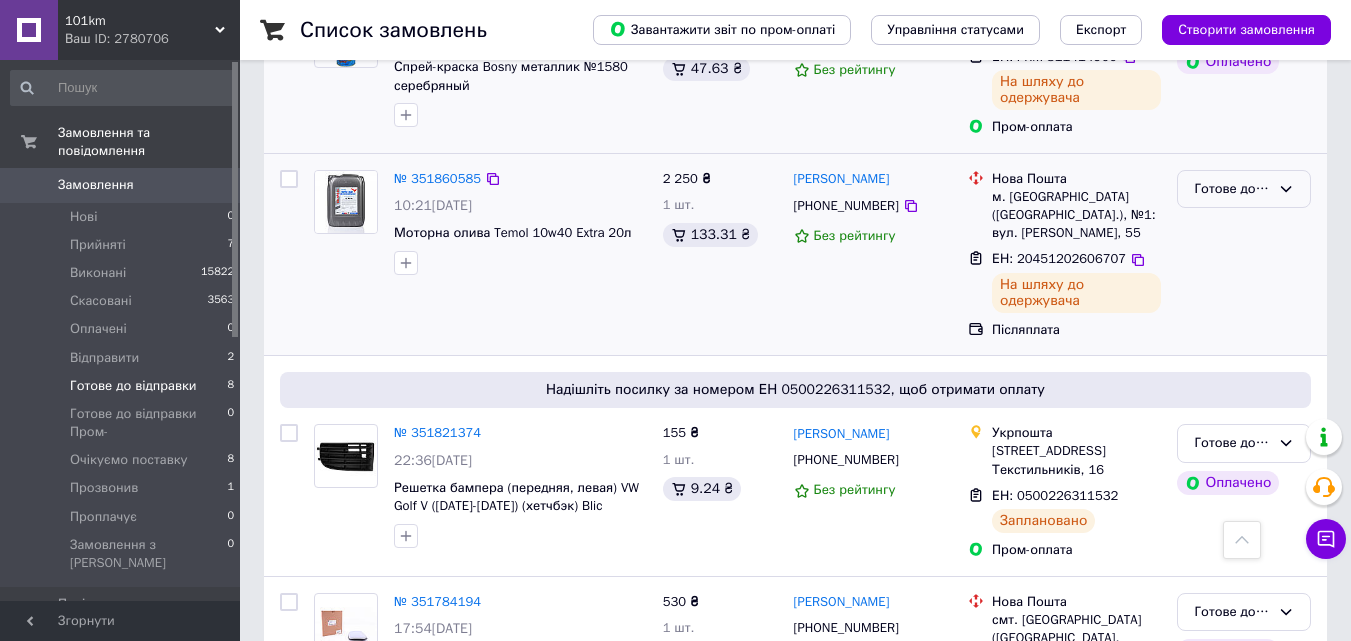click on "Готове до відправки" at bounding box center (1232, 189) 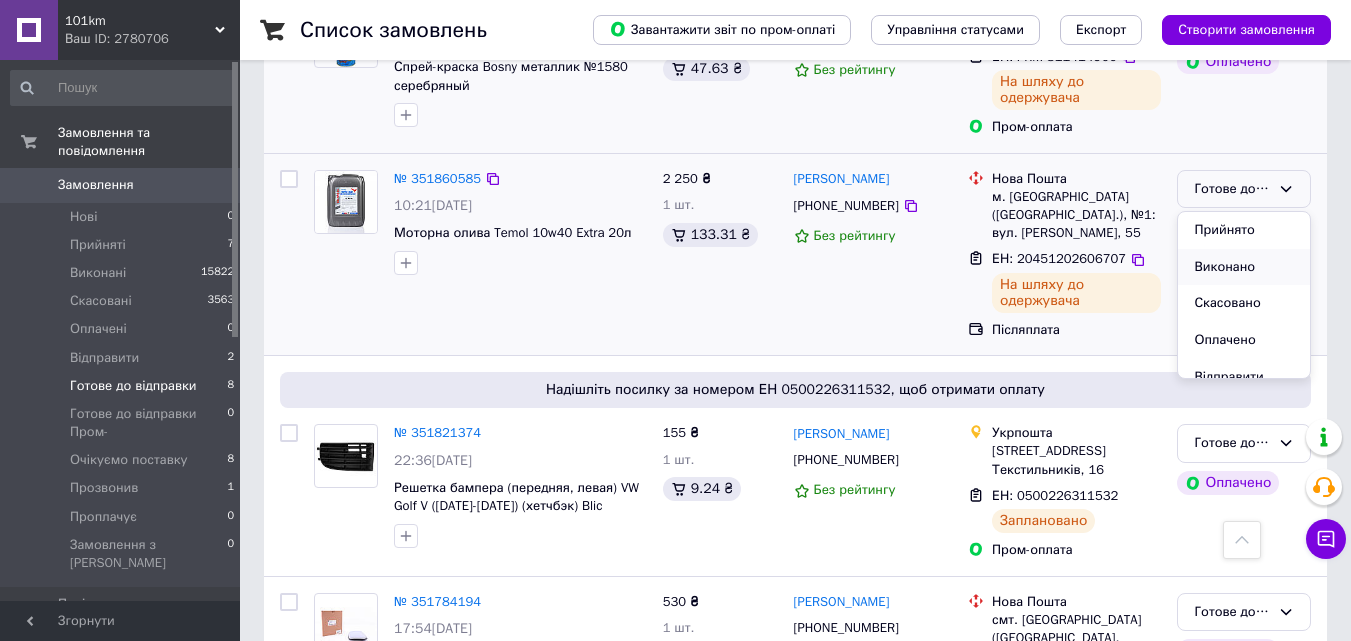 click on "Виконано" at bounding box center (1244, 267) 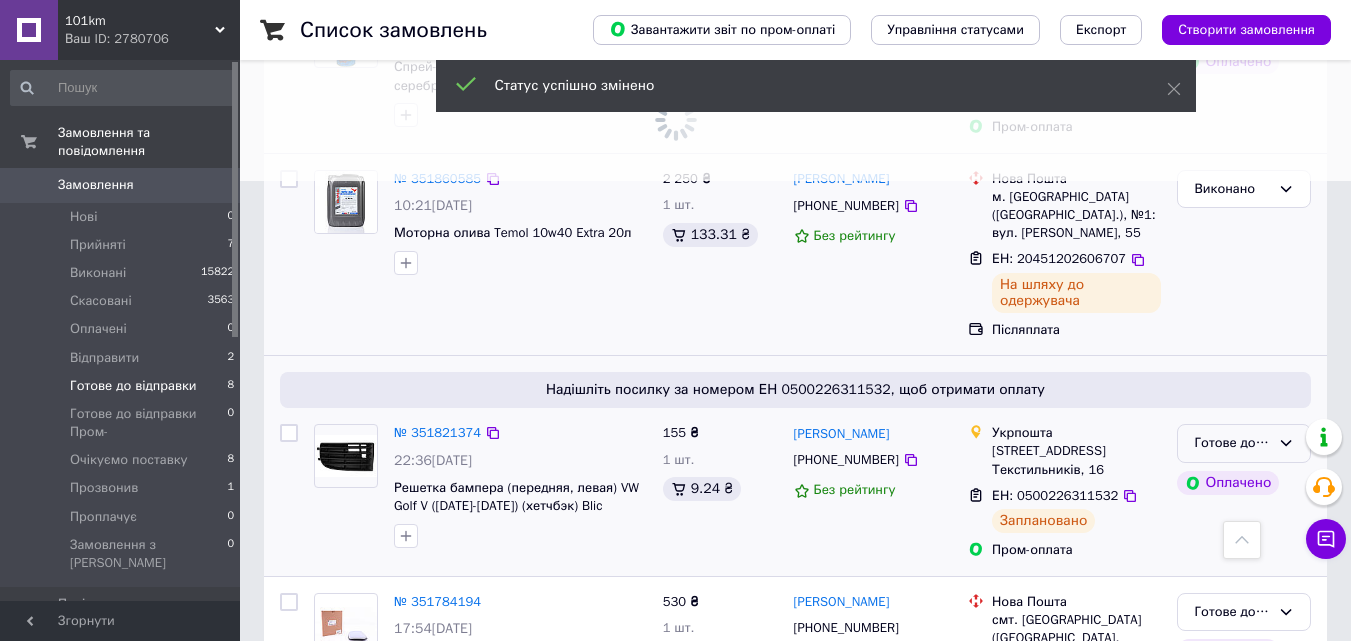 click on "Готове до відправки" at bounding box center (1232, 443) 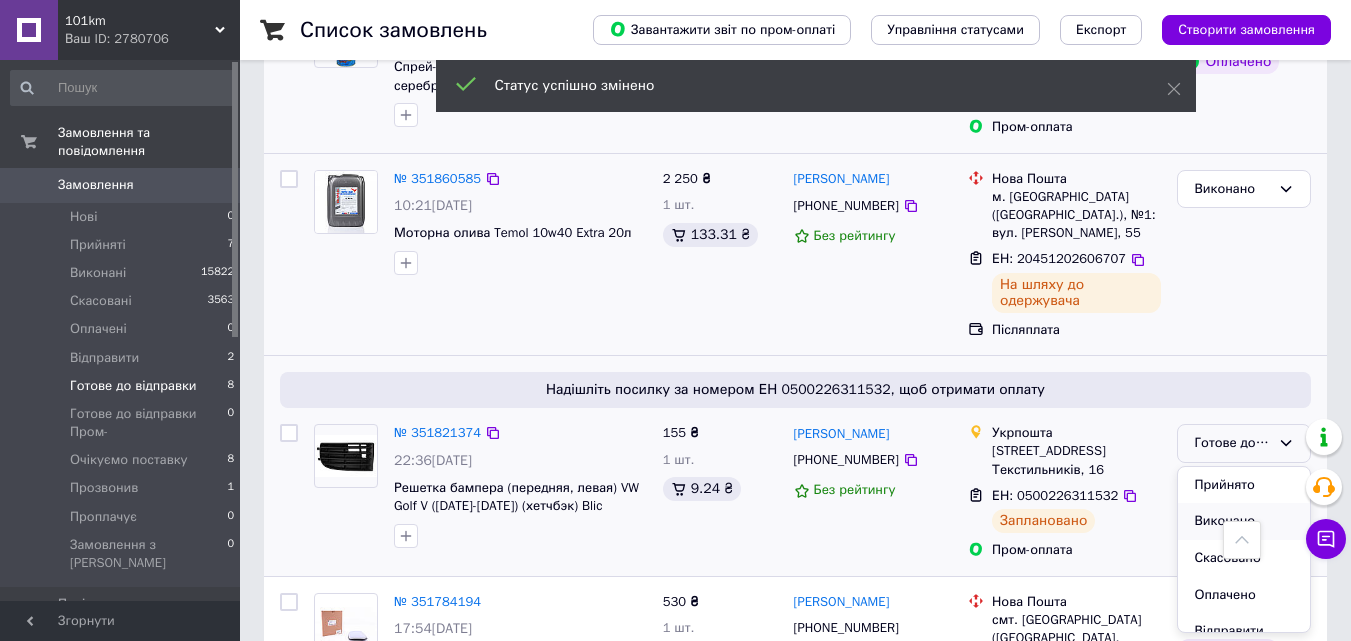 click on "Виконано" at bounding box center [1244, 521] 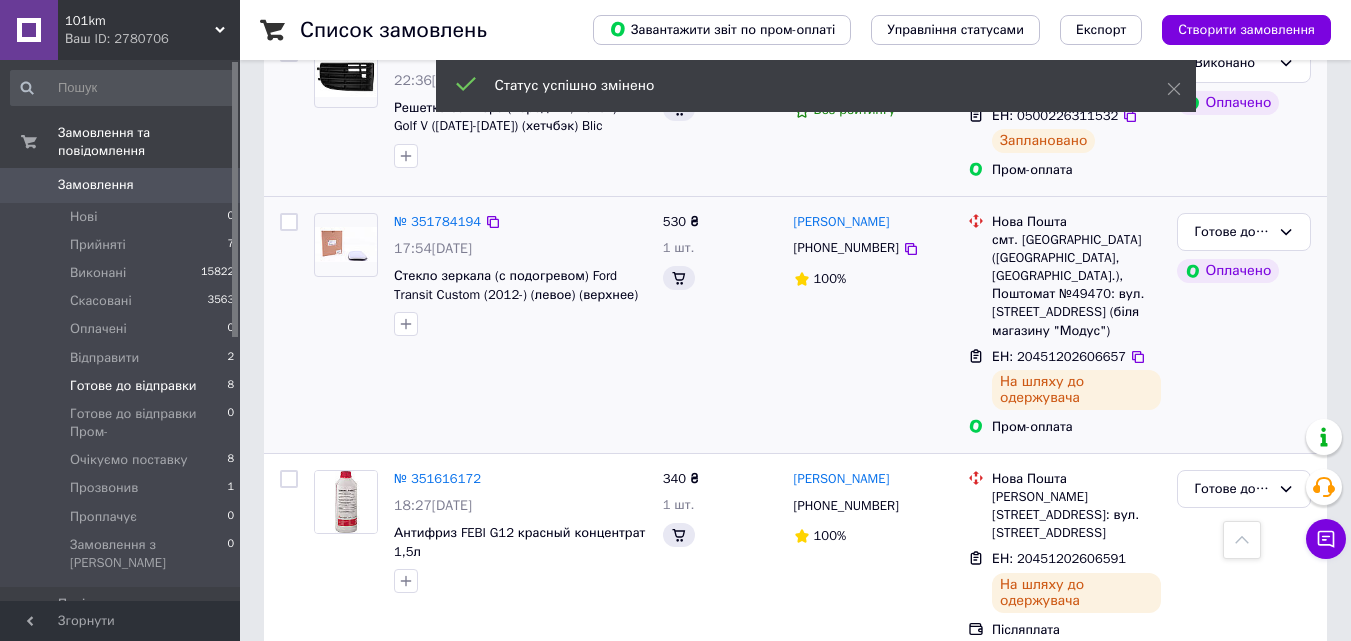 scroll, scrollTop: 860, scrollLeft: 0, axis: vertical 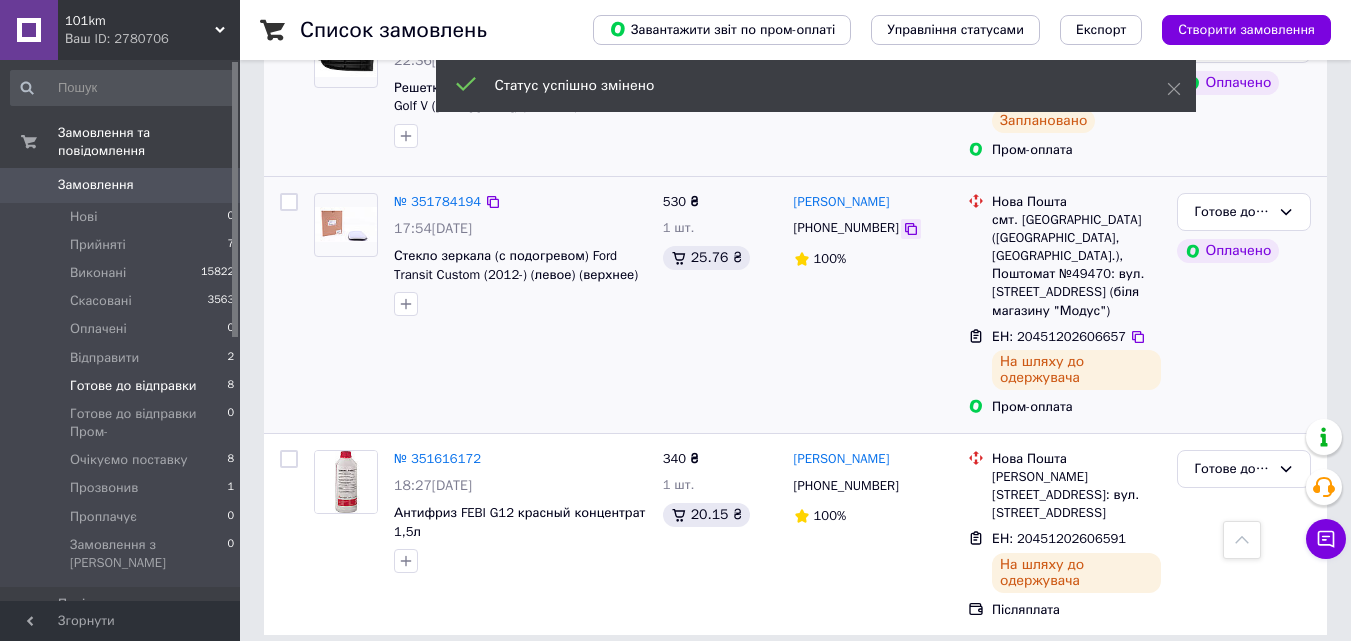 click 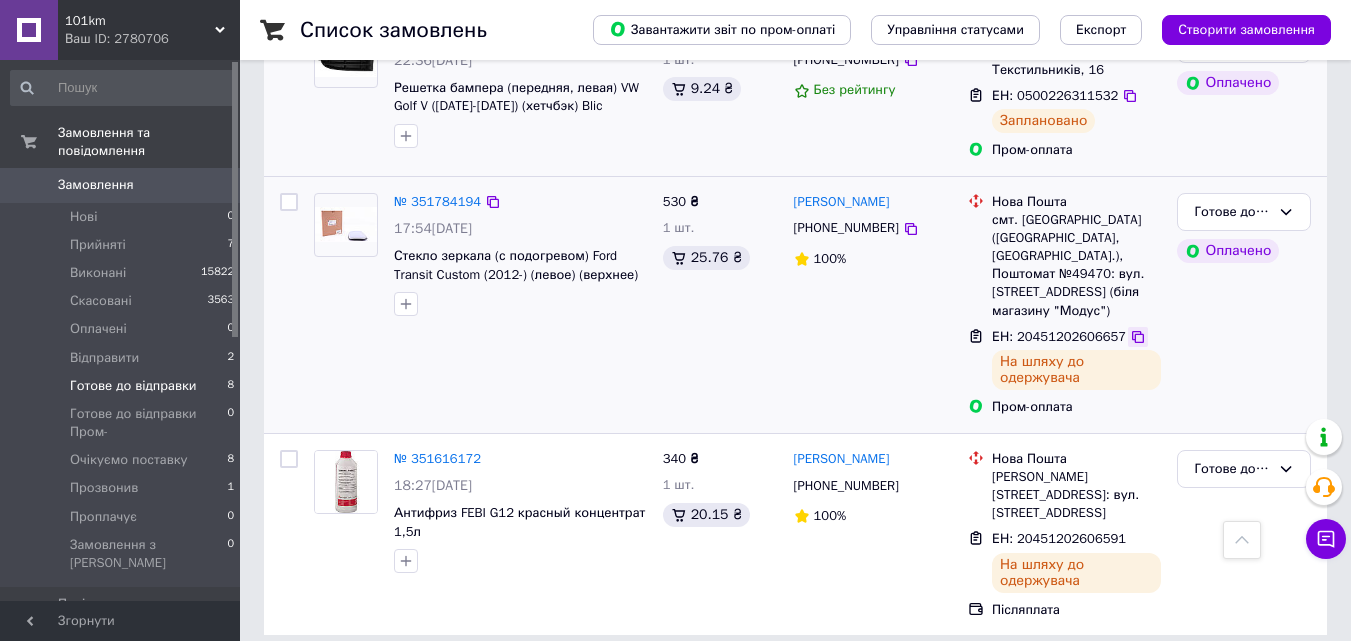 click 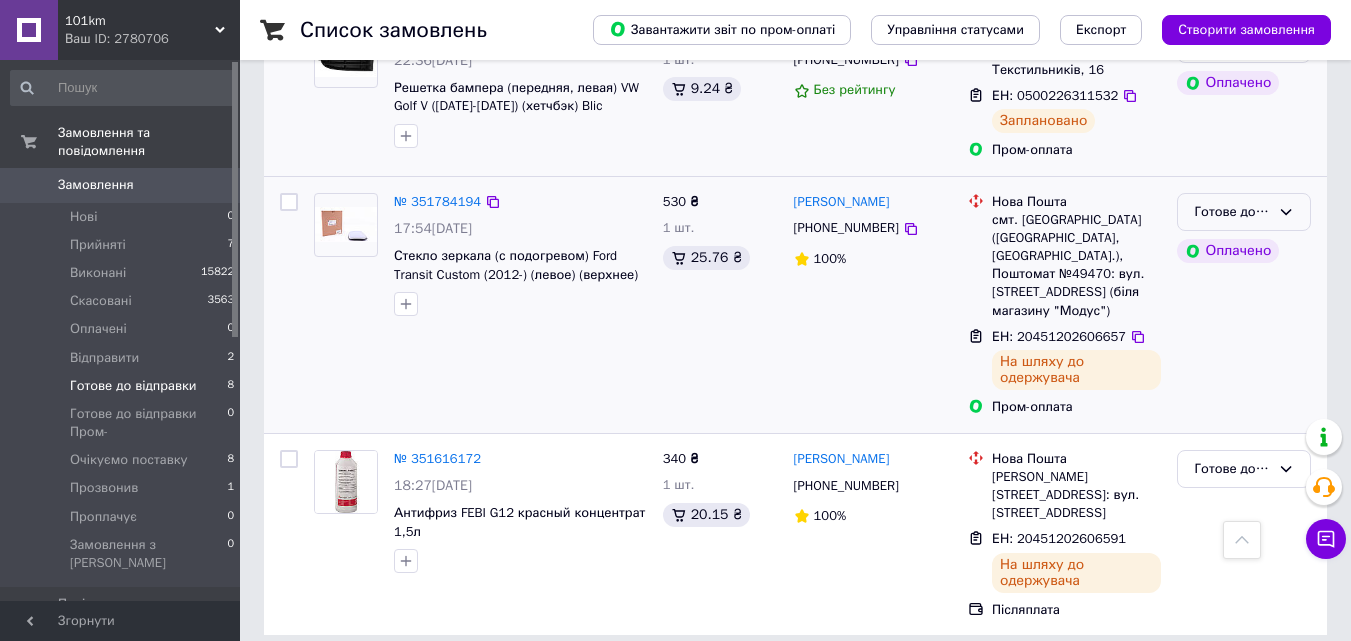 click on "Готове до відправки" at bounding box center [1244, 212] 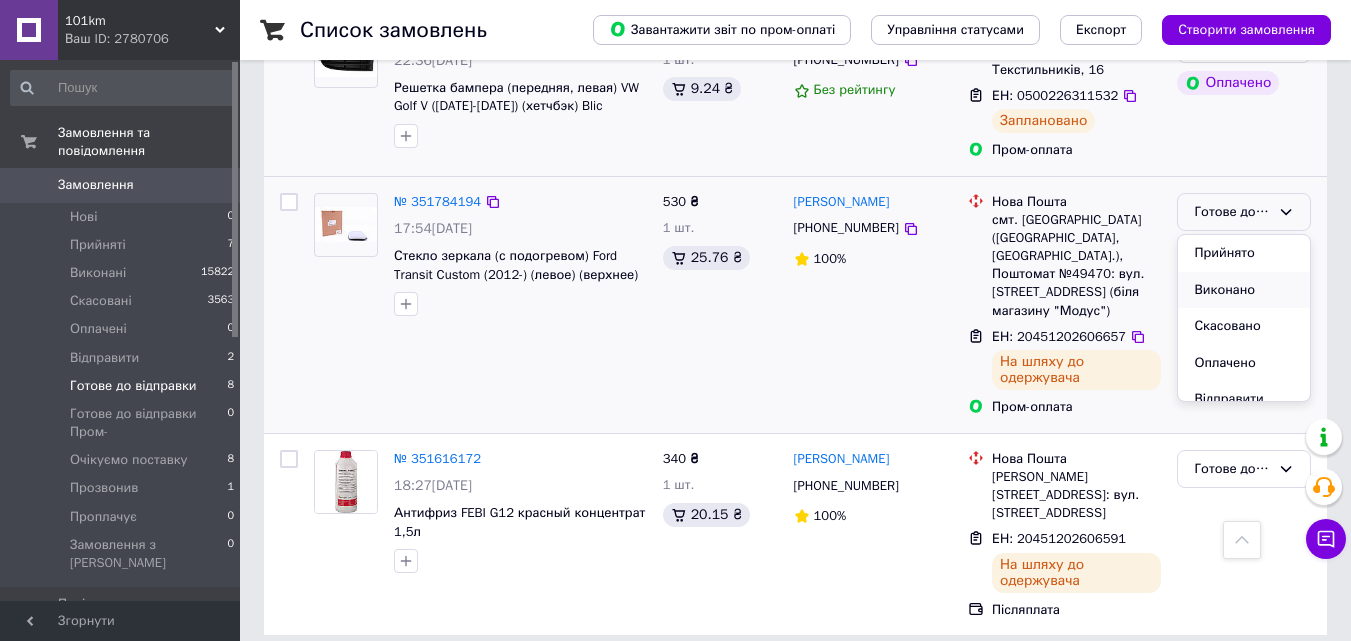 click on "Виконано" at bounding box center (1244, 290) 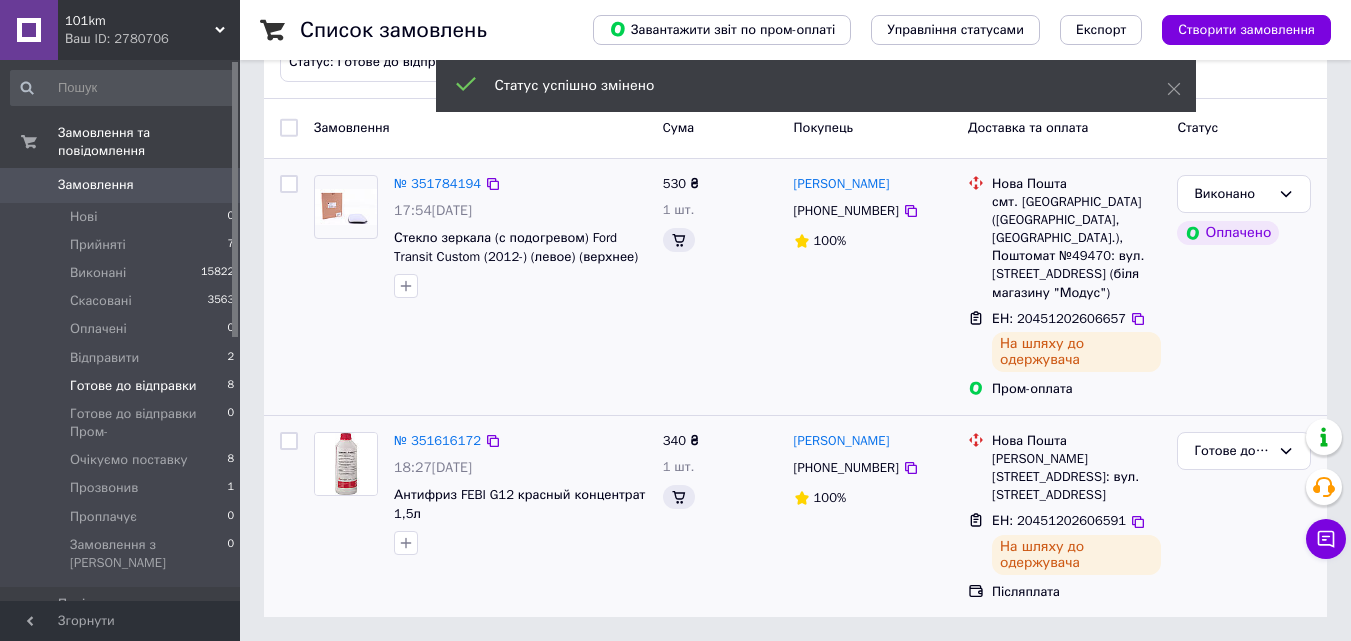 scroll, scrollTop: 271, scrollLeft: 0, axis: vertical 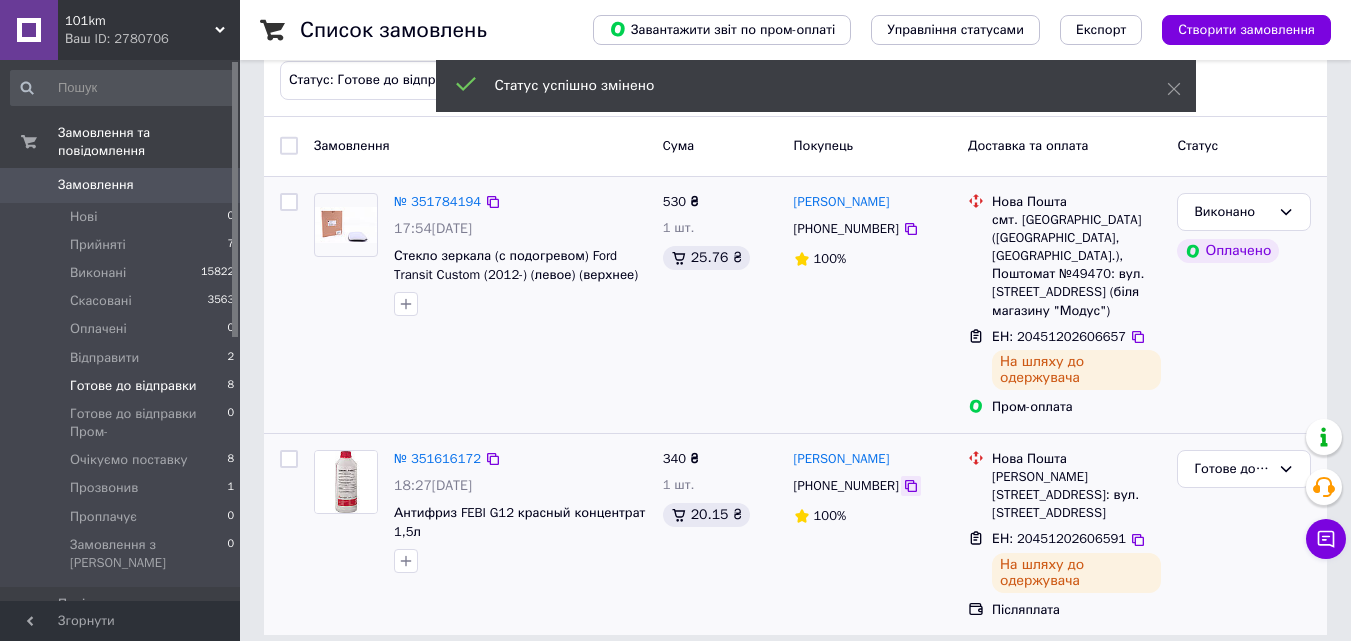 click 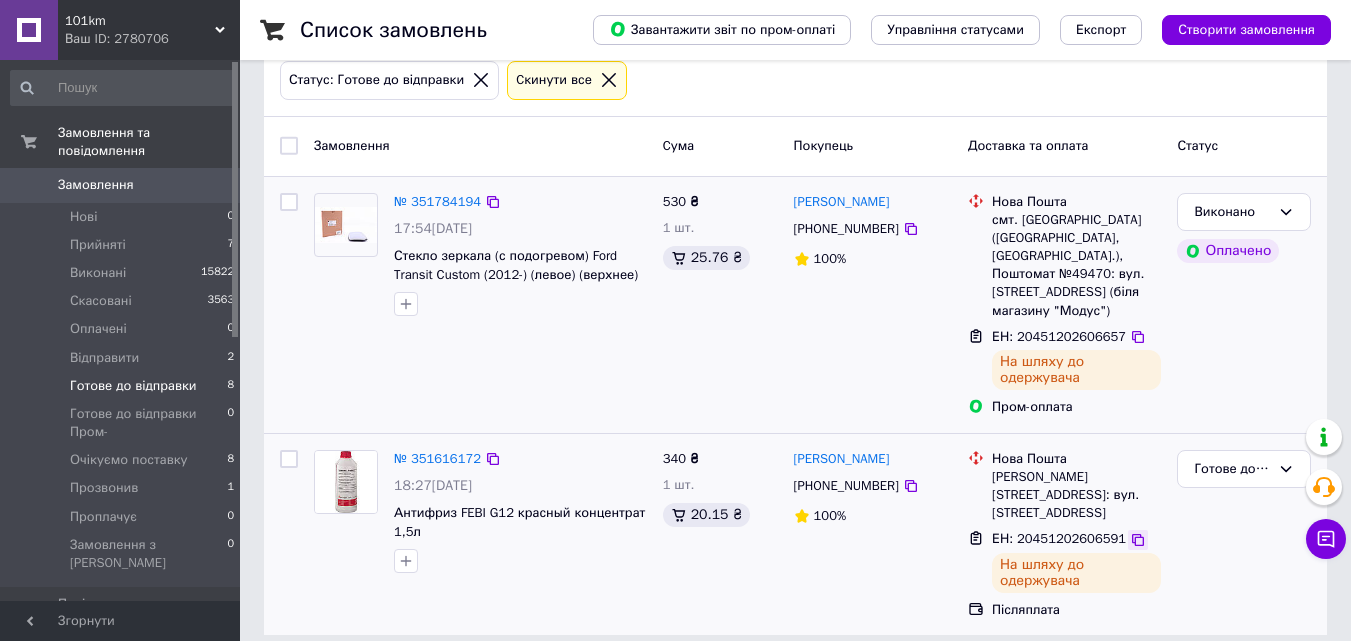 click 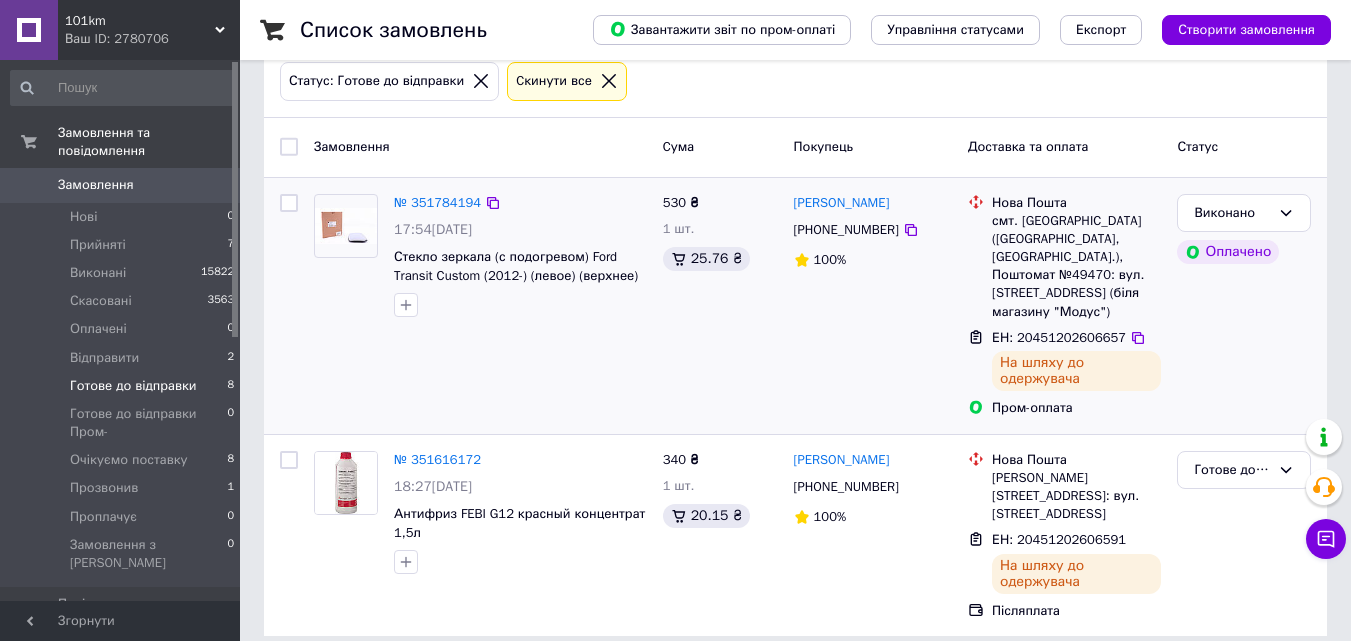 scroll, scrollTop: 271, scrollLeft: 0, axis: vertical 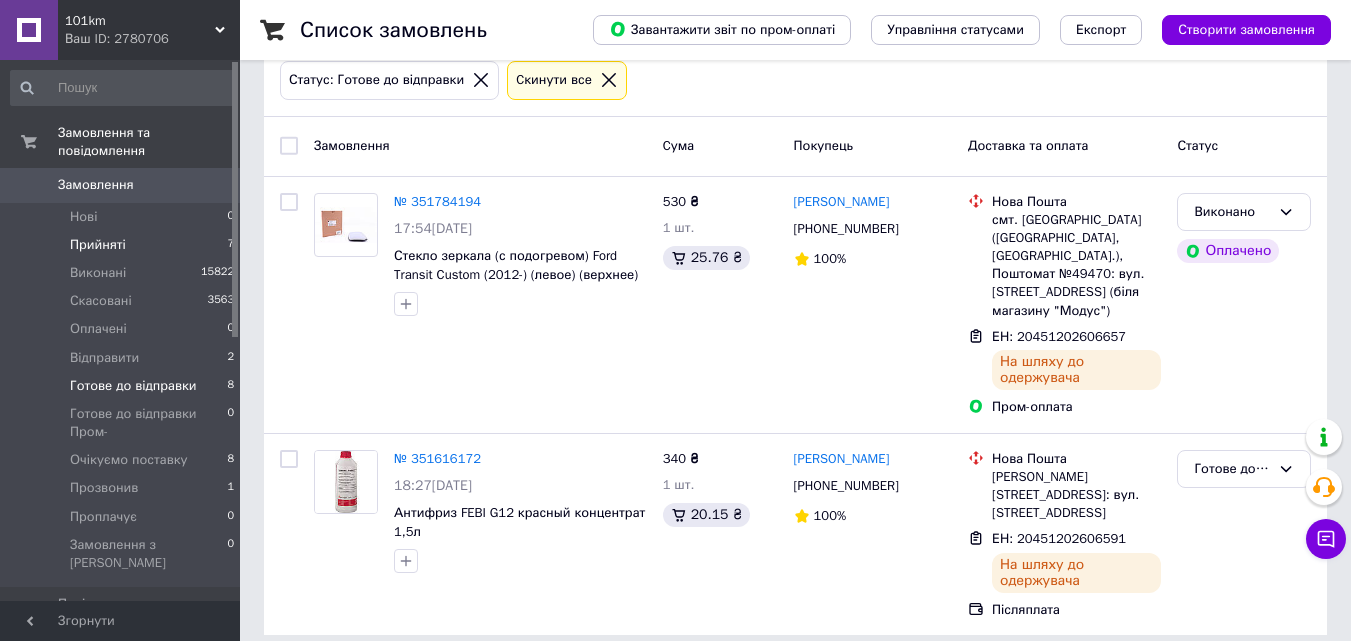 click on "Прийняті 7" at bounding box center [123, 245] 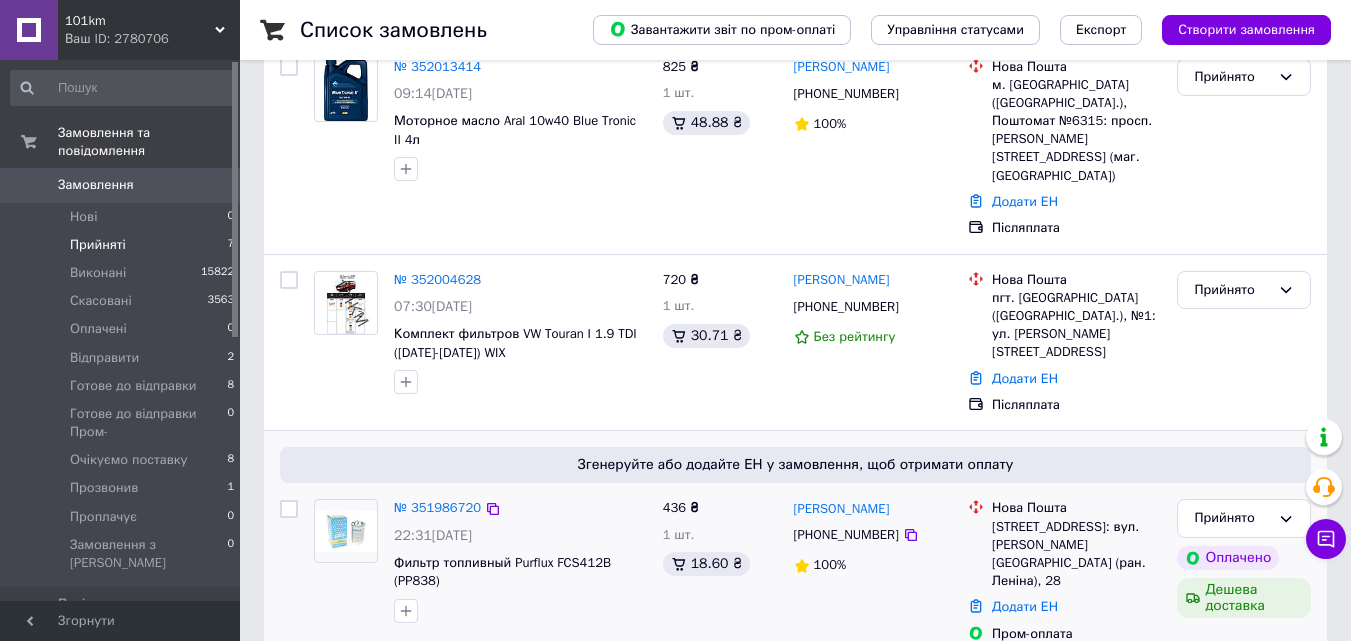 scroll, scrollTop: 500, scrollLeft: 0, axis: vertical 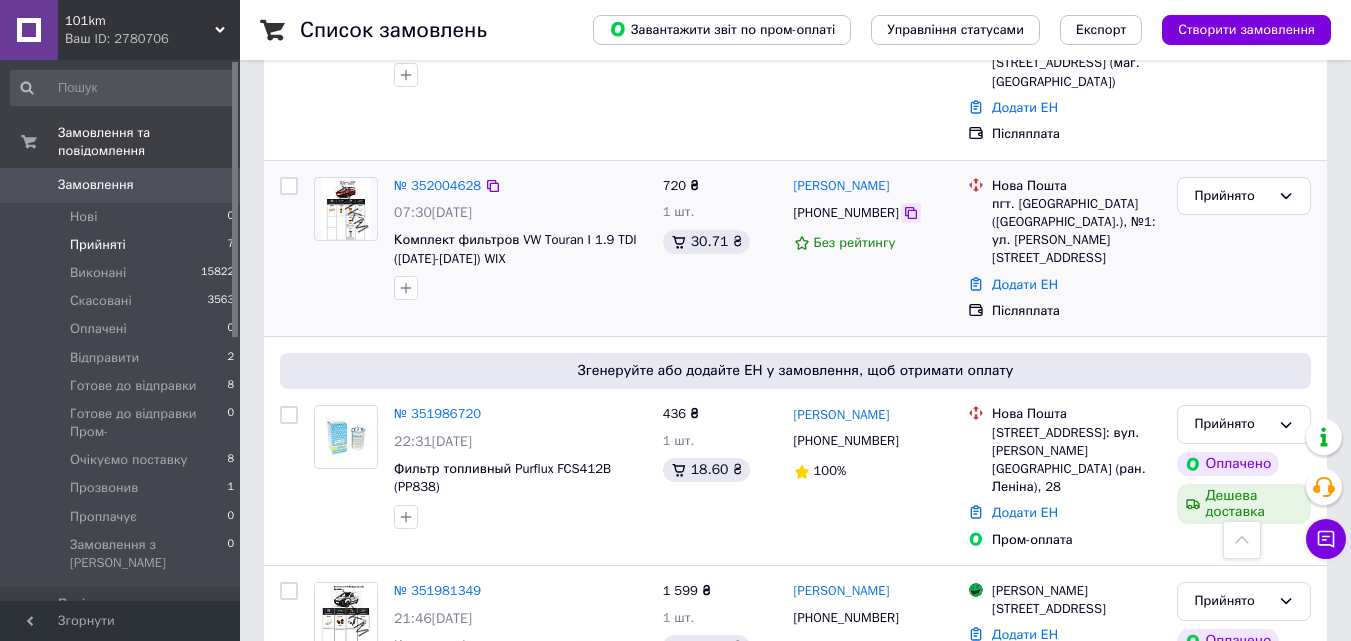 click 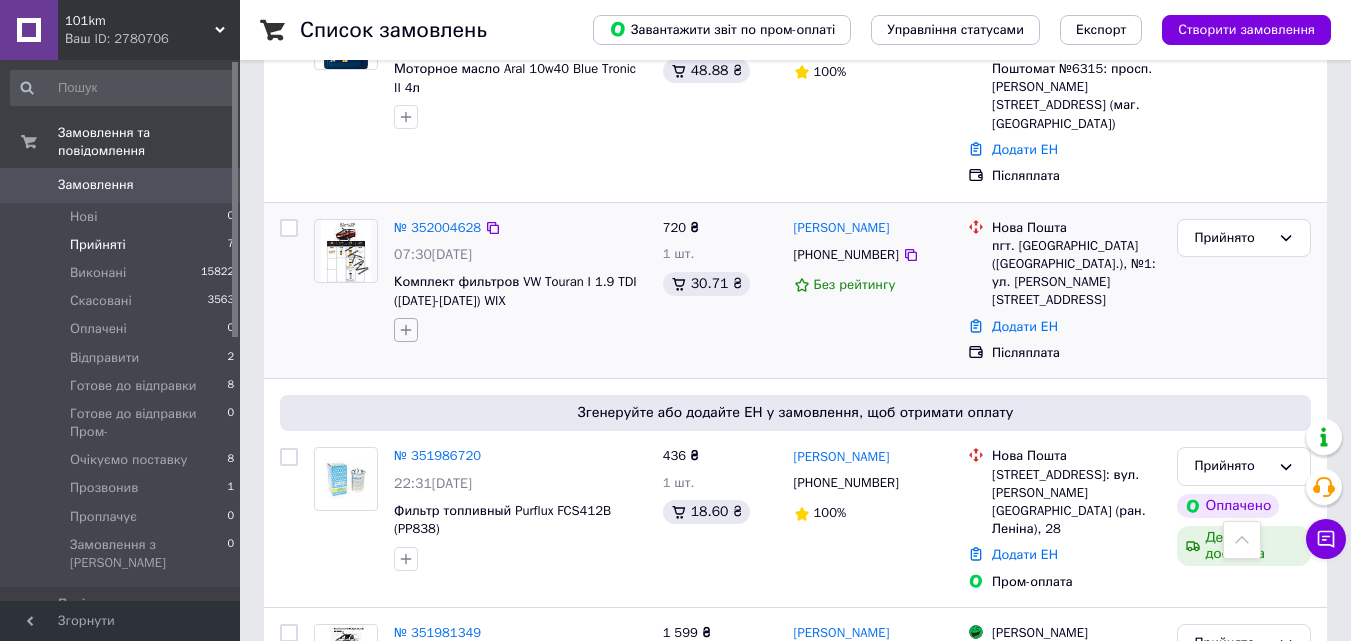 scroll, scrollTop: 400, scrollLeft: 0, axis: vertical 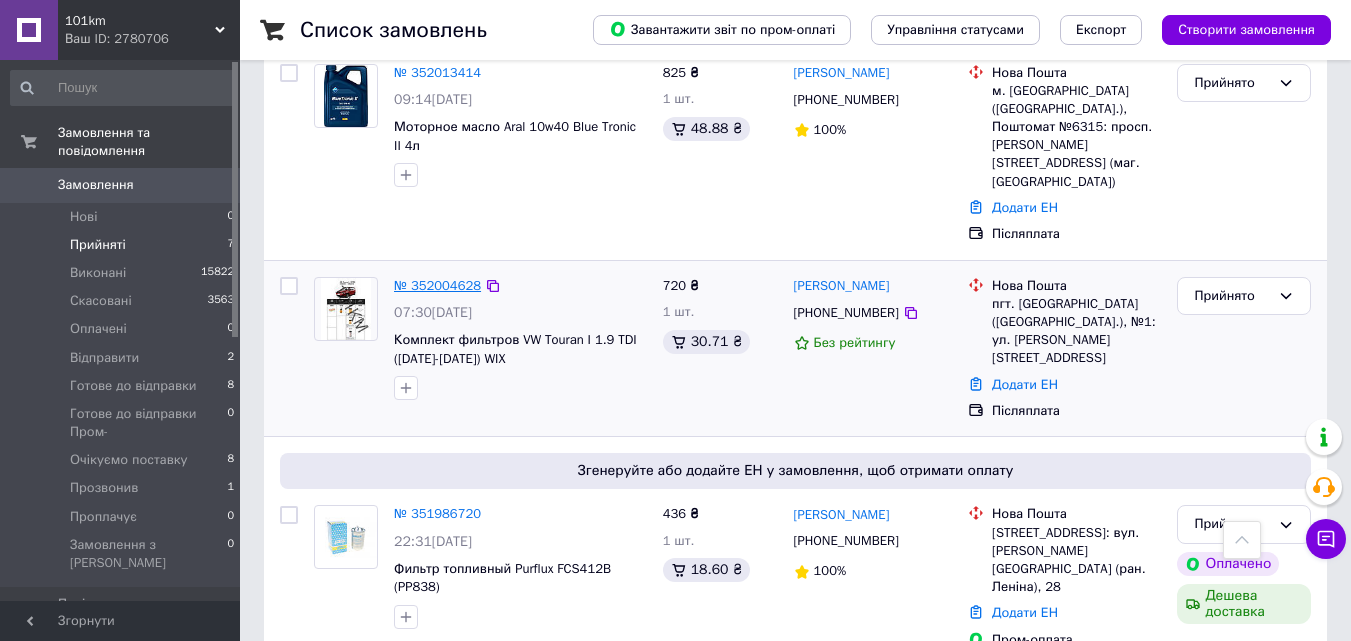 click on "№ 352004628" at bounding box center [437, 285] 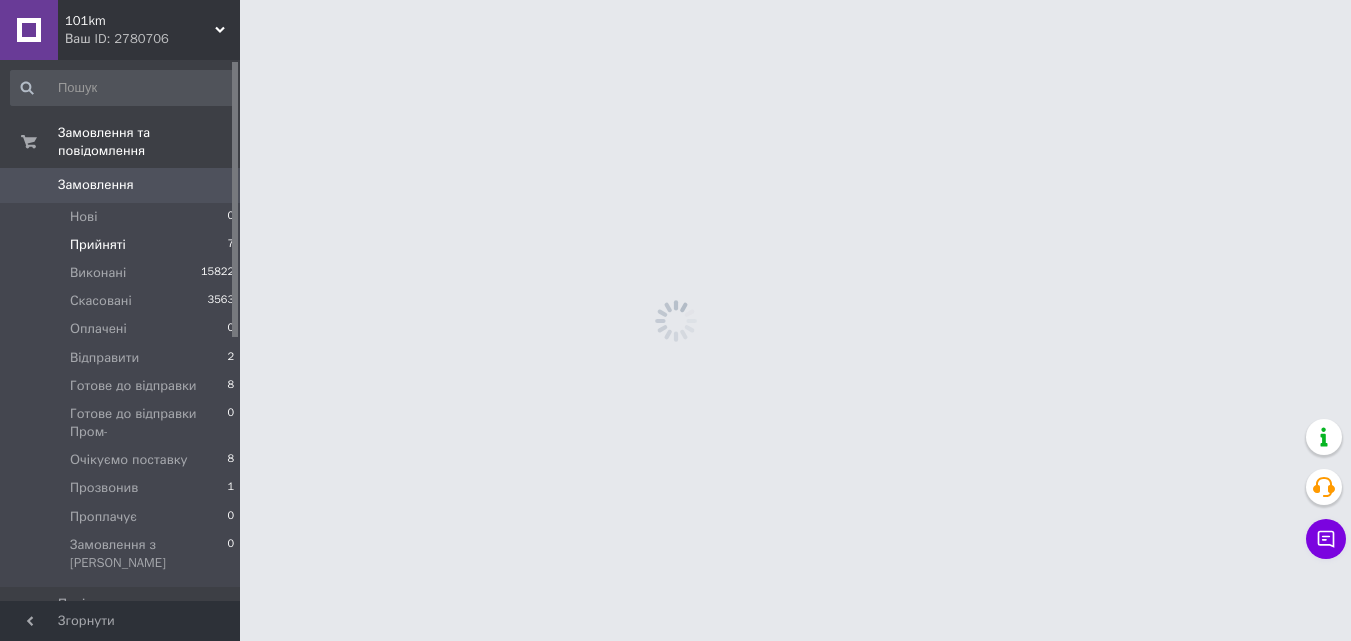 scroll, scrollTop: 0, scrollLeft: 0, axis: both 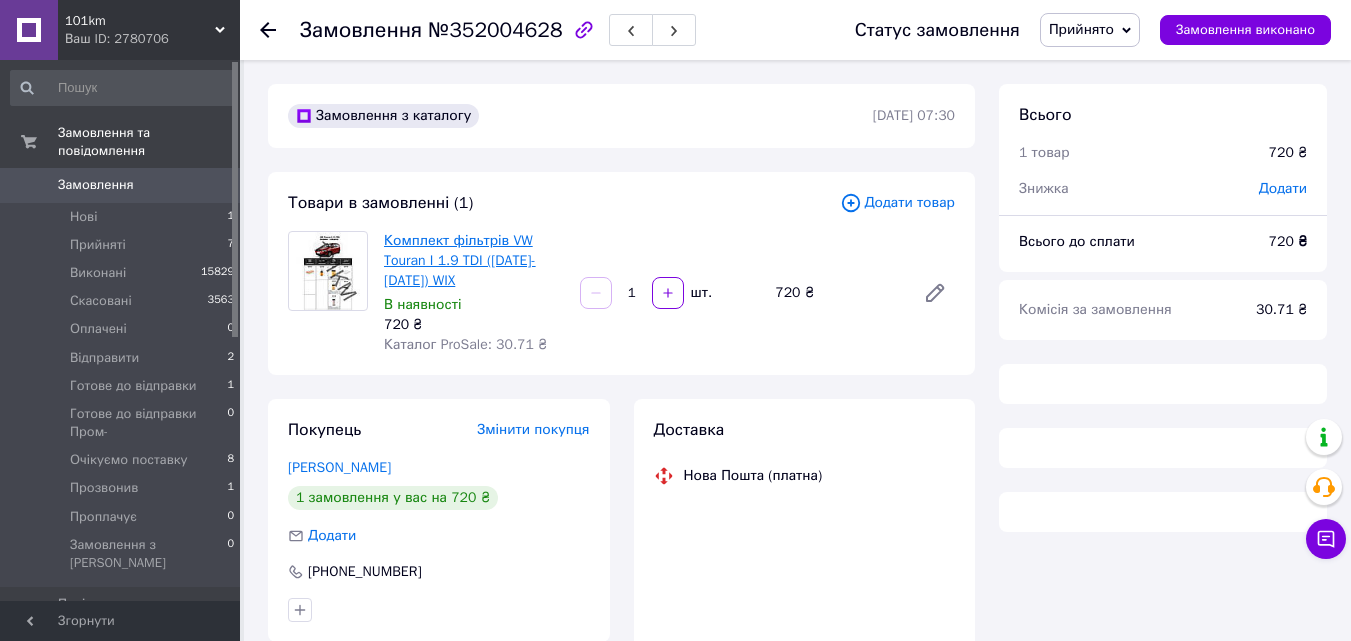 click on "Комплект фільтрів VW Touran I 1.9 TDI ([DATE]-[DATE]) WIX" at bounding box center (460, 260) 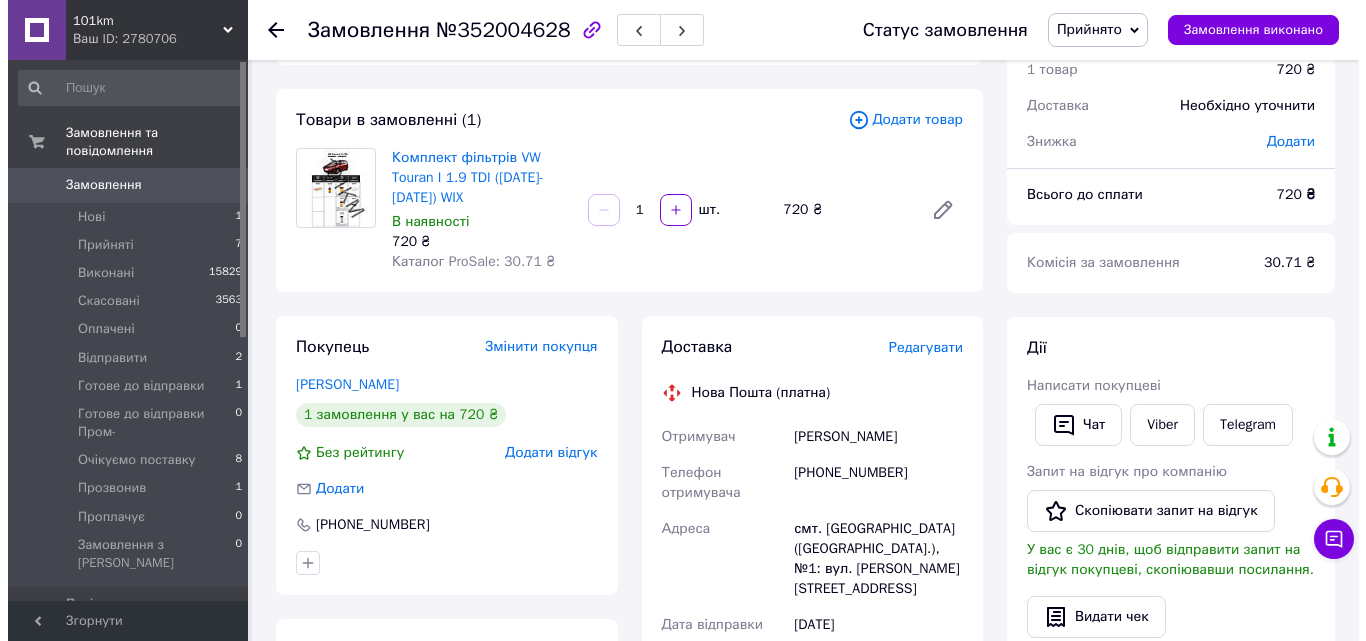 scroll, scrollTop: 0, scrollLeft: 0, axis: both 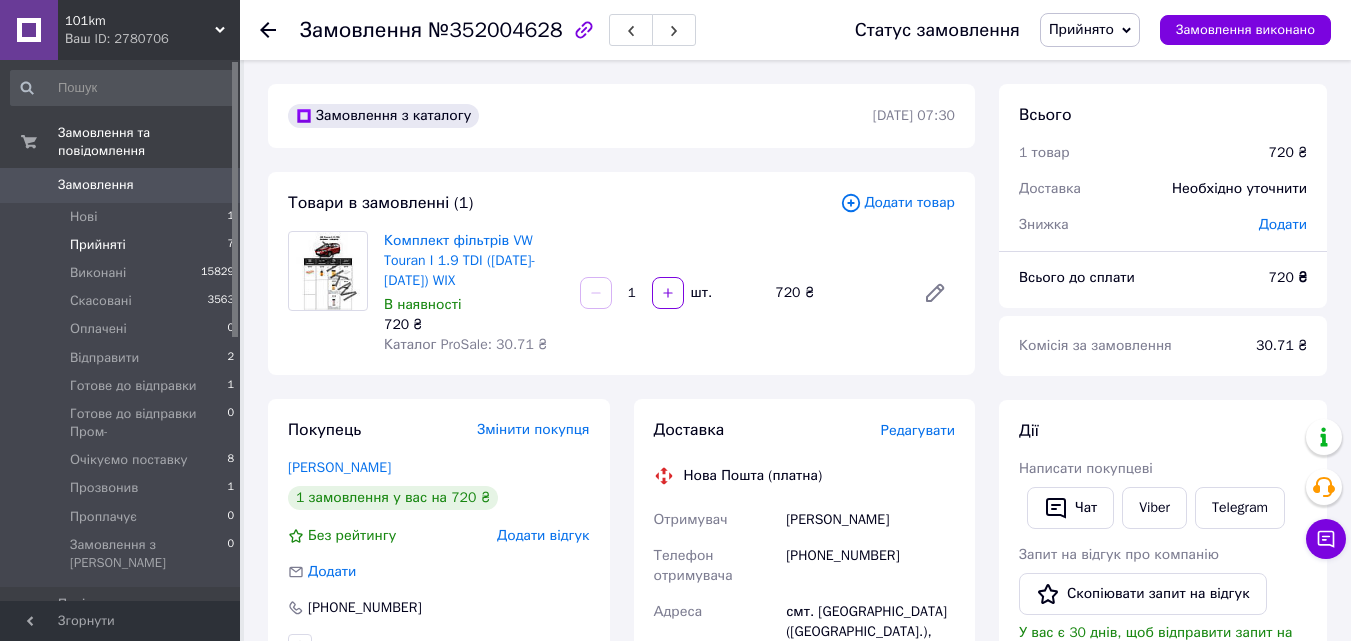 click on "Прийняті 7" at bounding box center (123, 245) 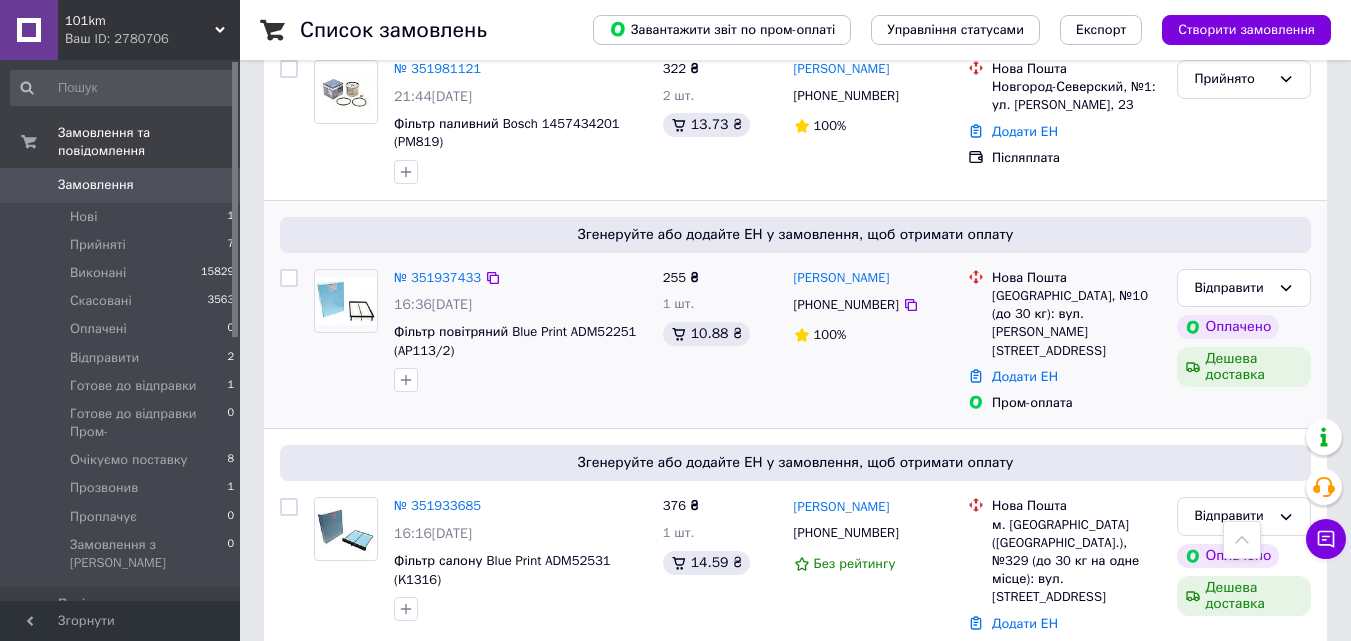 scroll, scrollTop: 1300, scrollLeft: 0, axis: vertical 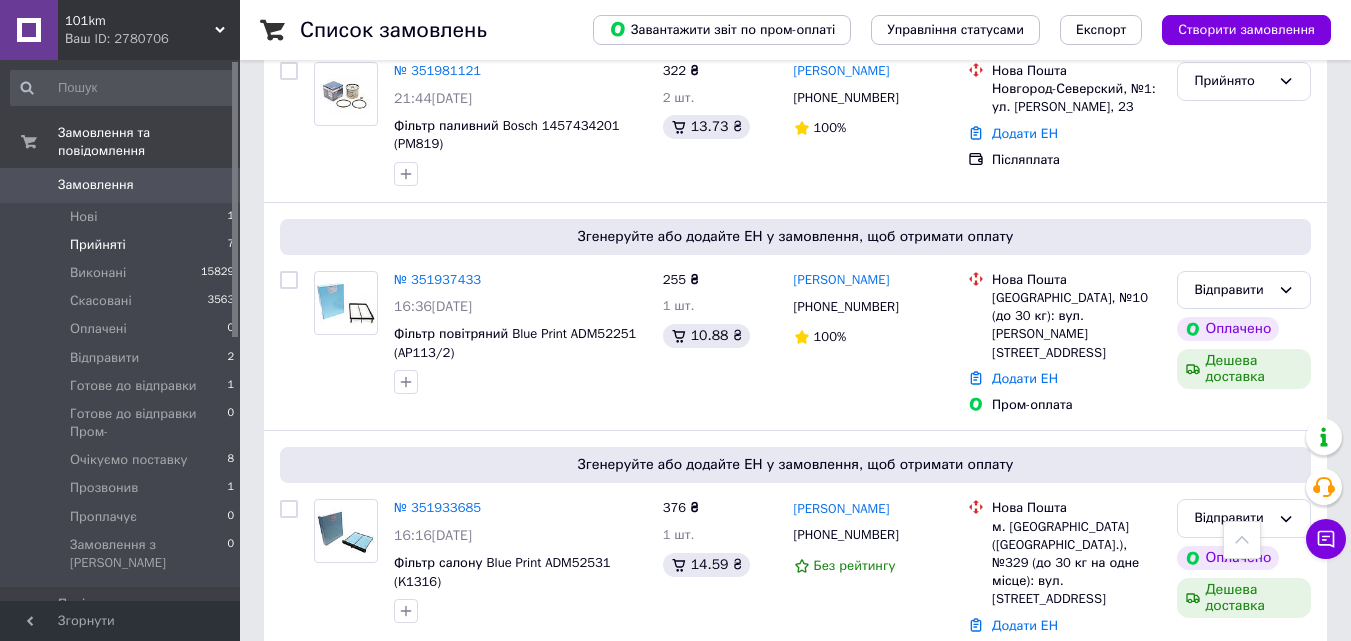 click on "Прийняті 7" at bounding box center [123, 245] 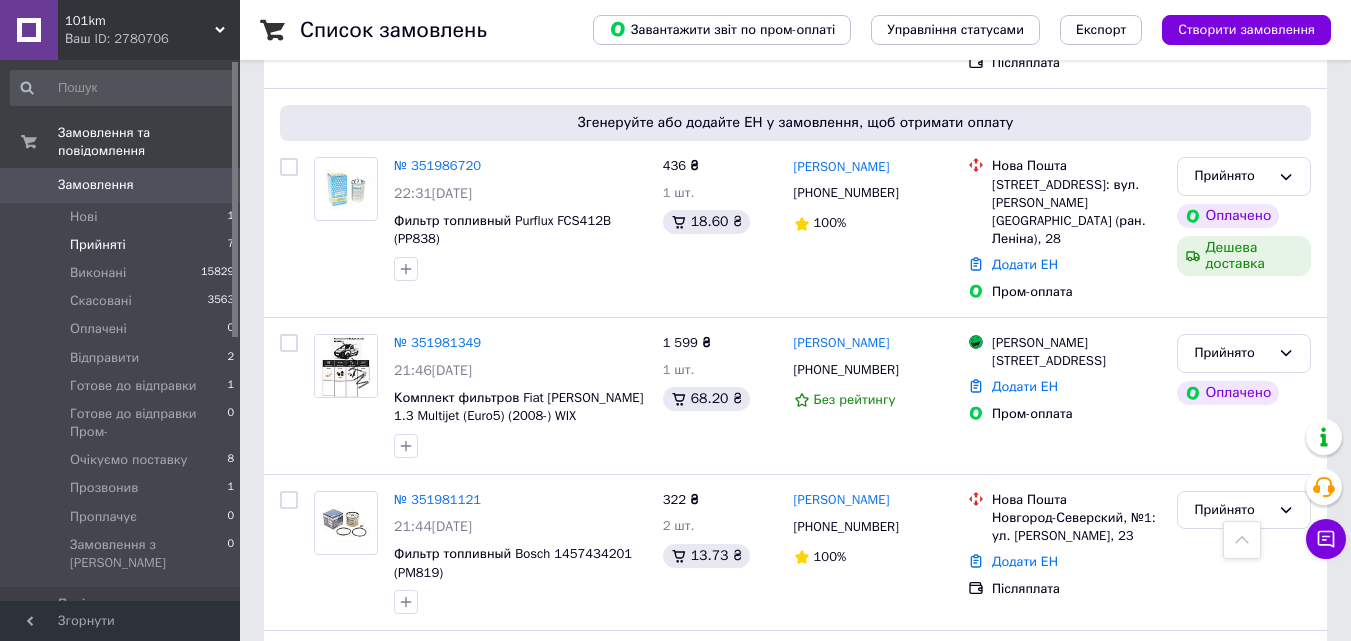 scroll, scrollTop: 734, scrollLeft: 0, axis: vertical 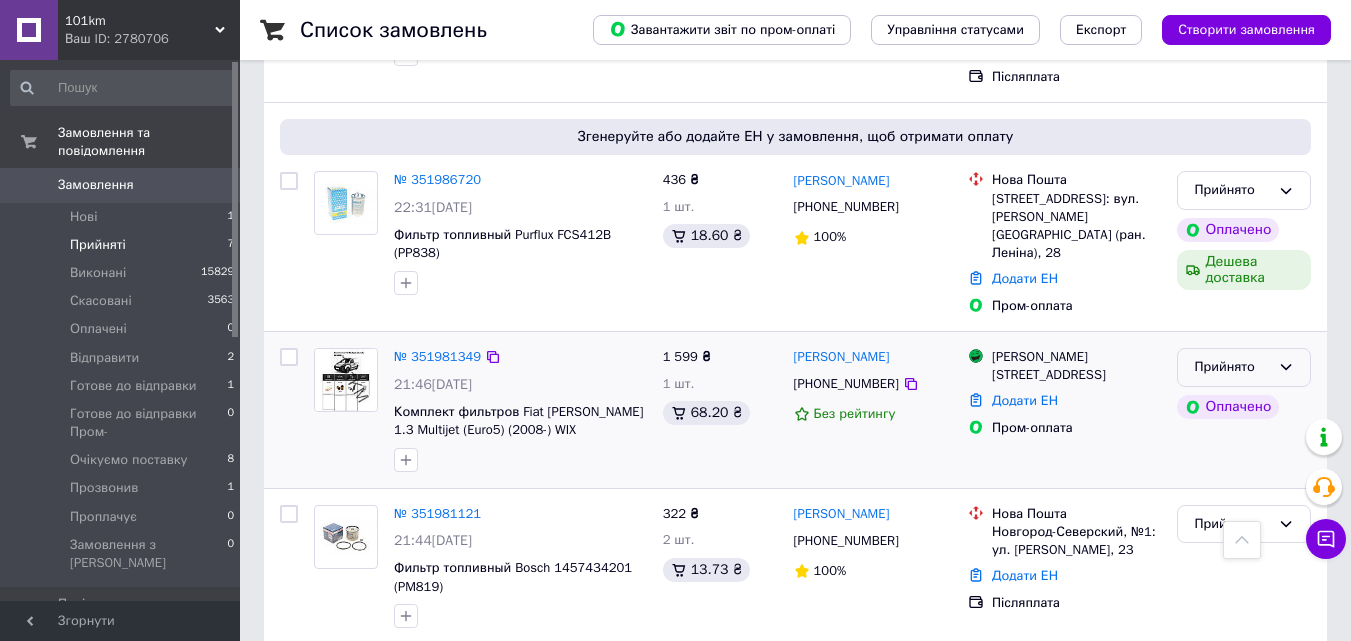 click on "Прийнято" at bounding box center [1244, 367] 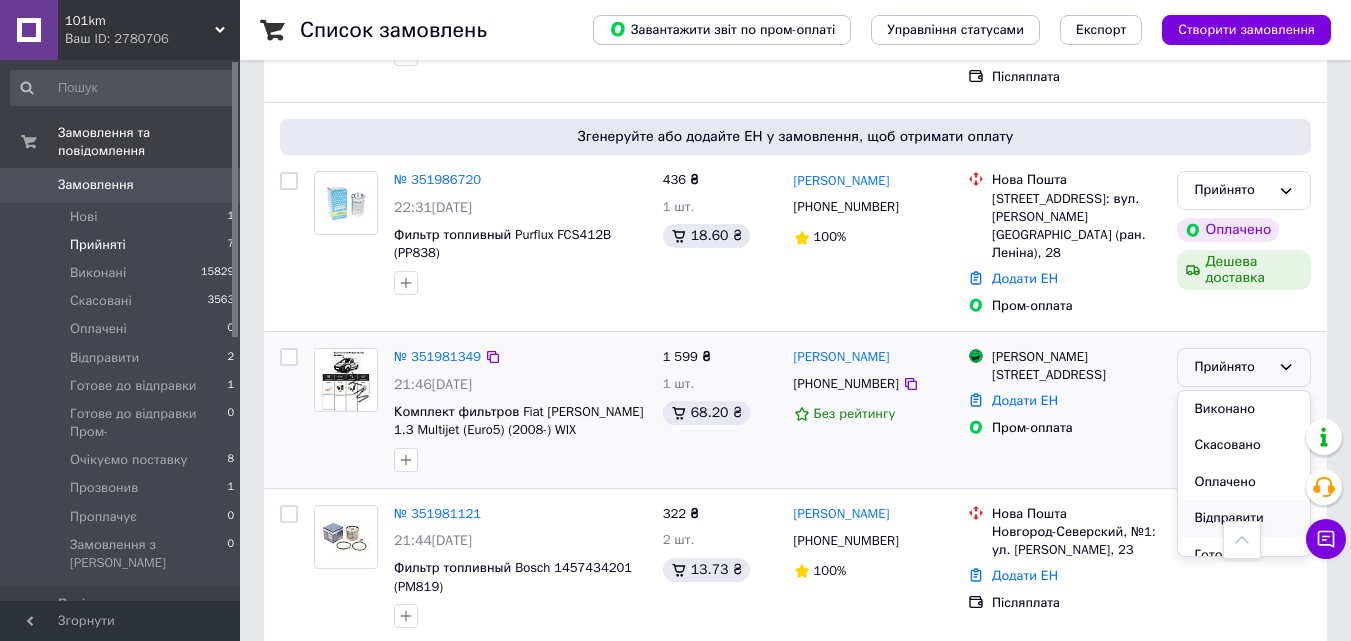 click on "Відправити" at bounding box center (1244, 518) 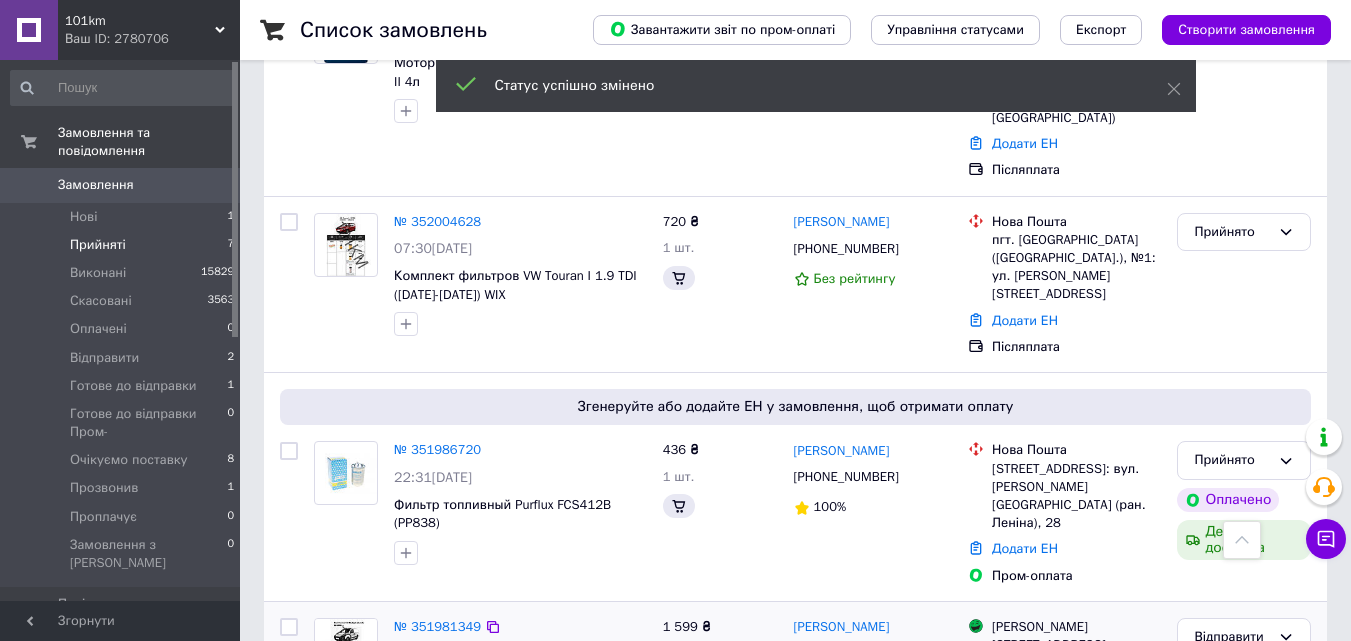 scroll, scrollTop: 334, scrollLeft: 0, axis: vertical 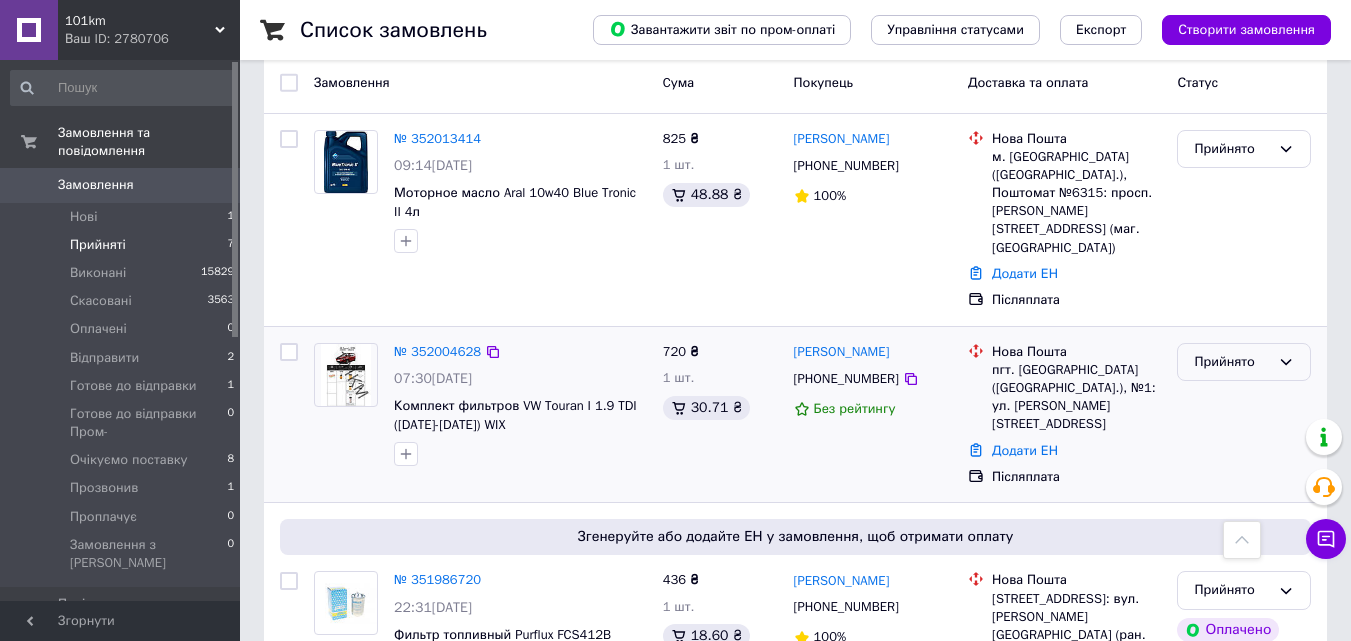 click on "Прийнято" at bounding box center [1232, 362] 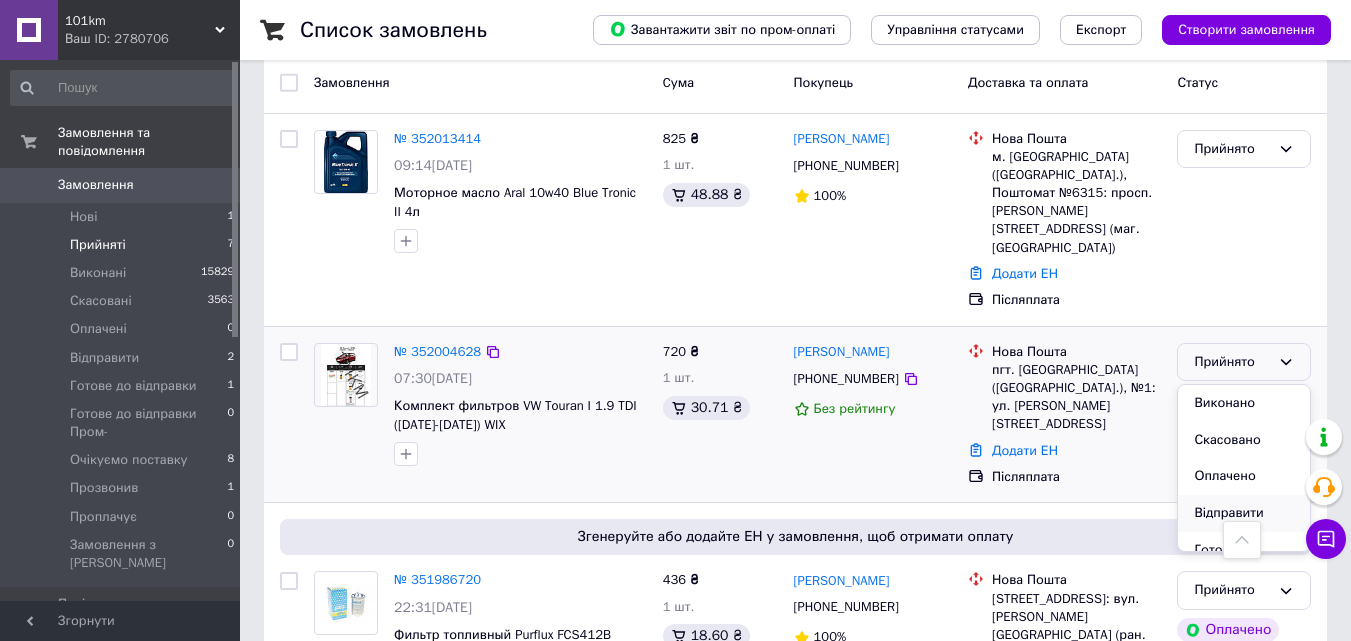 click on "Відправити" at bounding box center [1244, 513] 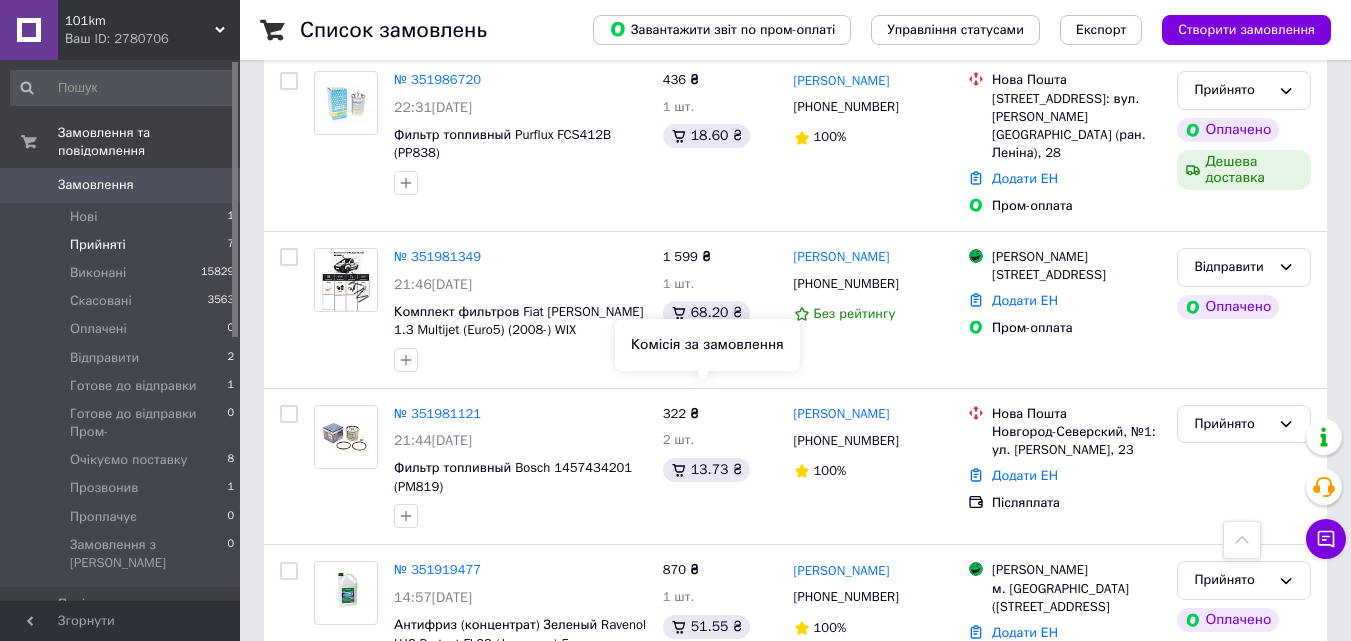 scroll, scrollTop: 1034, scrollLeft: 0, axis: vertical 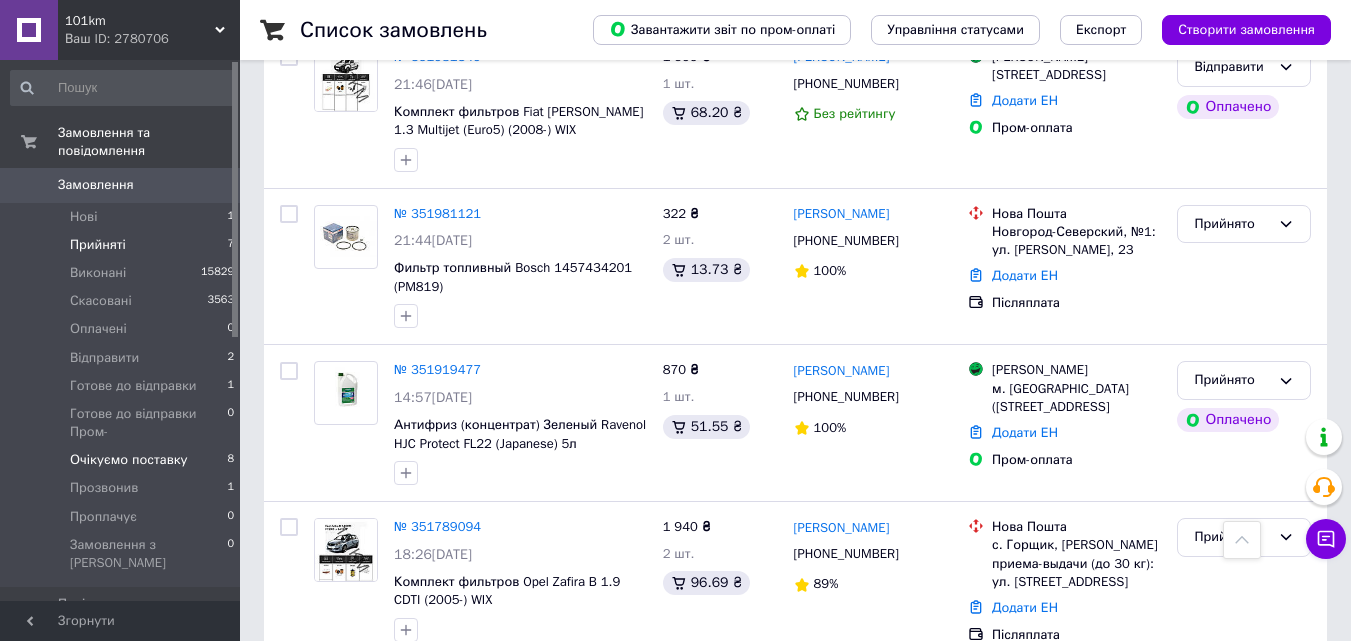 click on "Очікуємо поставку" at bounding box center (129, 460) 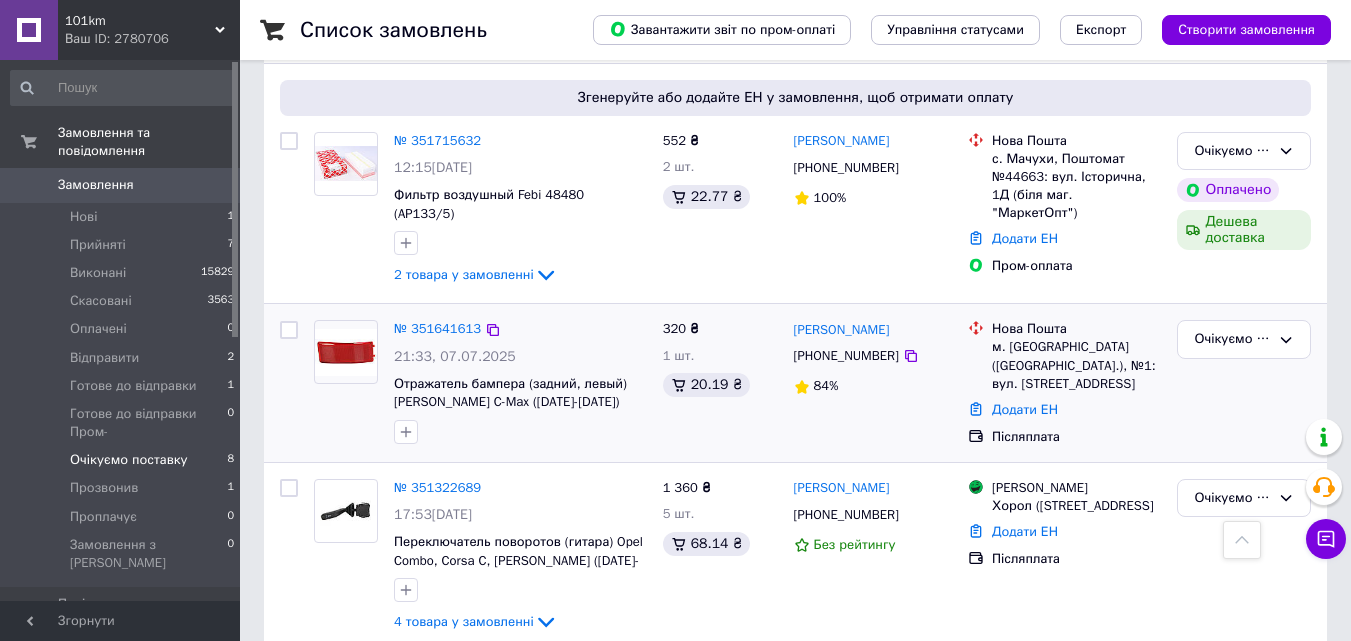 scroll, scrollTop: 84, scrollLeft: 0, axis: vertical 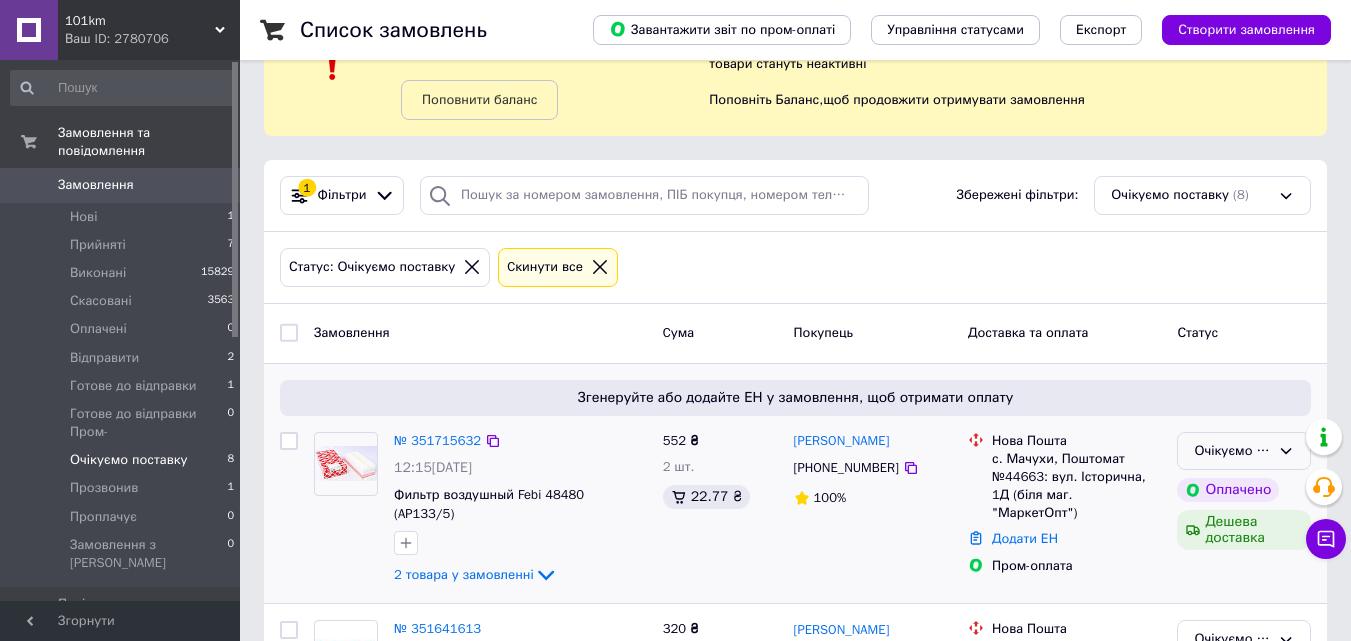 click on "Очікуємо поставку" at bounding box center [1244, 451] 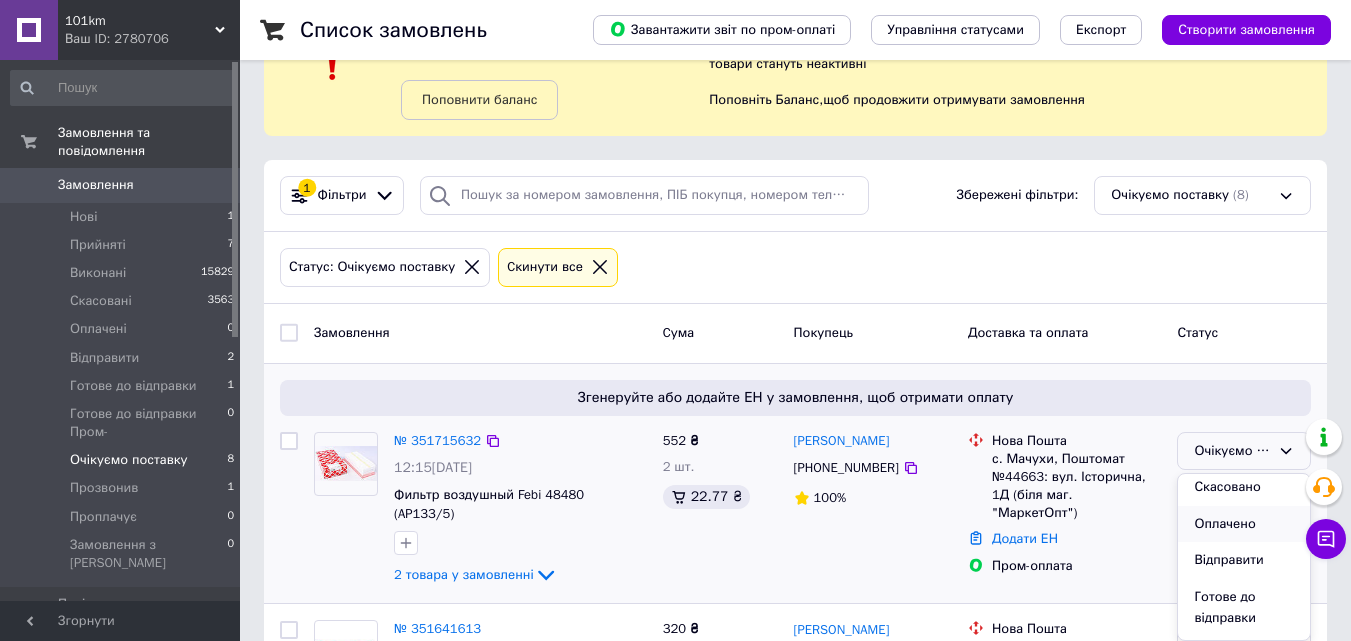 scroll, scrollTop: 100, scrollLeft: 0, axis: vertical 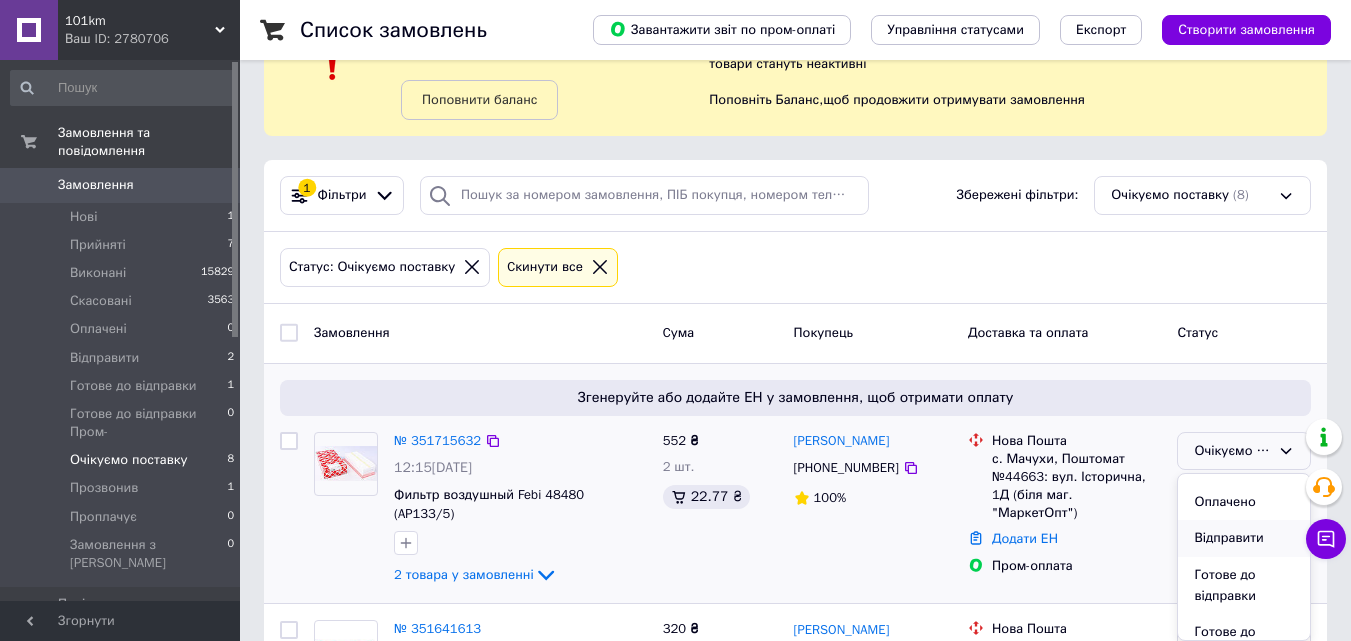 click on "Відправити" at bounding box center (1244, 538) 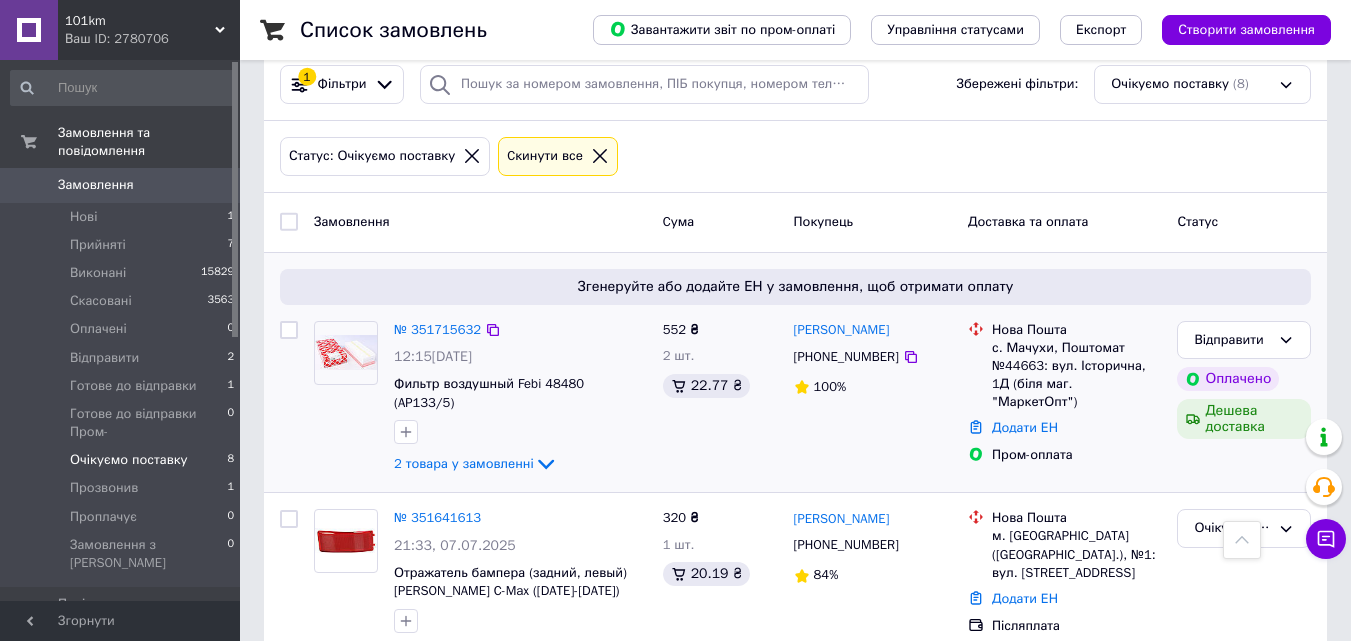 scroll, scrollTop: 184, scrollLeft: 0, axis: vertical 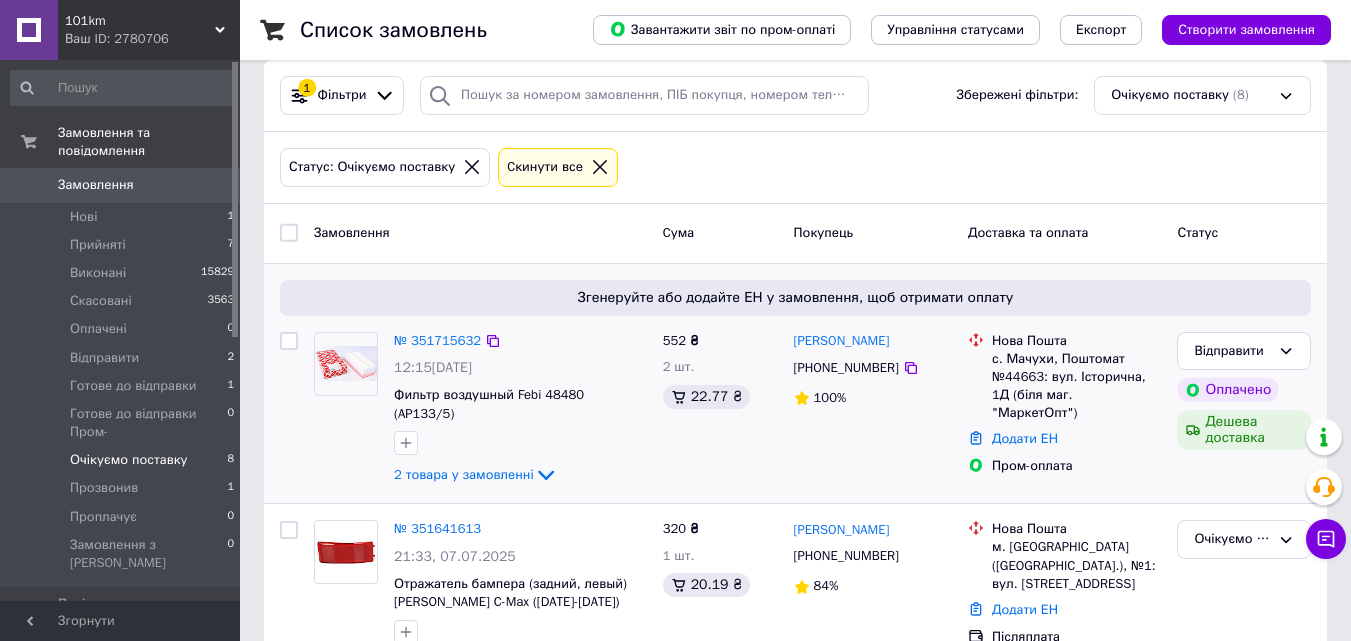 click on "Валентин Клименко +380979553535 100%" at bounding box center (873, 410) 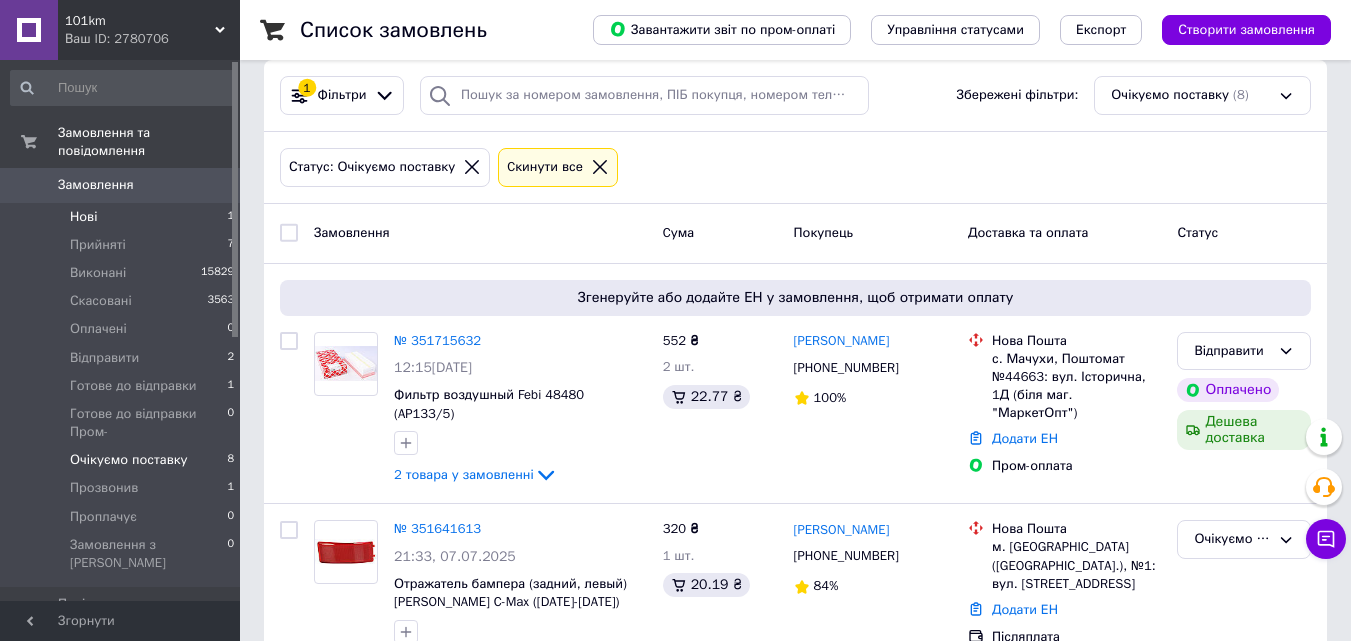 click on "Нові 1" at bounding box center [123, 217] 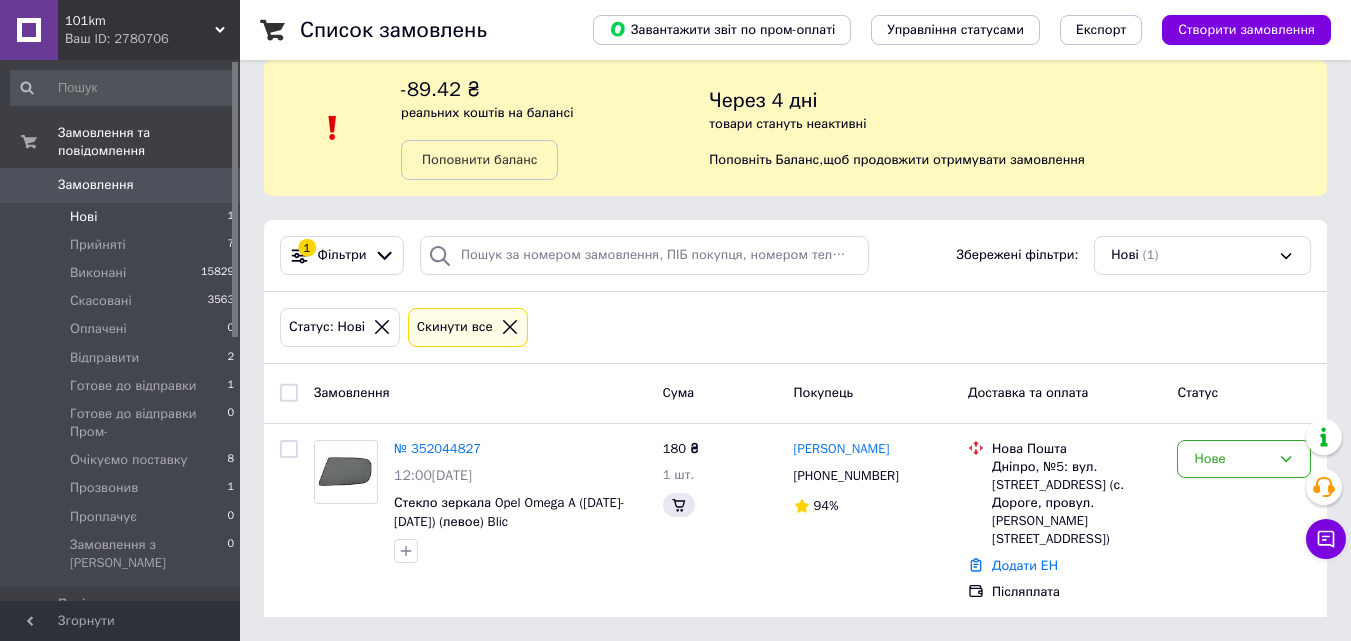 scroll, scrollTop: 0, scrollLeft: 0, axis: both 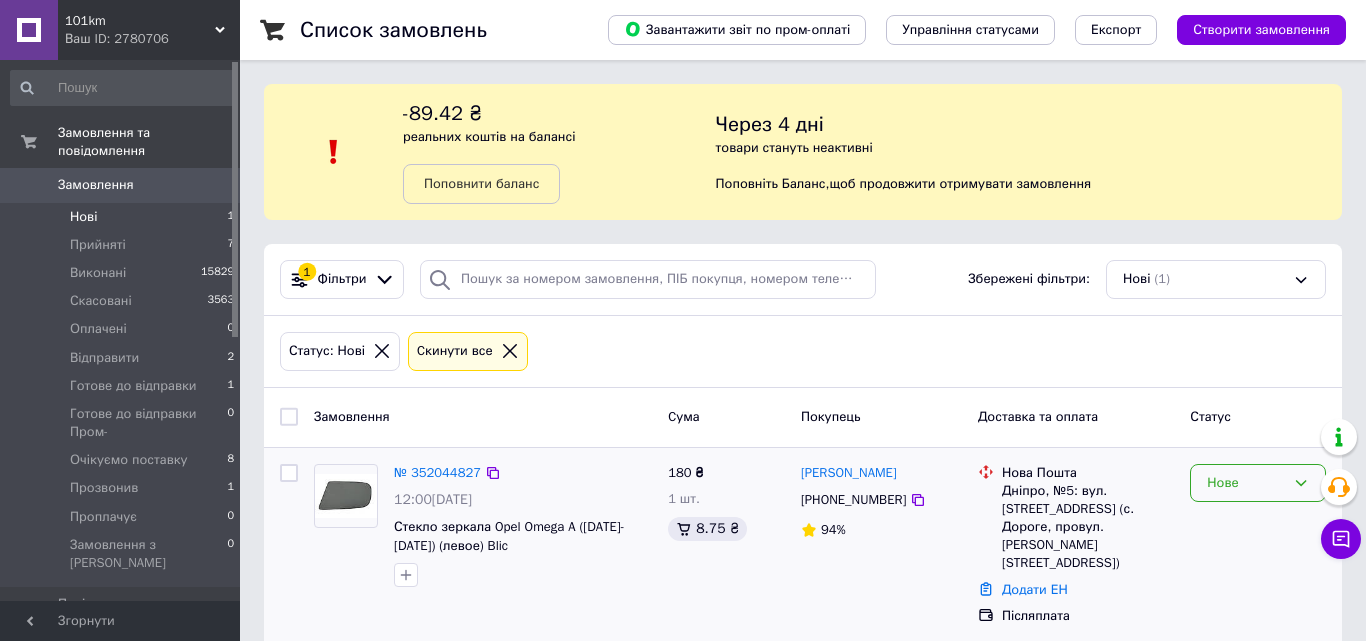 click on "Нове" at bounding box center [1246, 483] 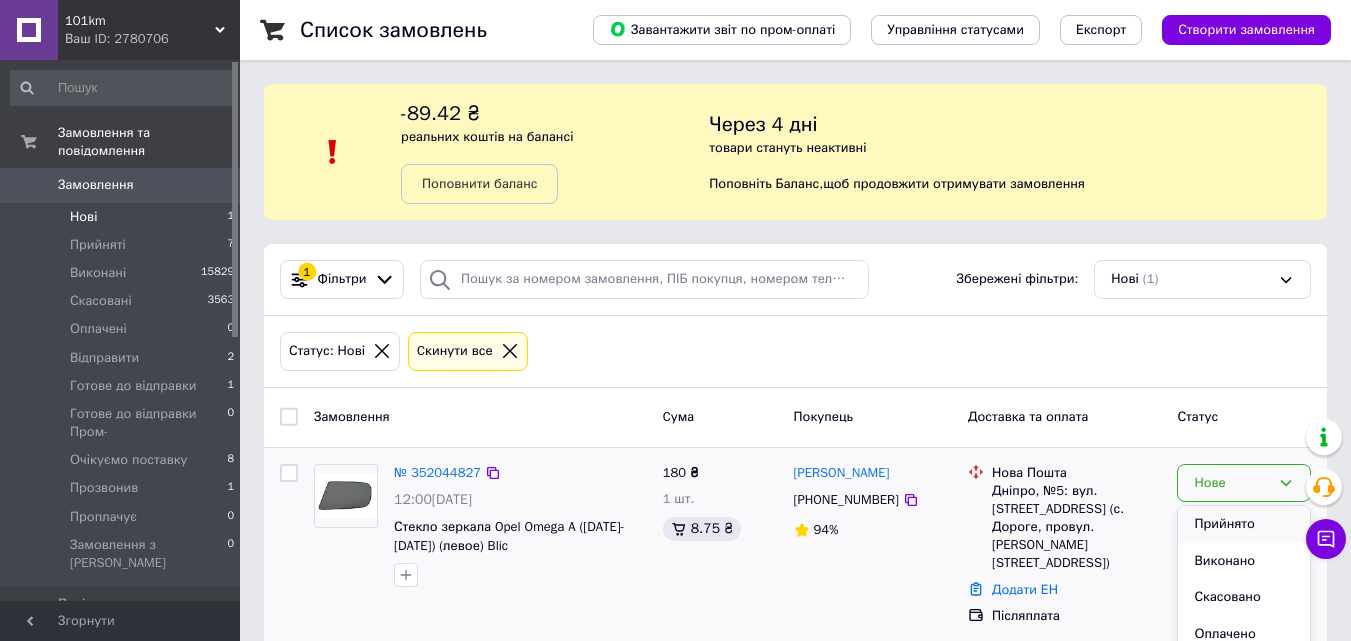 click on "Прийнято" at bounding box center (1244, 524) 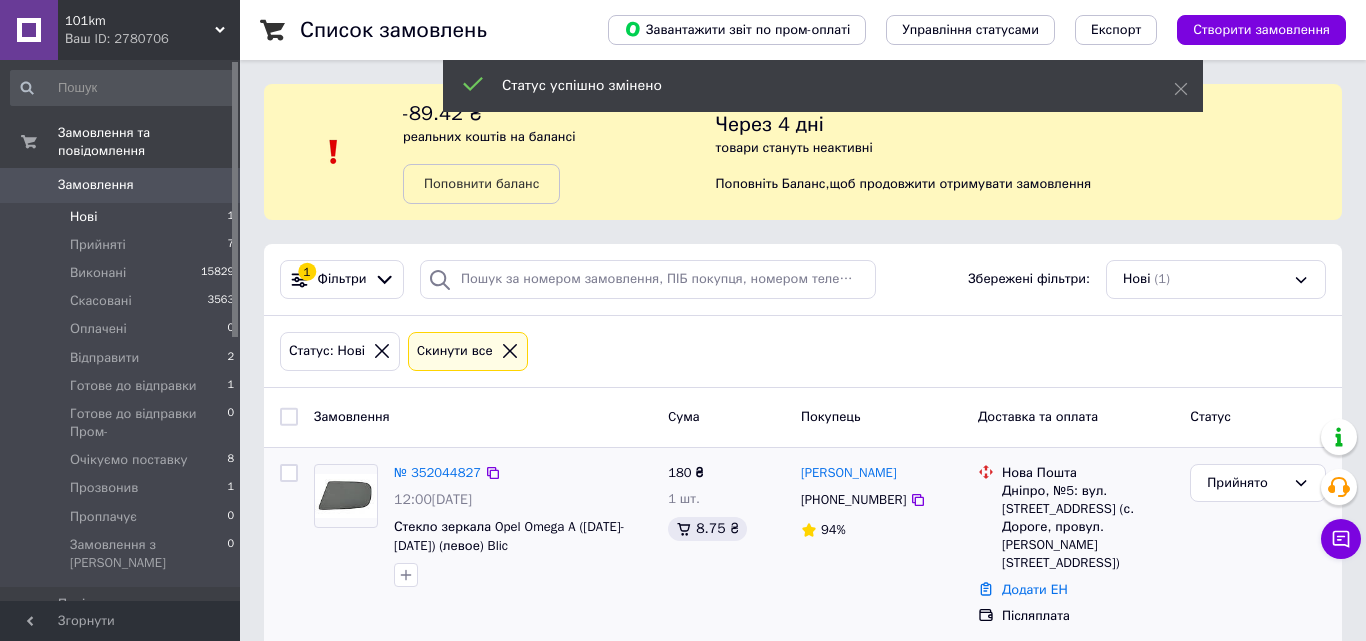 click on "№ 352044827" at bounding box center (437, 472) 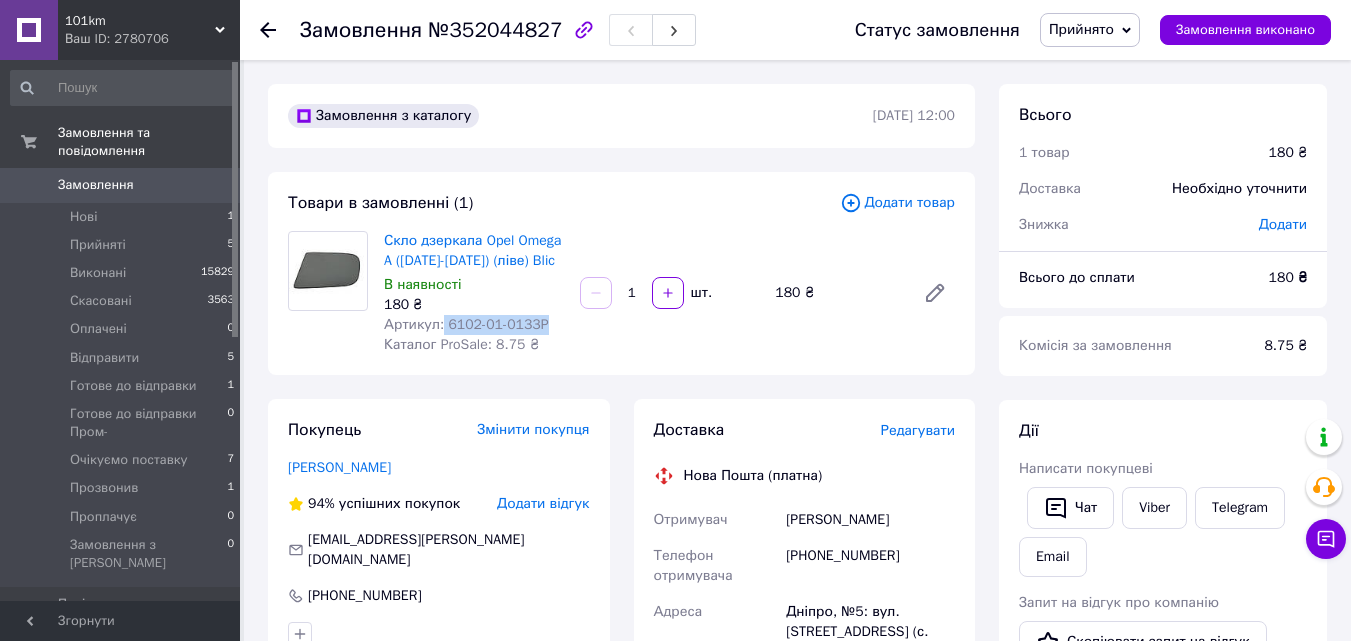 drag, startPoint x: 548, startPoint y: 323, endPoint x: 441, endPoint y: 324, distance: 107.00467 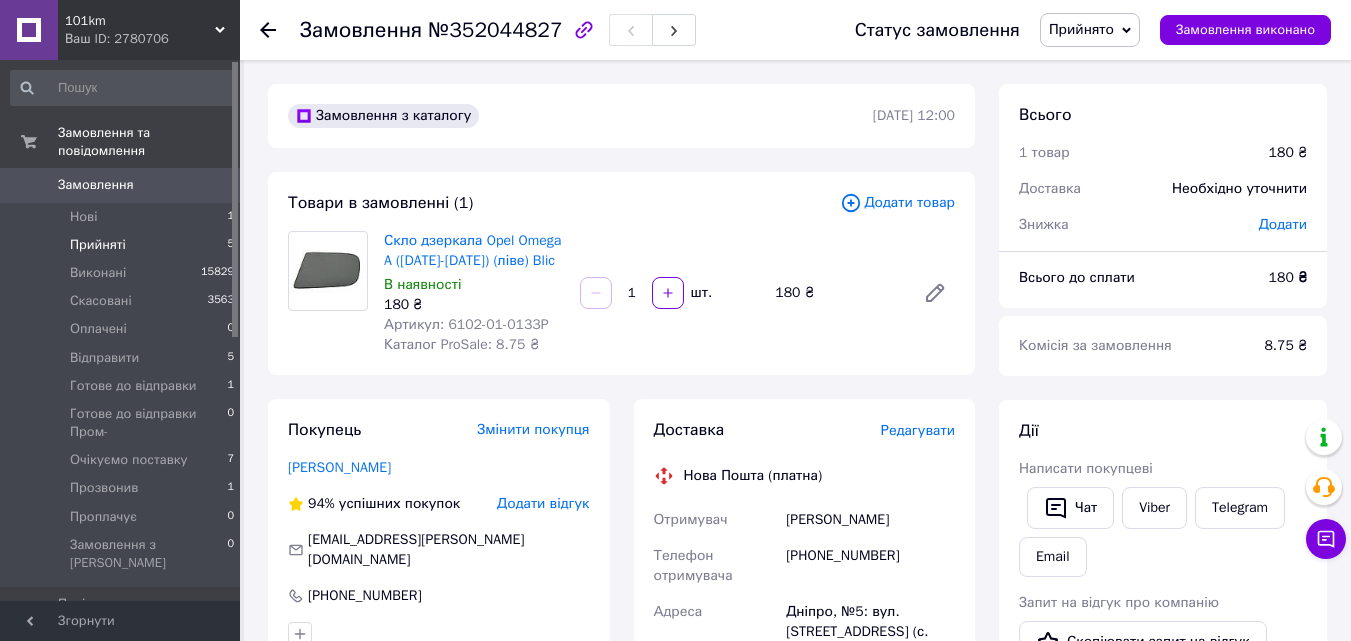 click on "Прийняті" at bounding box center (98, 245) 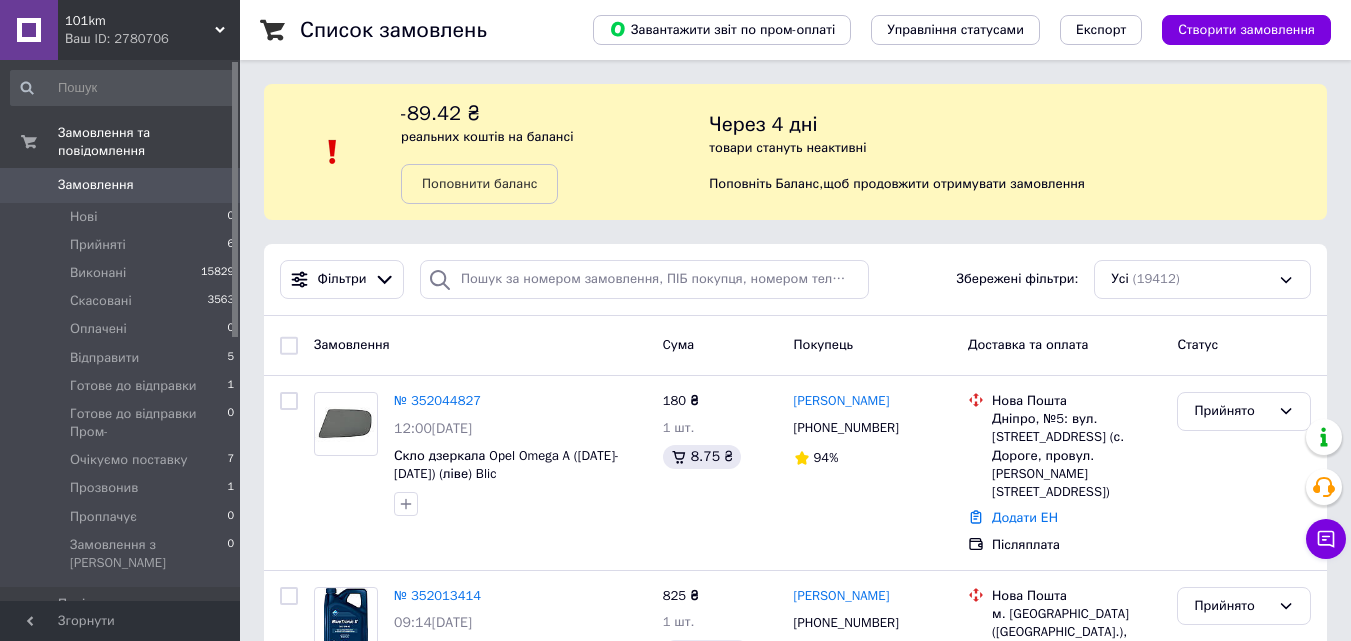 scroll, scrollTop: 300, scrollLeft: 0, axis: vertical 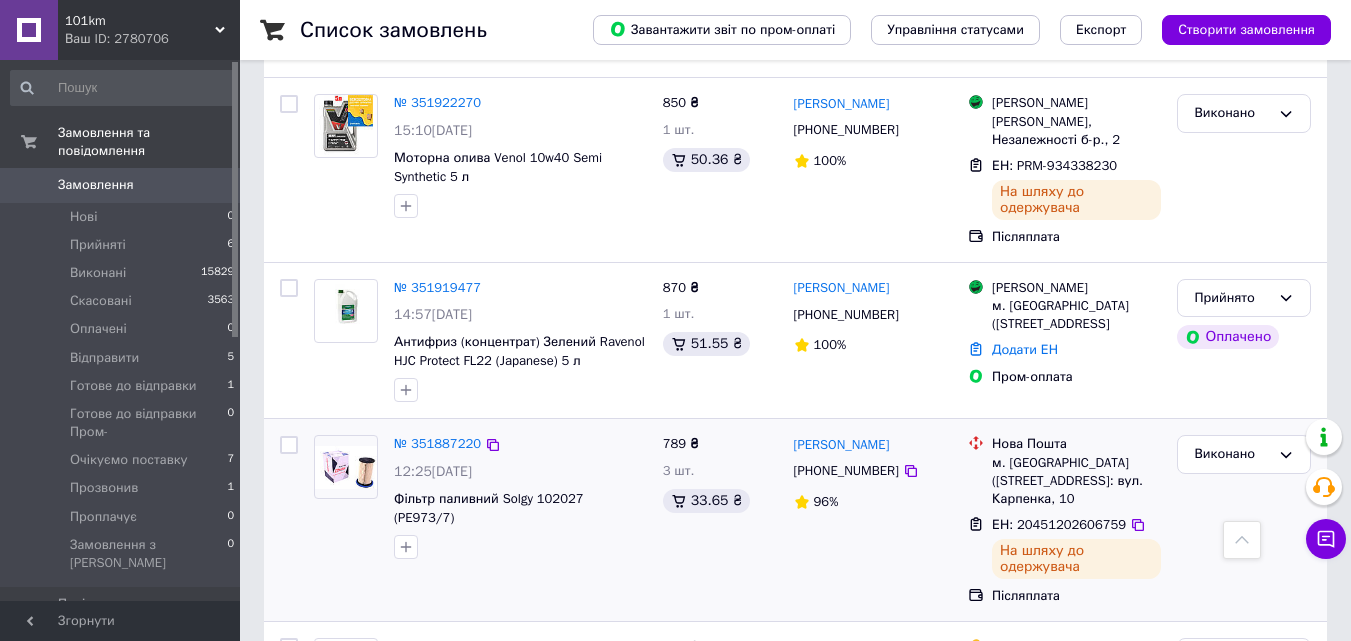 drag, startPoint x: 194, startPoint y: 224, endPoint x: 332, endPoint y: 317, distance: 166.41214 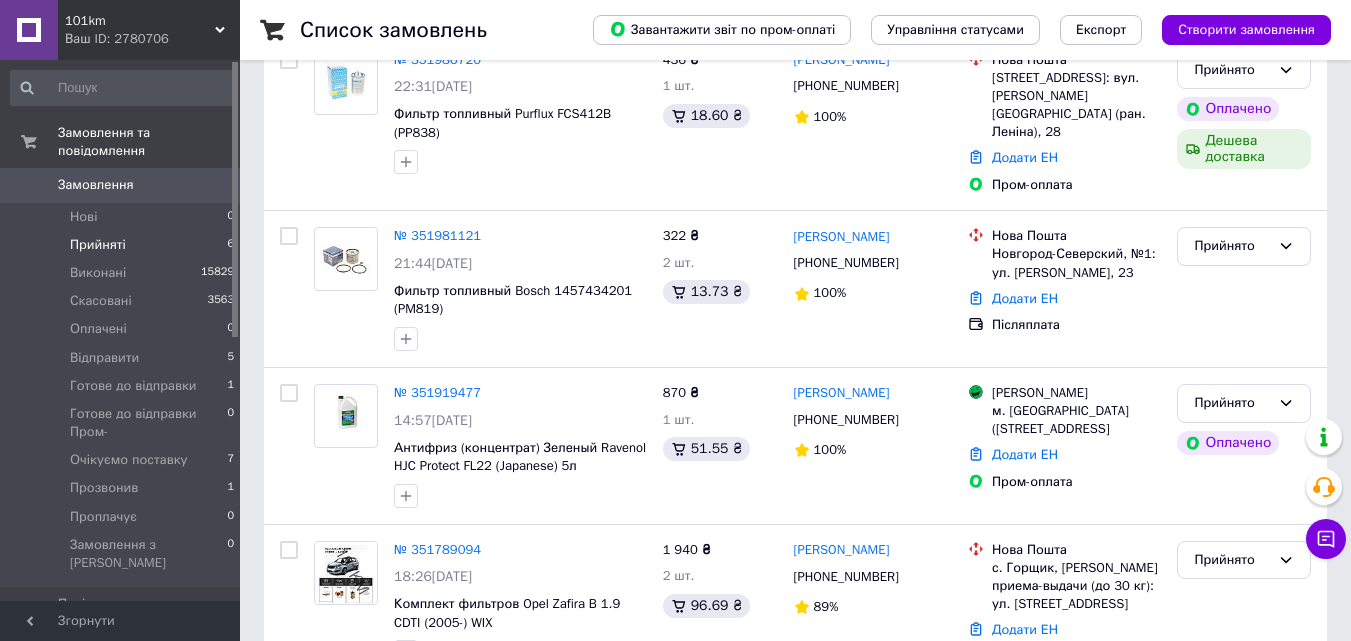 scroll, scrollTop: 877, scrollLeft: 0, axis: vertical 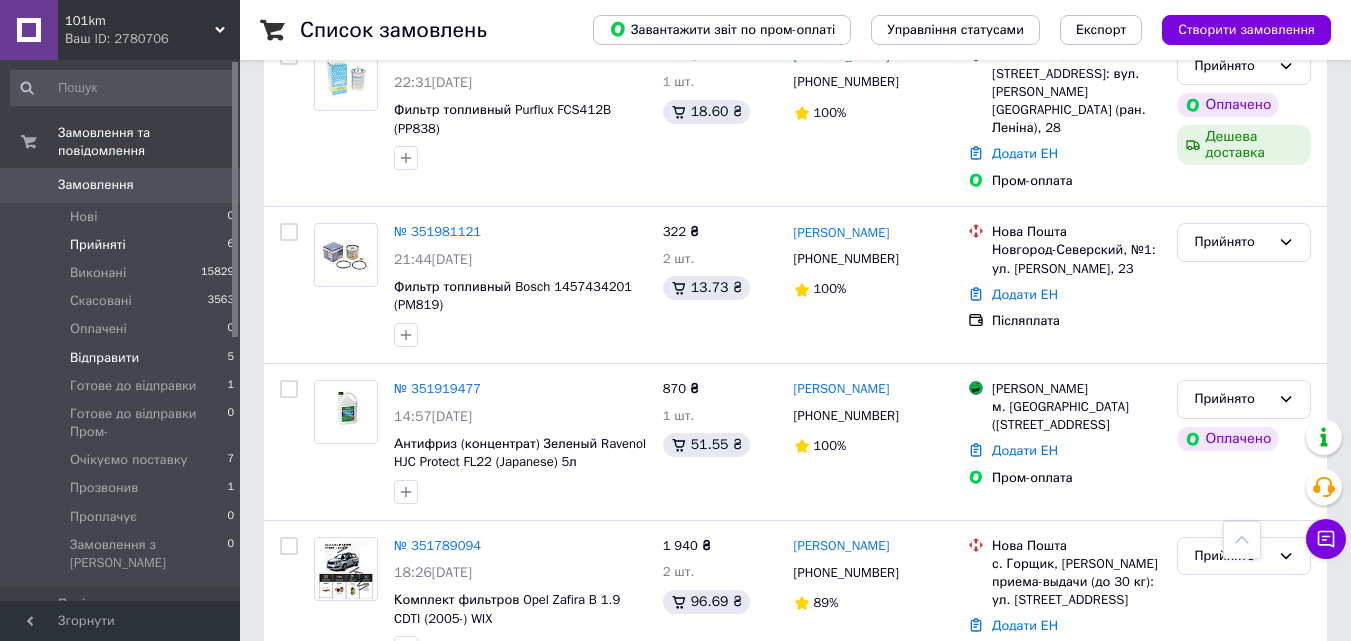 click on "Відправити 5" at bounding box center (123, 358) 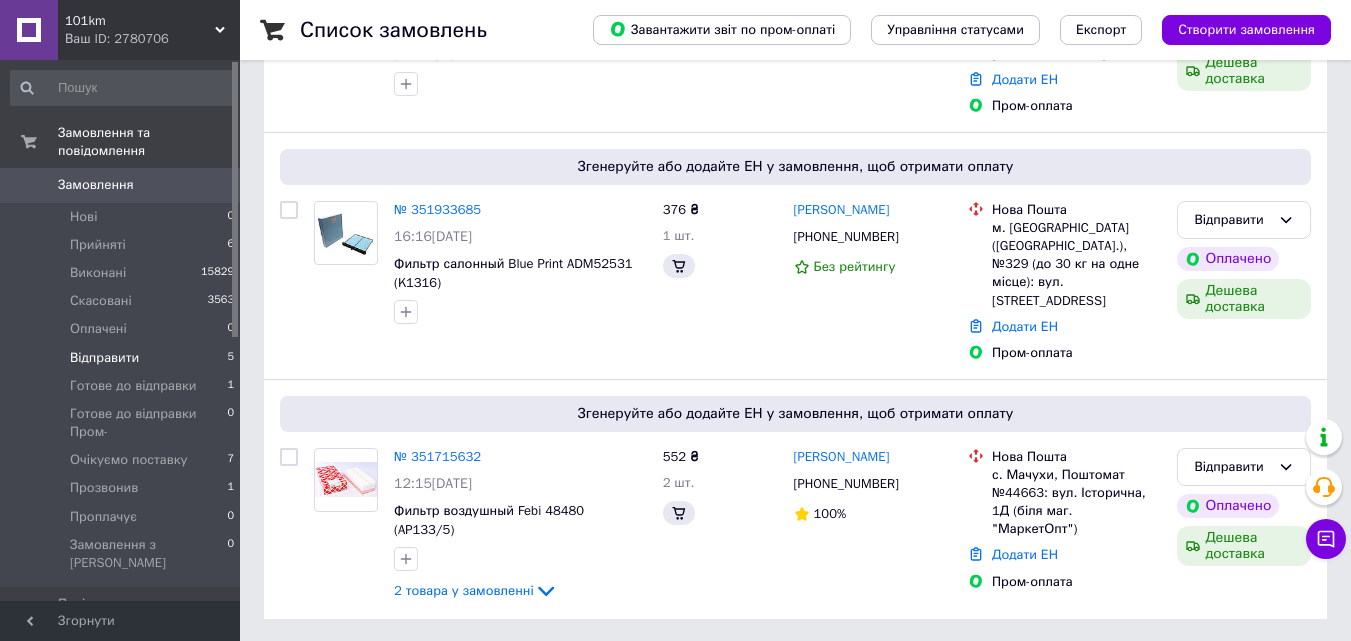 scroll, scrollTop: 0, scrollLeft: 0, axis: both 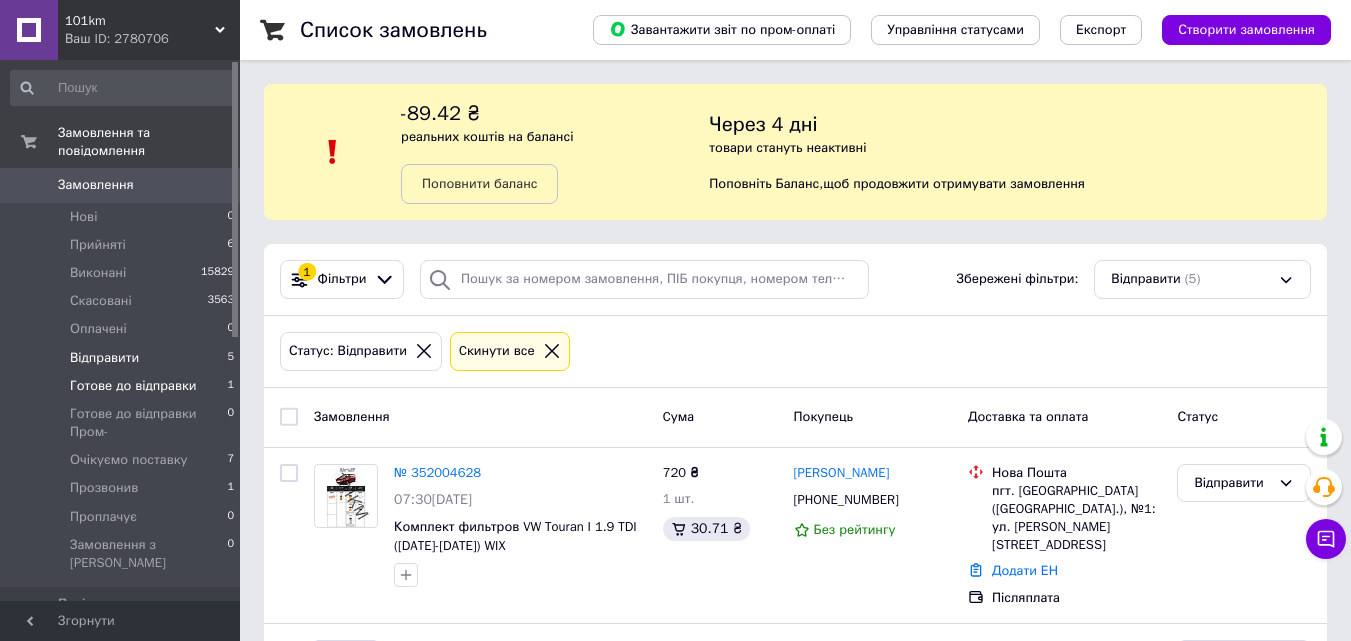 click on "Готове до відправки" at bounding box center (133, 386) 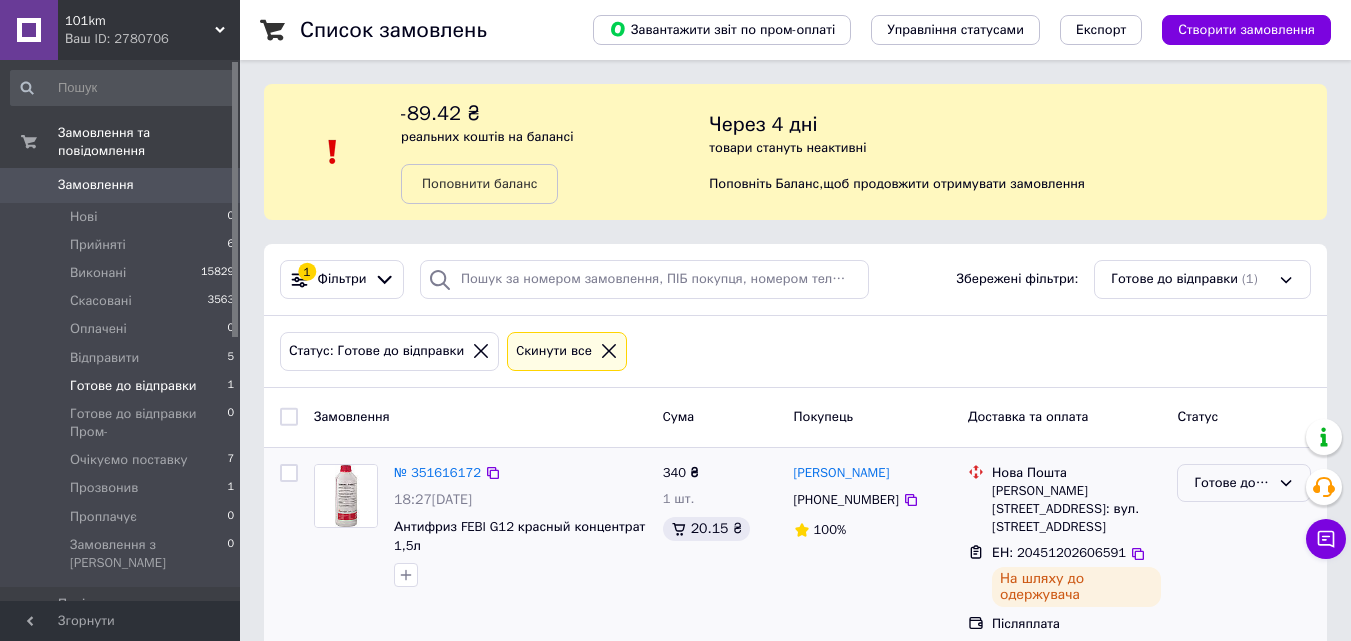 click on "Готове до відправки" at bounding box center (1232, 483) 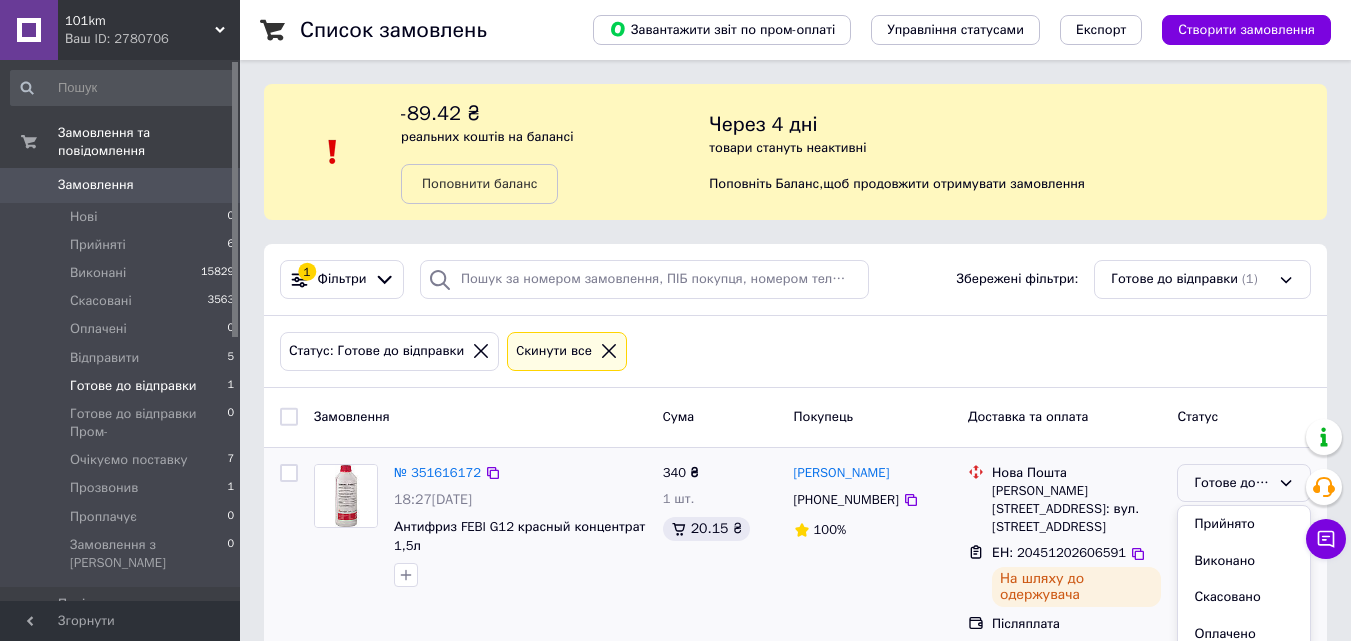click on "Виконано" at bounding box center [1244, 561] 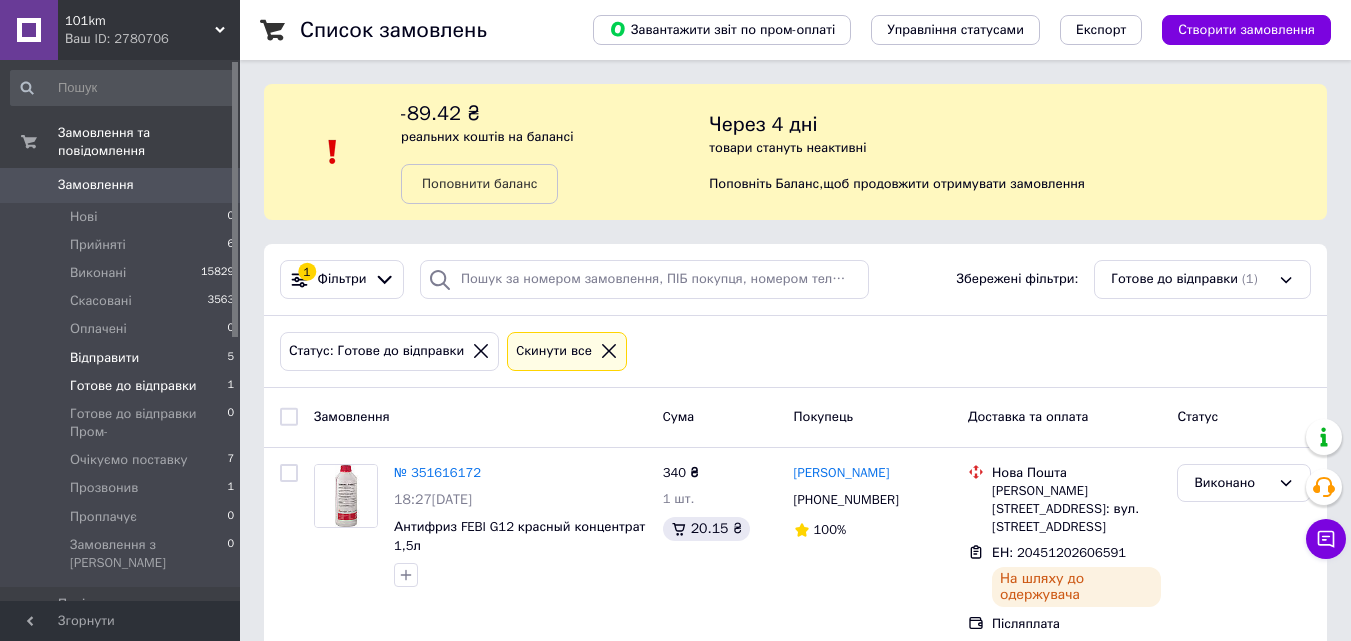 click on "Відправити" at bounding box center (104, 358) 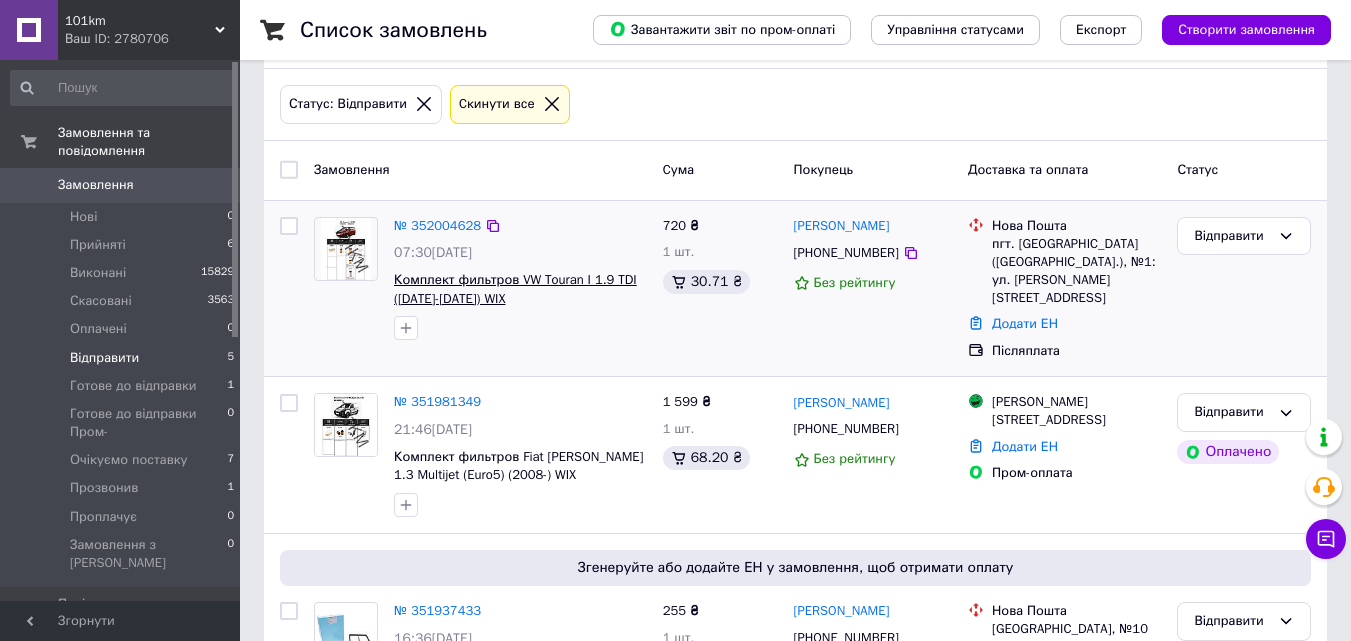 scroll, scrollTop: 200, scrollLeft: 0, axis: vertical 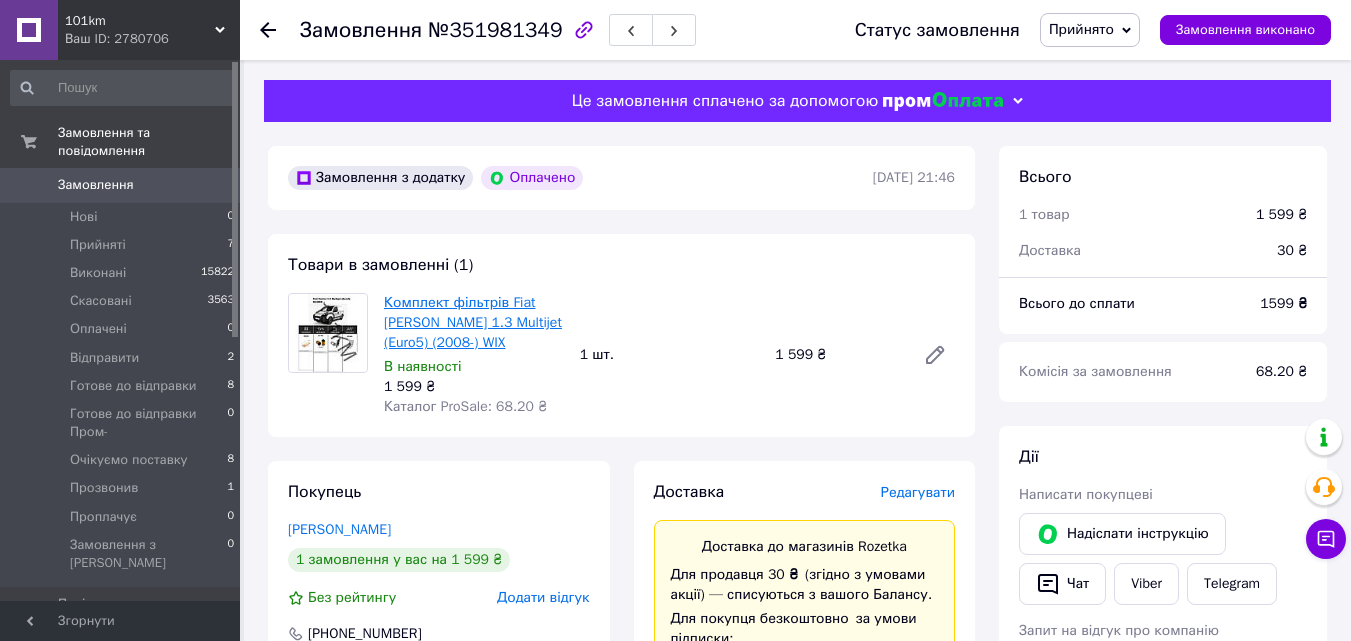 click on "Комплект фільтрів Fiat [PERSON_NAME] 1.3 Multijet (Euro5) (2008-) WIX" at bounding box center (473, 322) 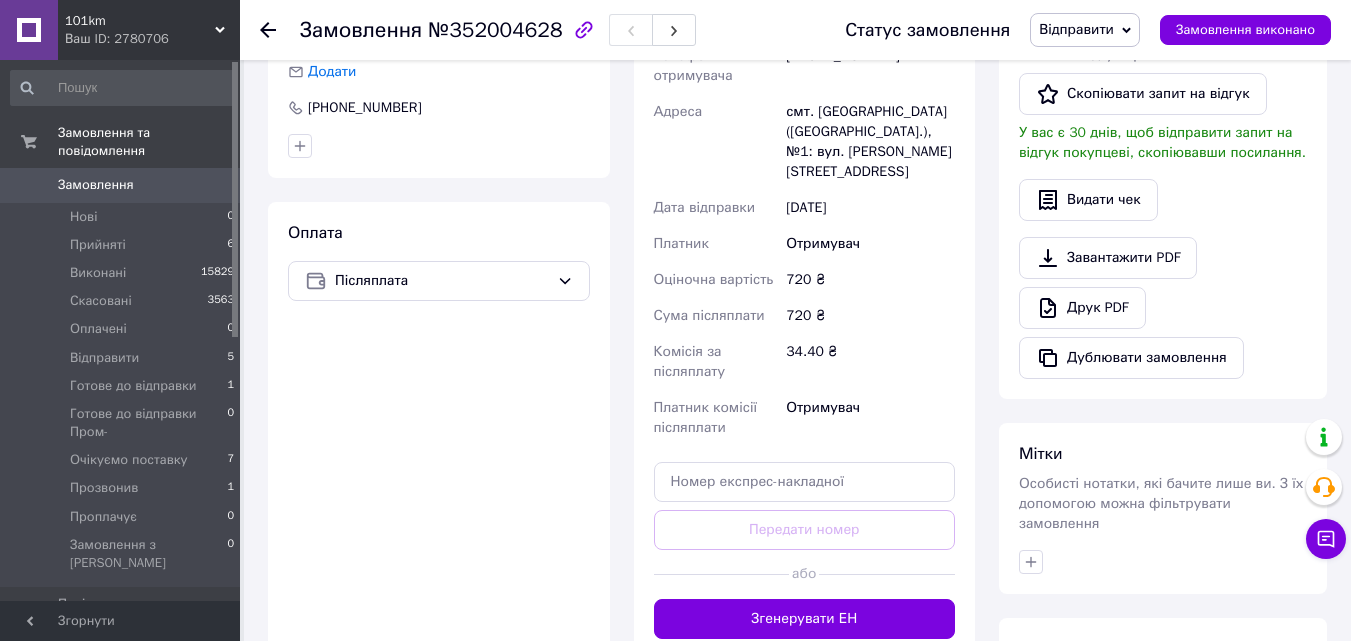 scroll, scrollTop: 700, scrollLeft: 0, axis: vertical 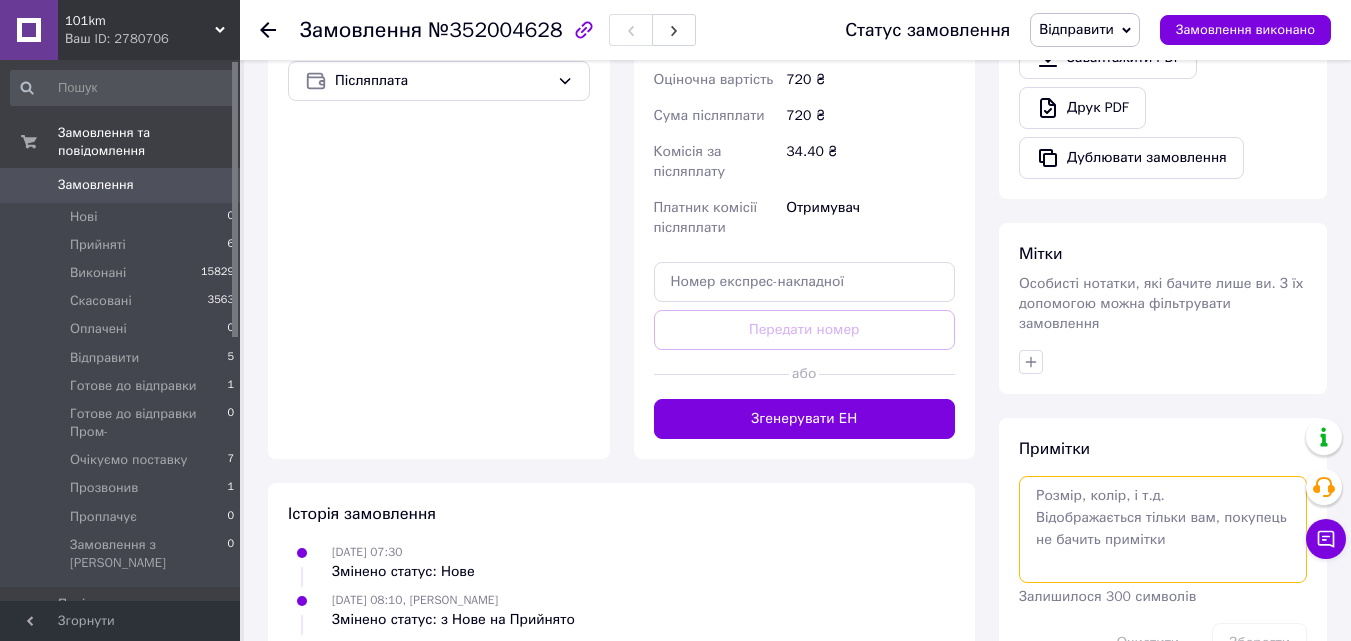 click at bounding box center [1163, 529] 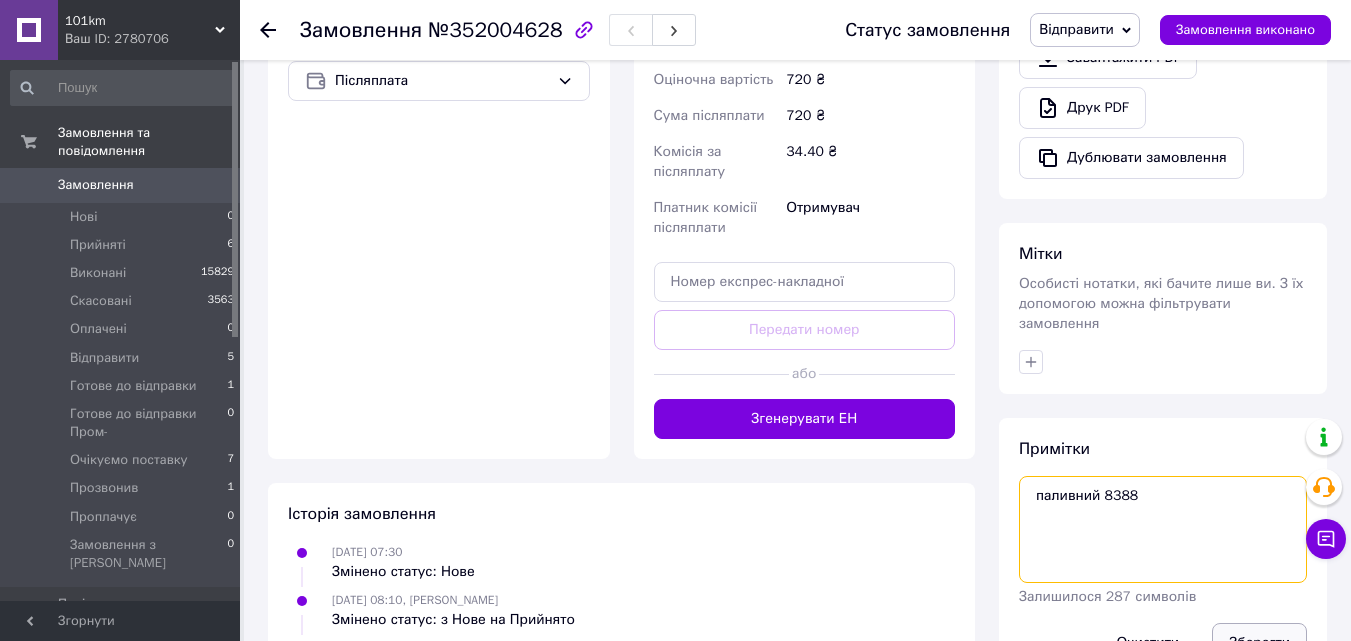 type on "паливний 8388" 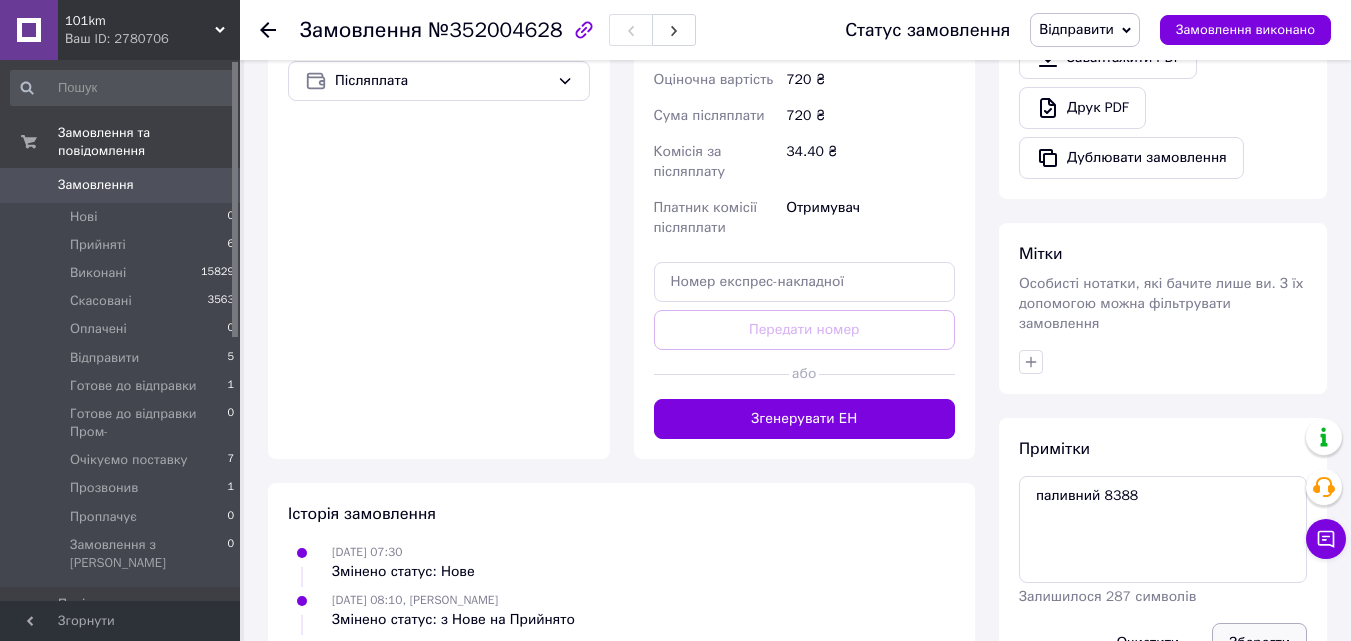 click on "Зберегти" at bounding box center (1259, 643) 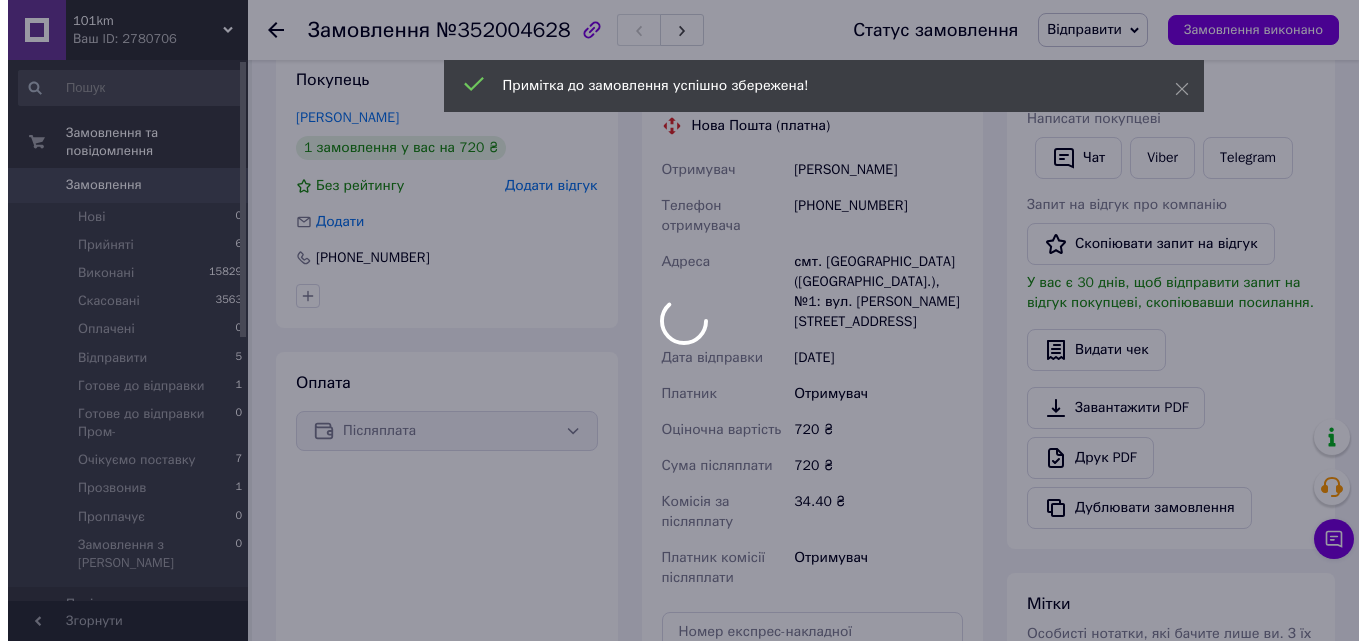 scroll, scrollTop: 300, scrollLeft: 0, axis: vertical 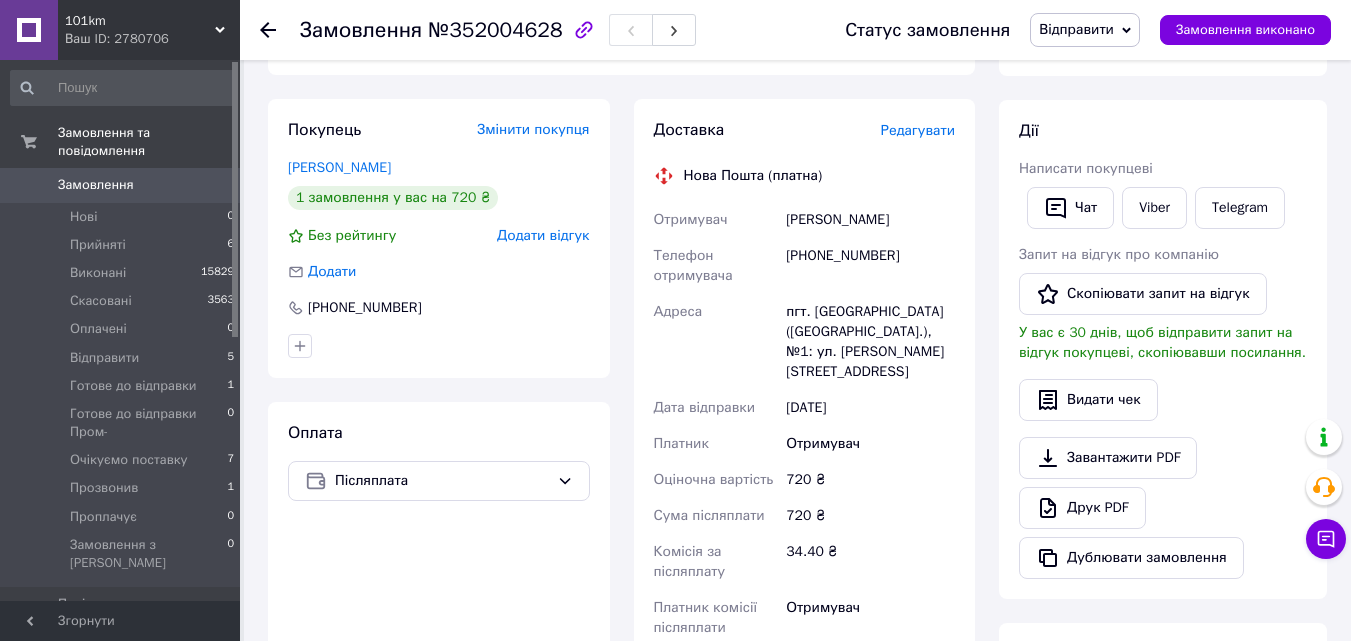 click on "Редагувати" at bounding box center (918, 130) 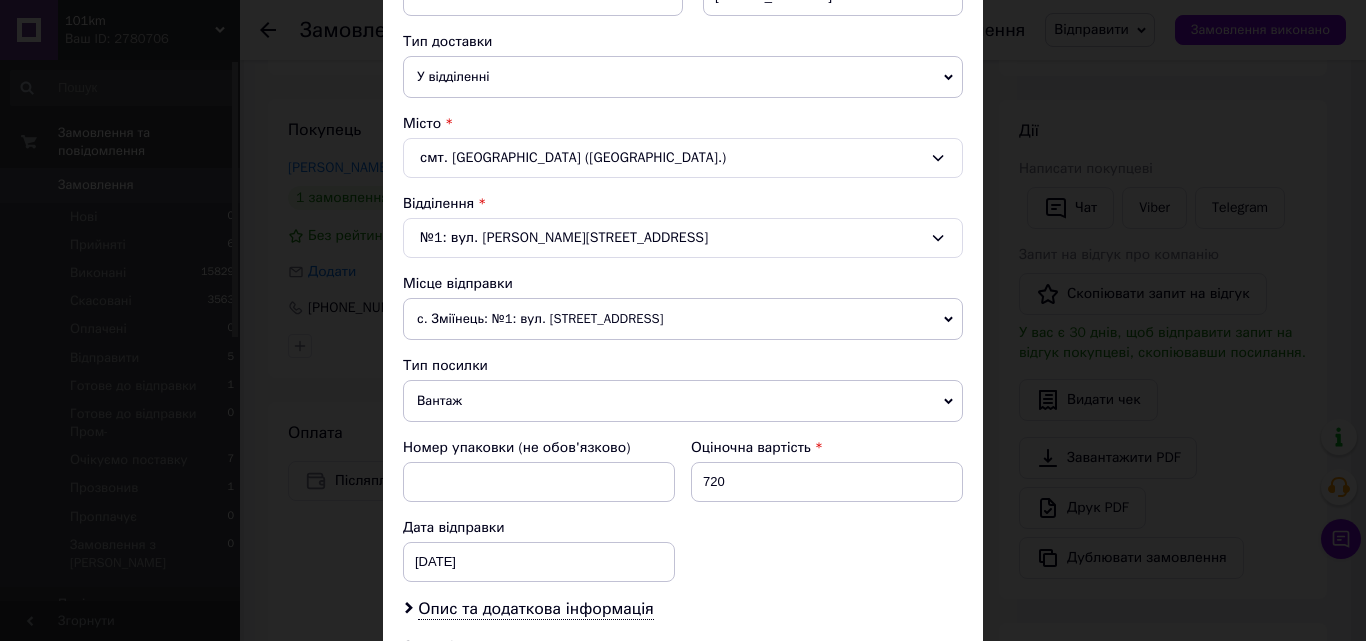 scroll, scrollTop: 500, scrollLeft: 0, axis: vertical 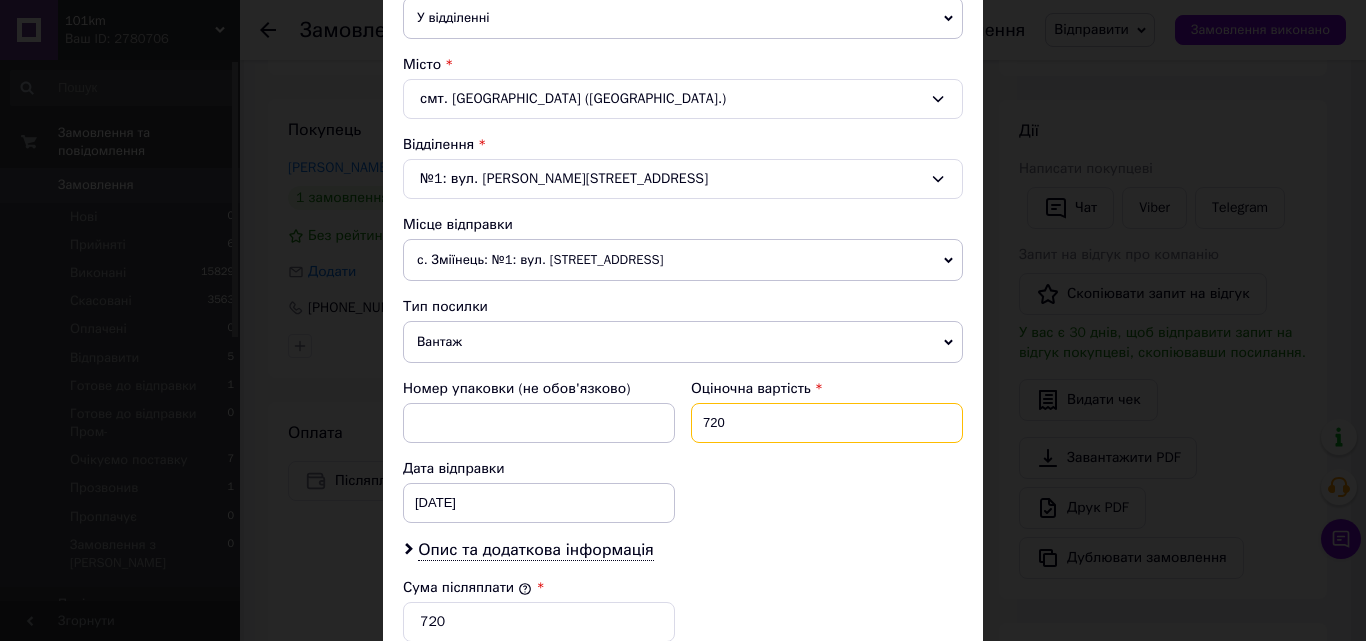 click on "720" at bounding box center (827, 423) 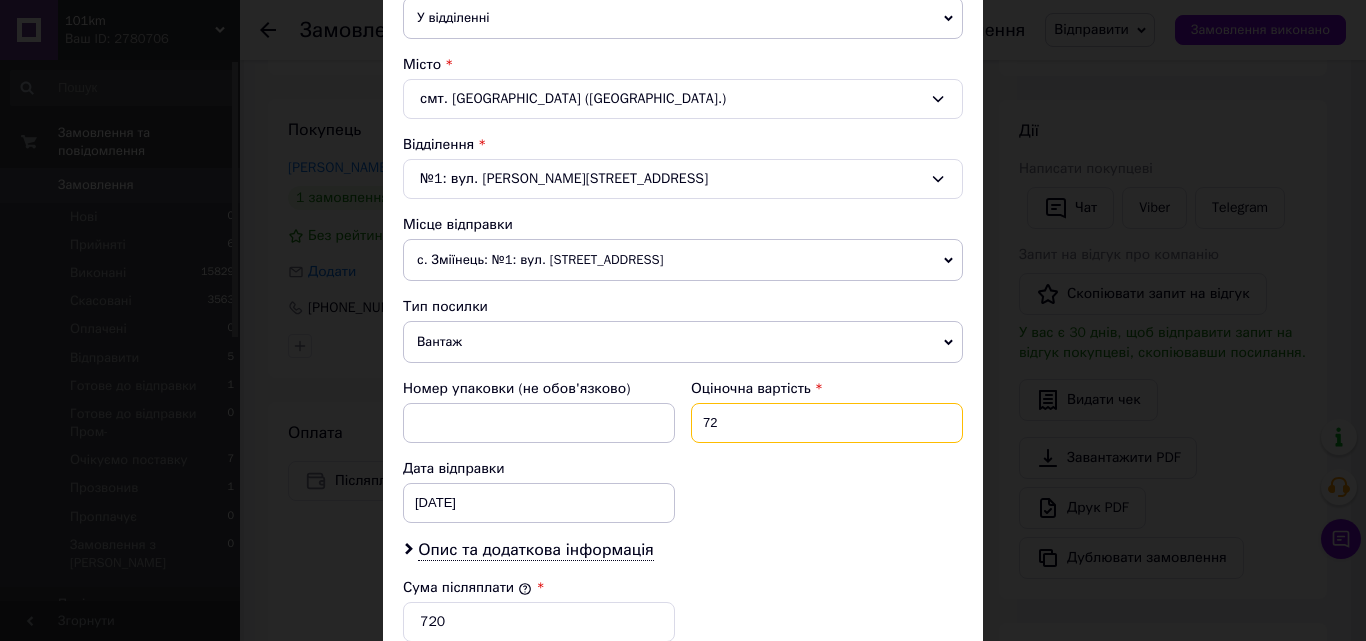type on "7" 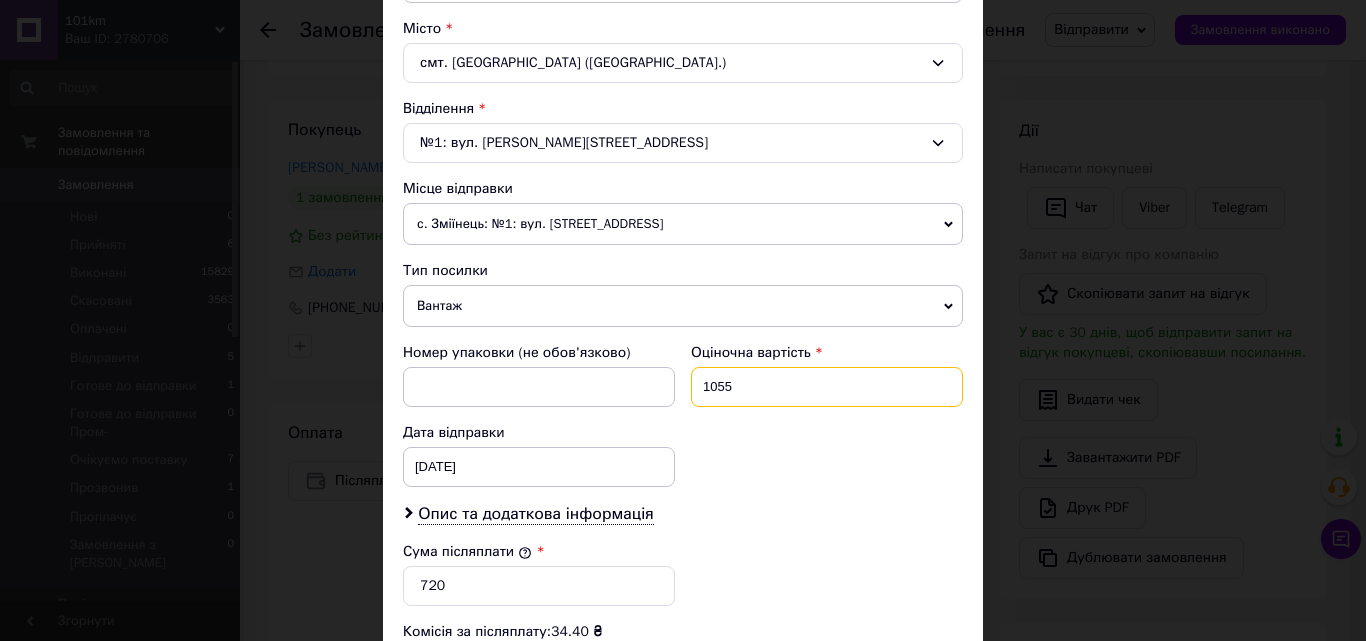 scroll, scrollTop: 600, scrollLeft: 0, axis: vertical 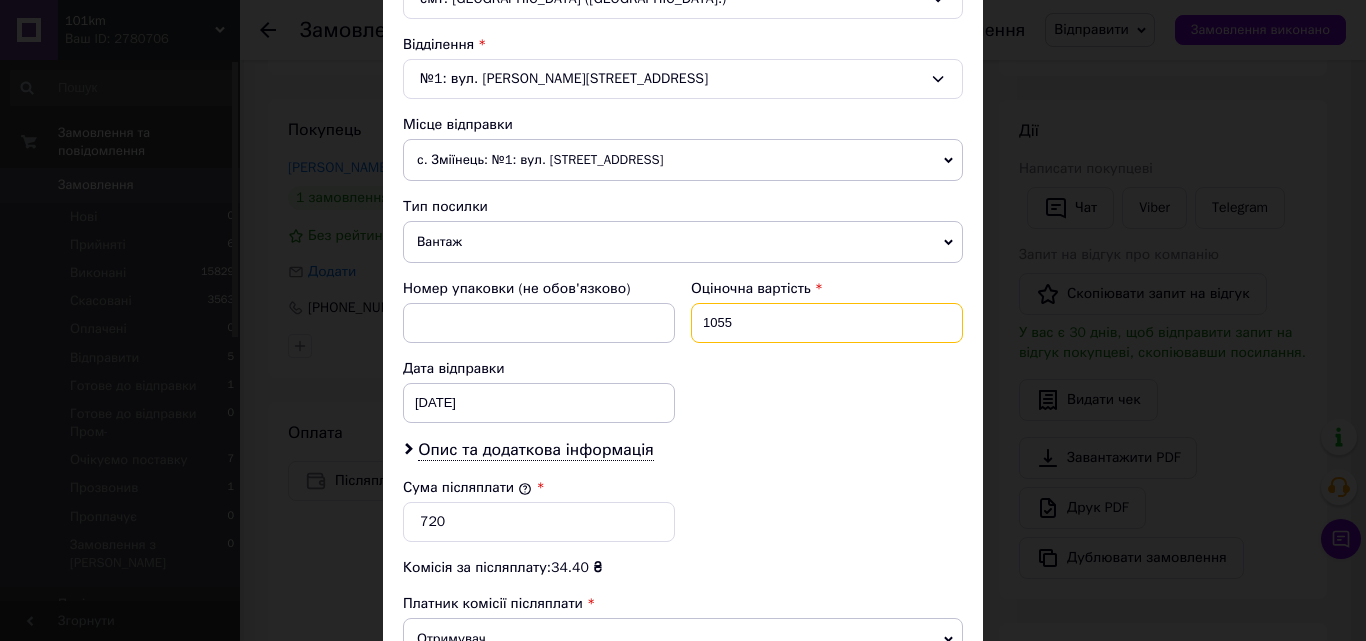 type on "1055" 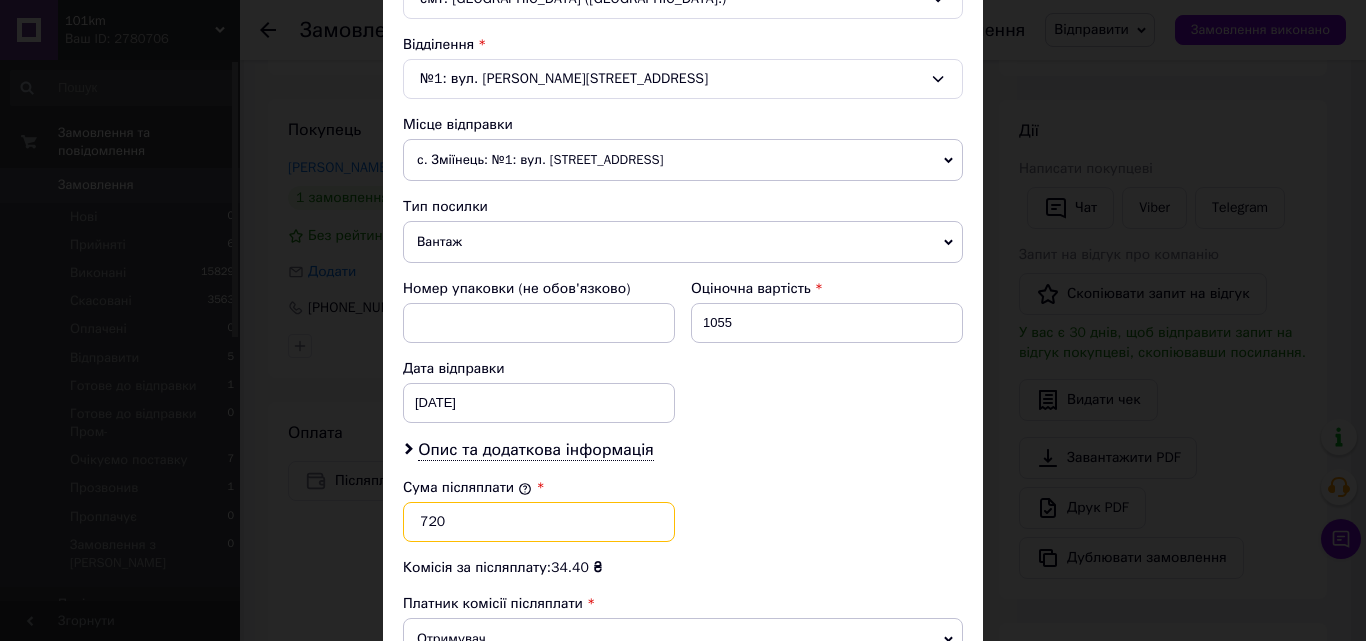 click on "720" at bounding box center (539, 522) 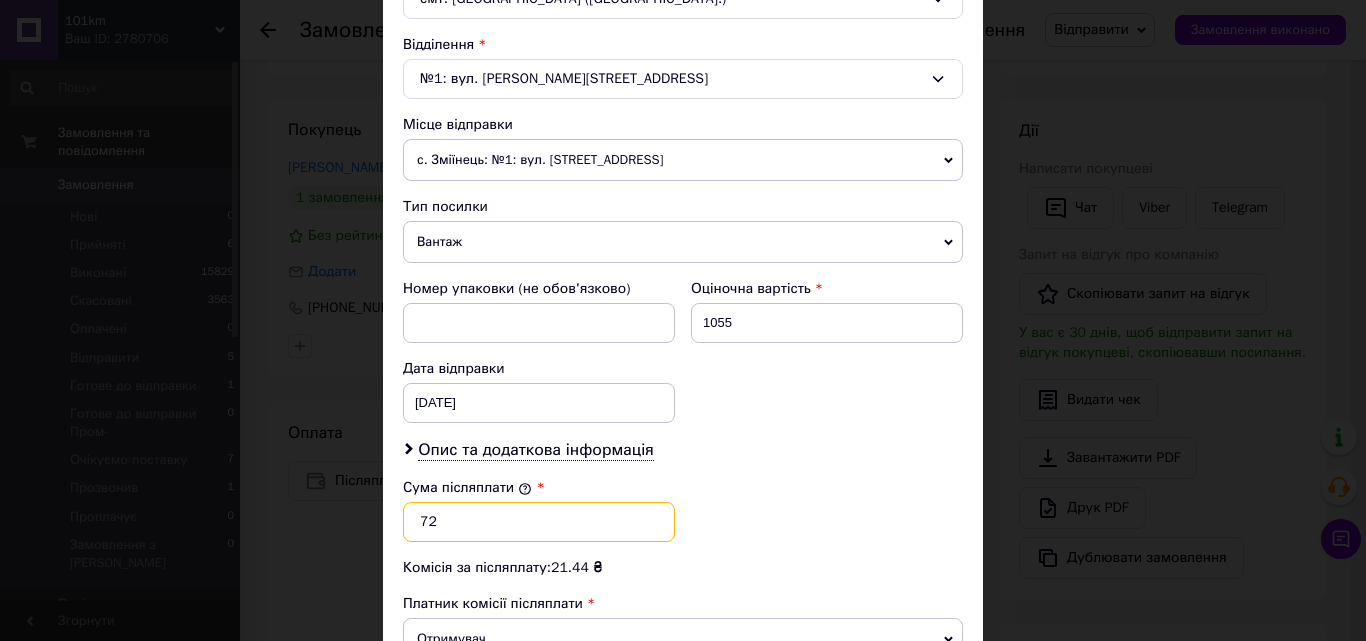 type on "7" 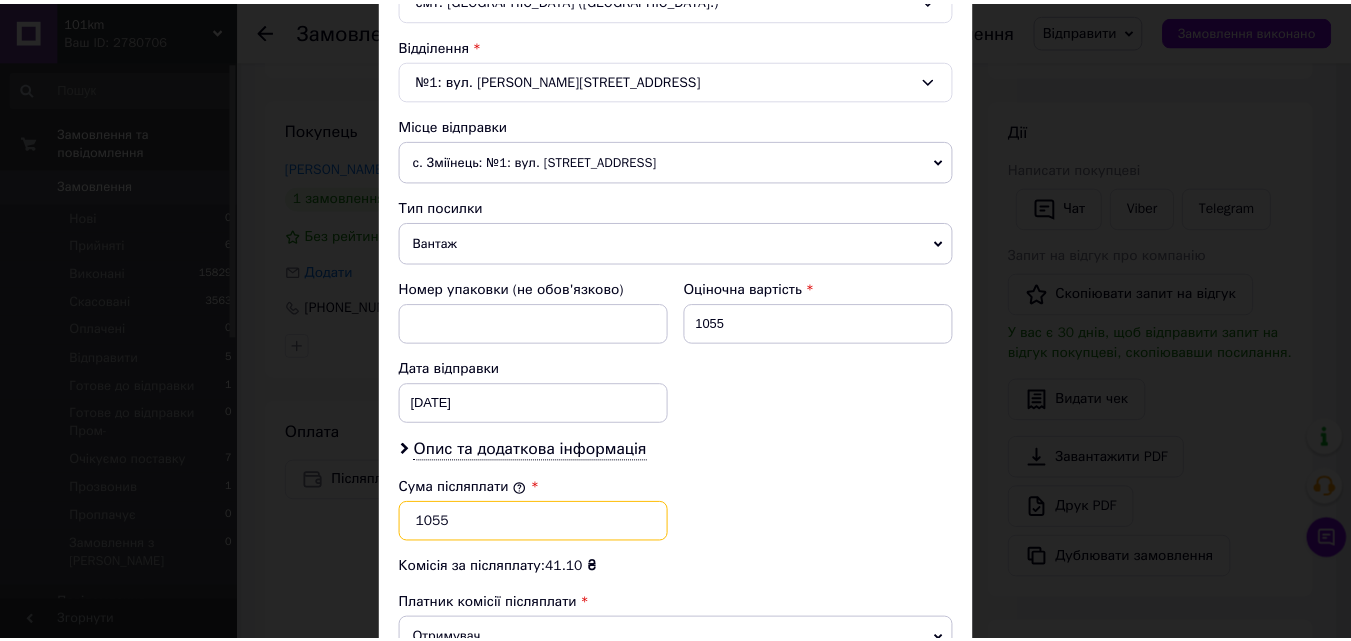 scroll, scrollTop: 885, scrollLeft: 0, axis: vertical 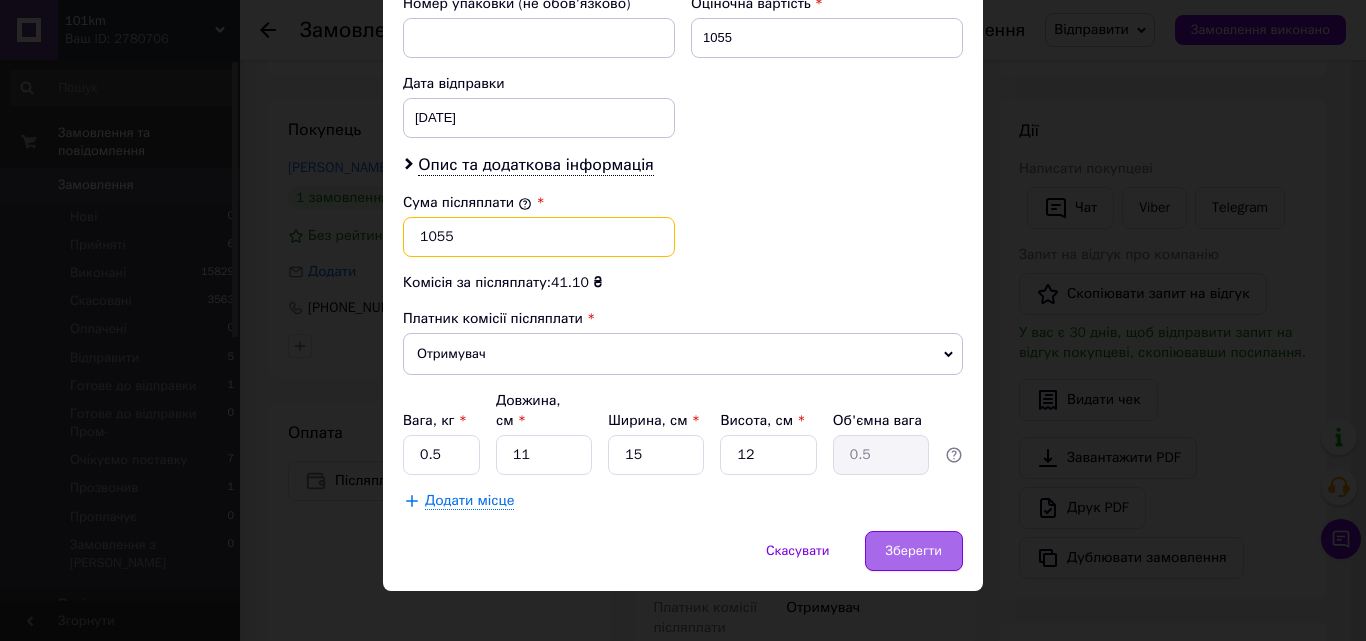 type on "1055" 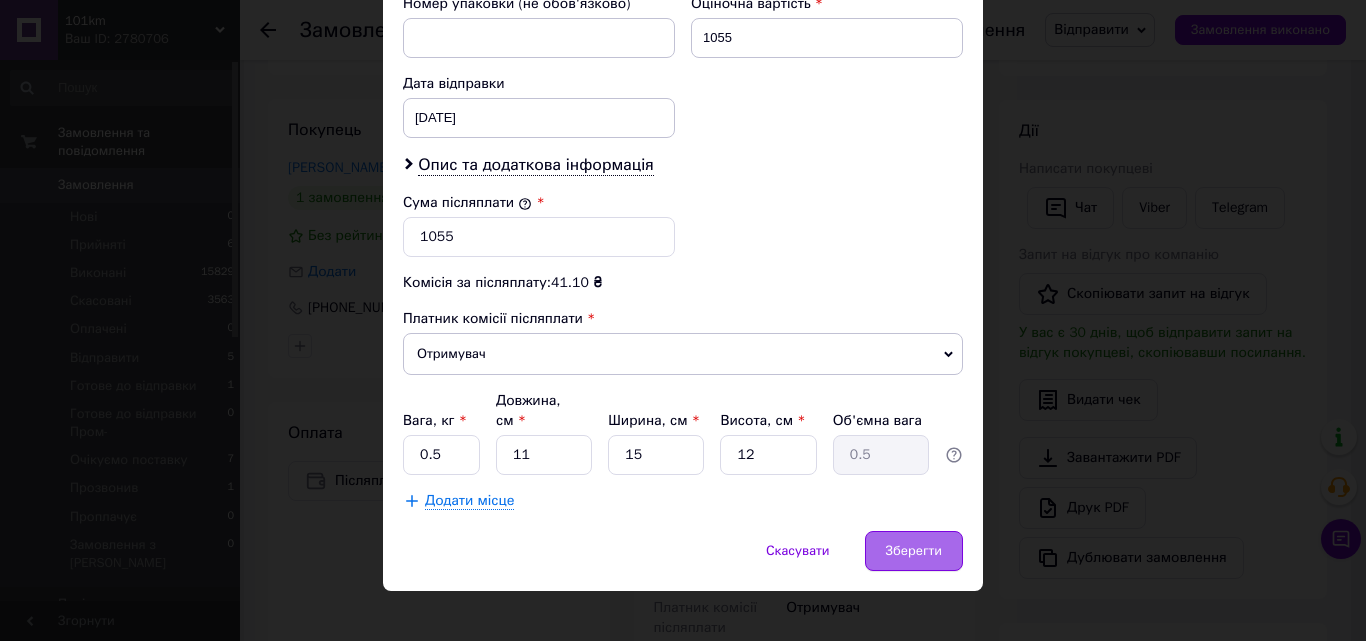 click on "Зберегти" at bounding box center (914, 551) 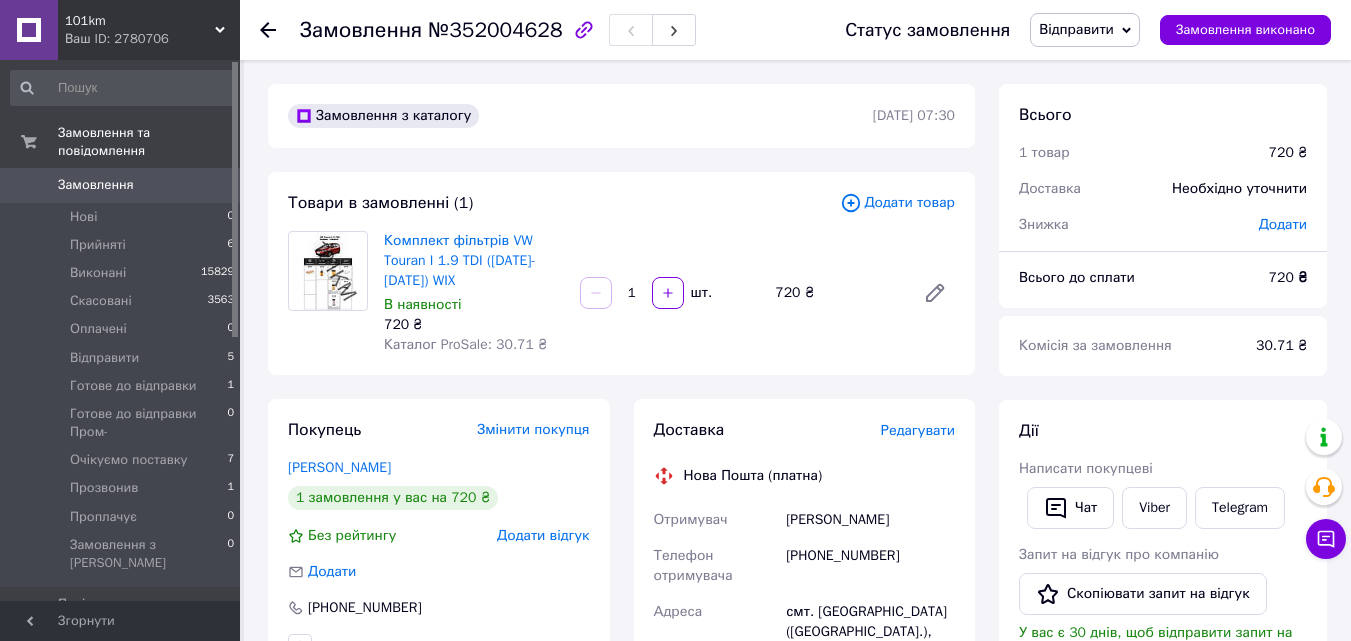 scroll, scrollTop: 0, scrollLeft: 0, axis: both 